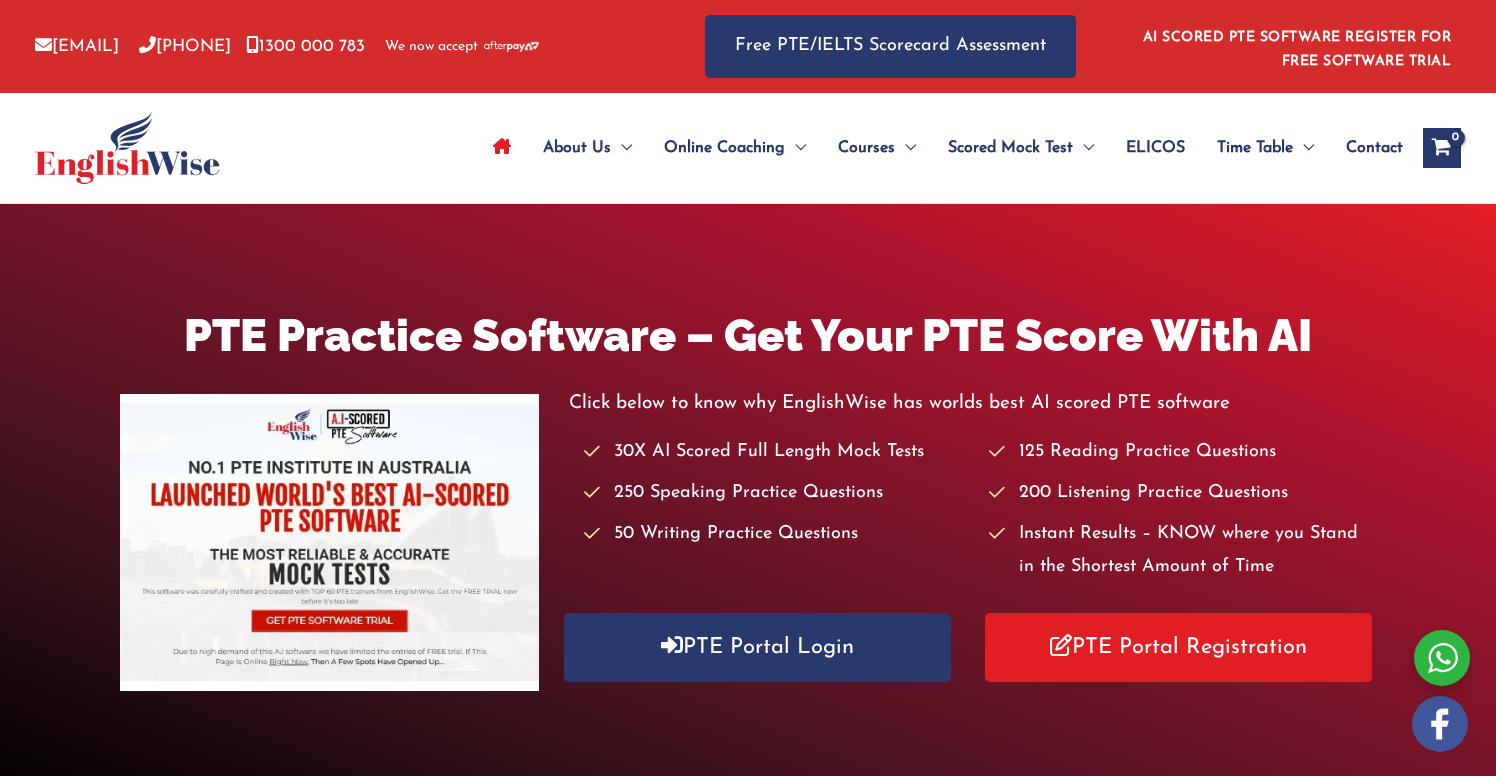 scroll, scrollTop: 0, scrollLeft: 0, axis: both 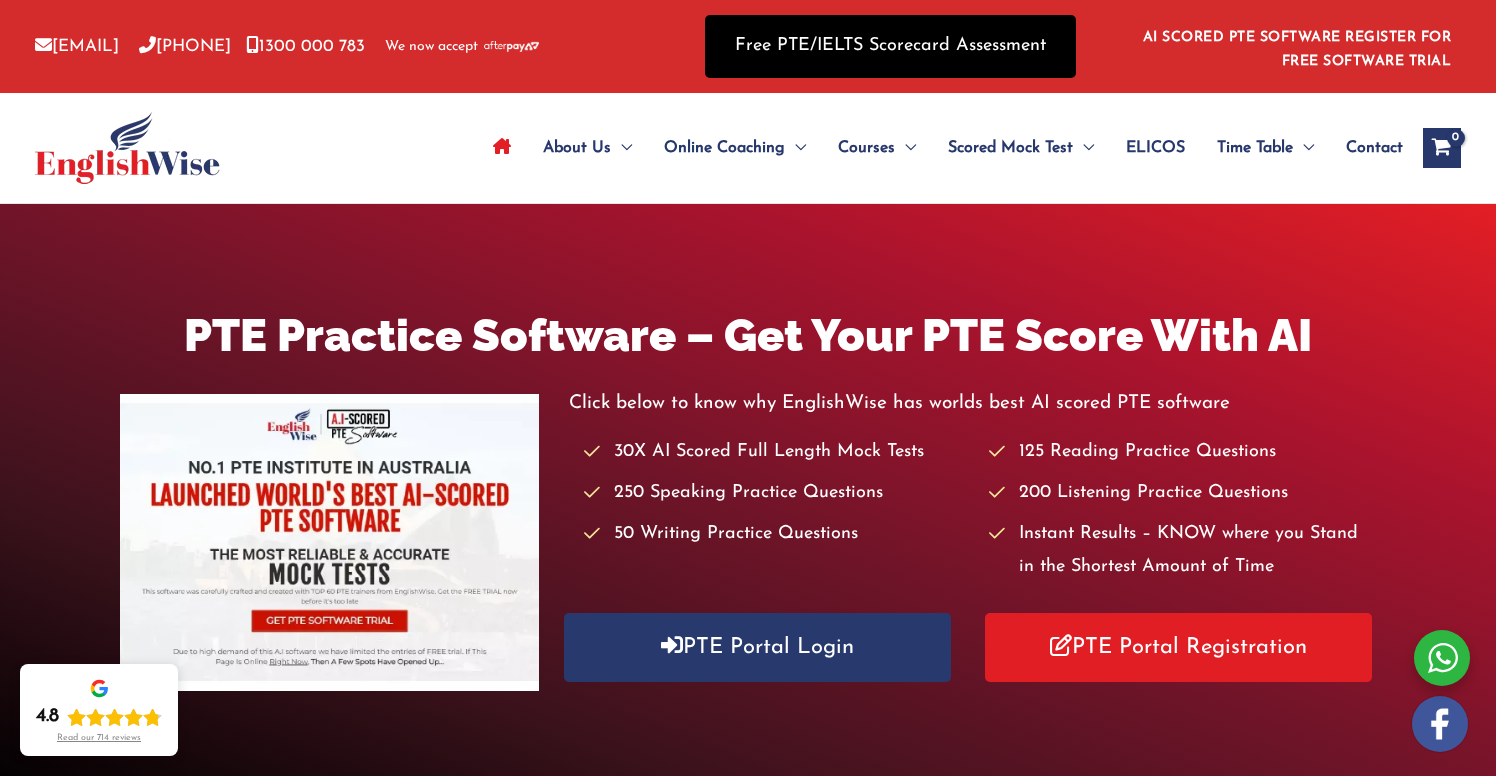 click on "Free PTE/IELTS Scorecard Assessment" at bounding box center [890, 46] 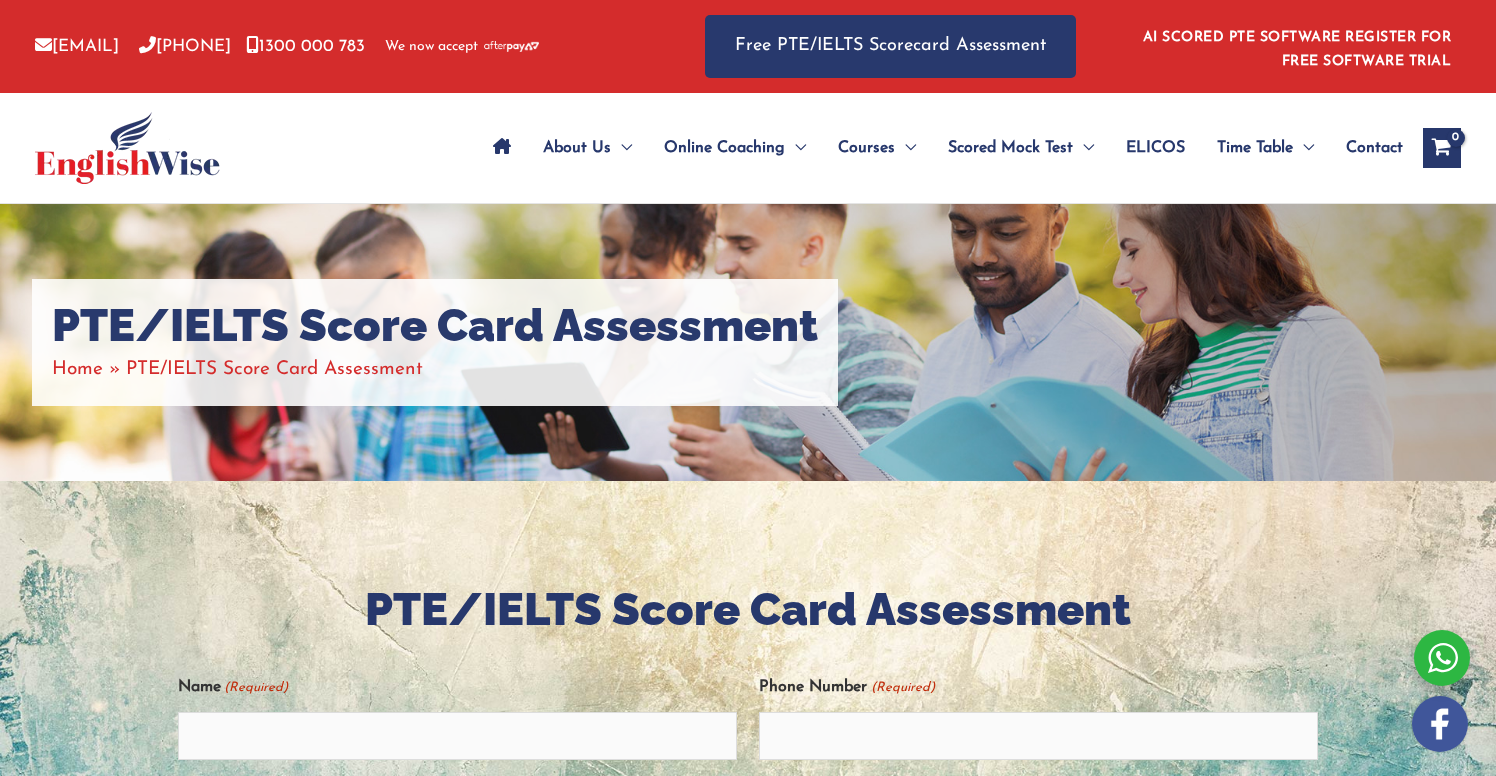 scroll, scrollTop: 0, scrollLeft: 0, axis: both 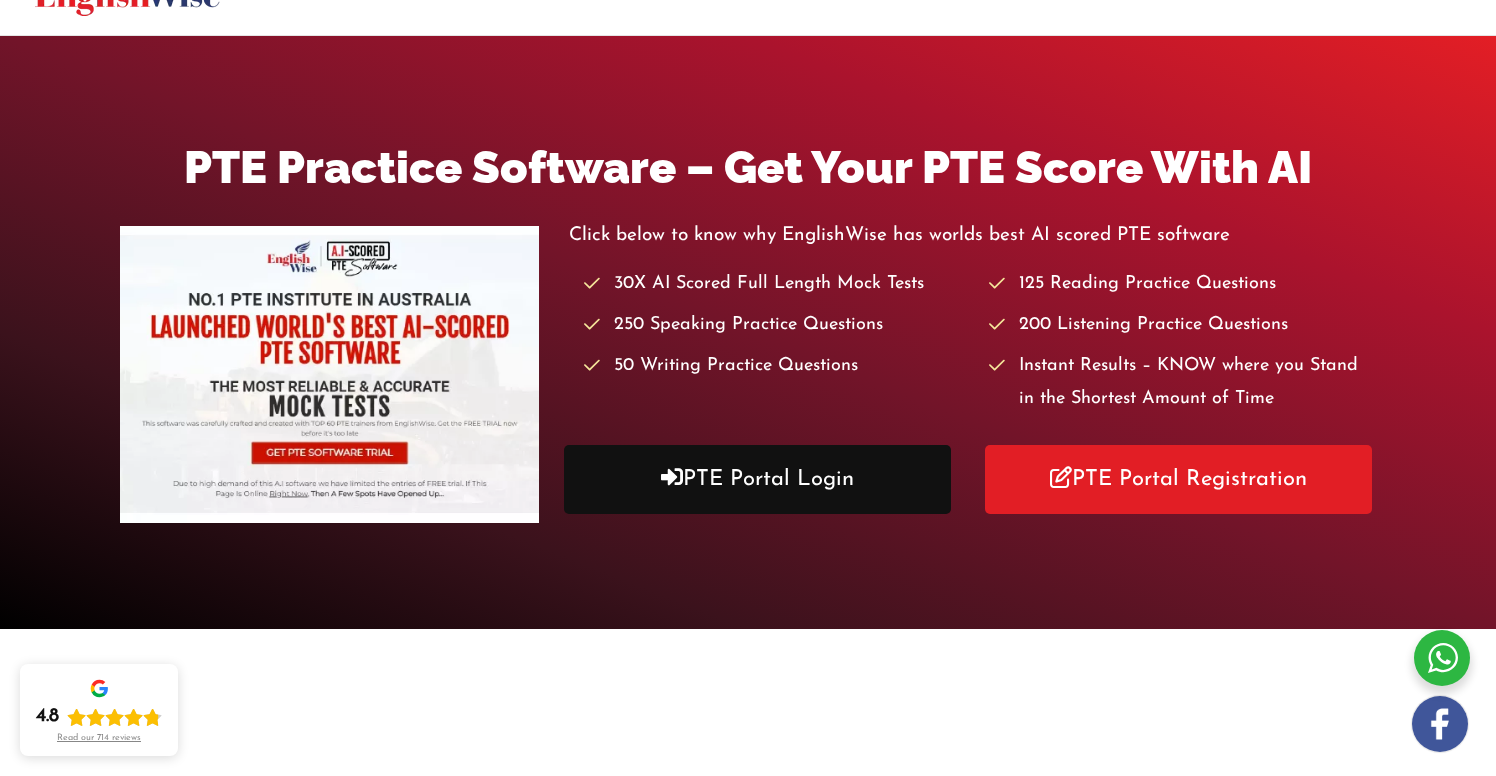 click on "PTE Portal Login" at bounding box center (758, 479) 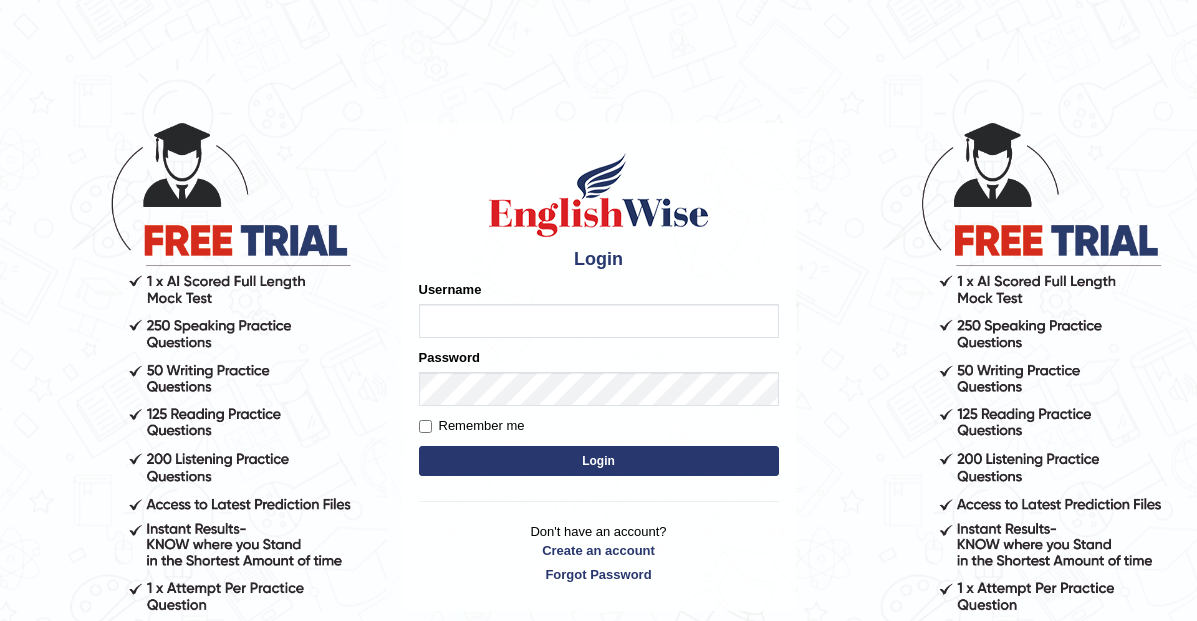 scroll, scrollTop: 0, scrollLeft: 0, axis: both 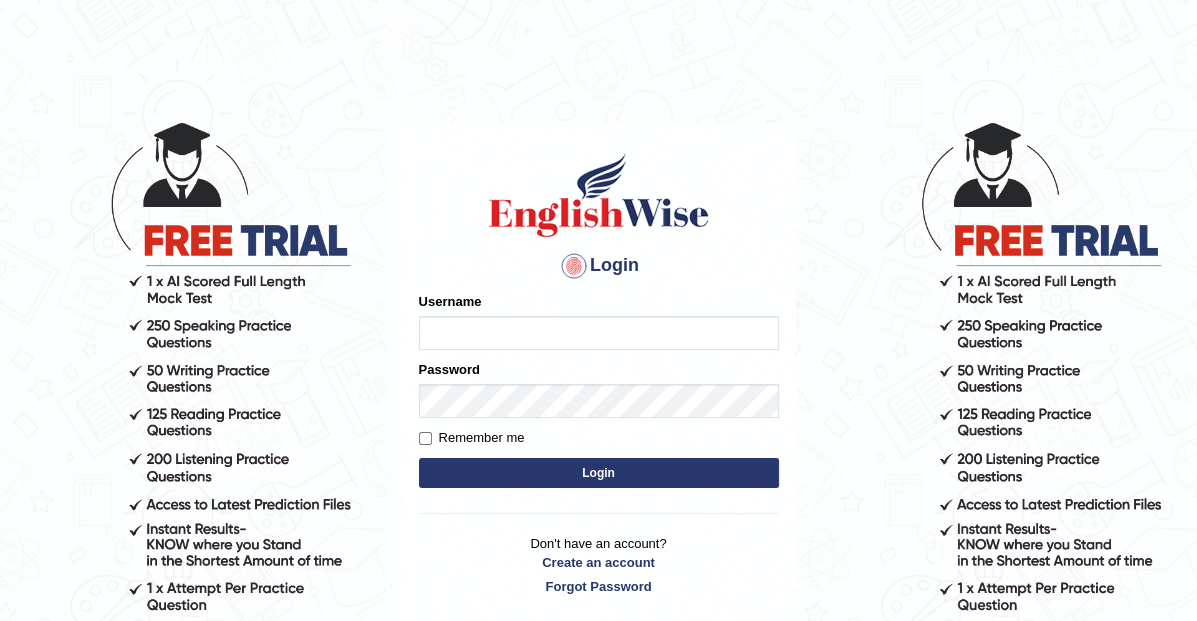 click on "Username" at bounding box center (599, 333) 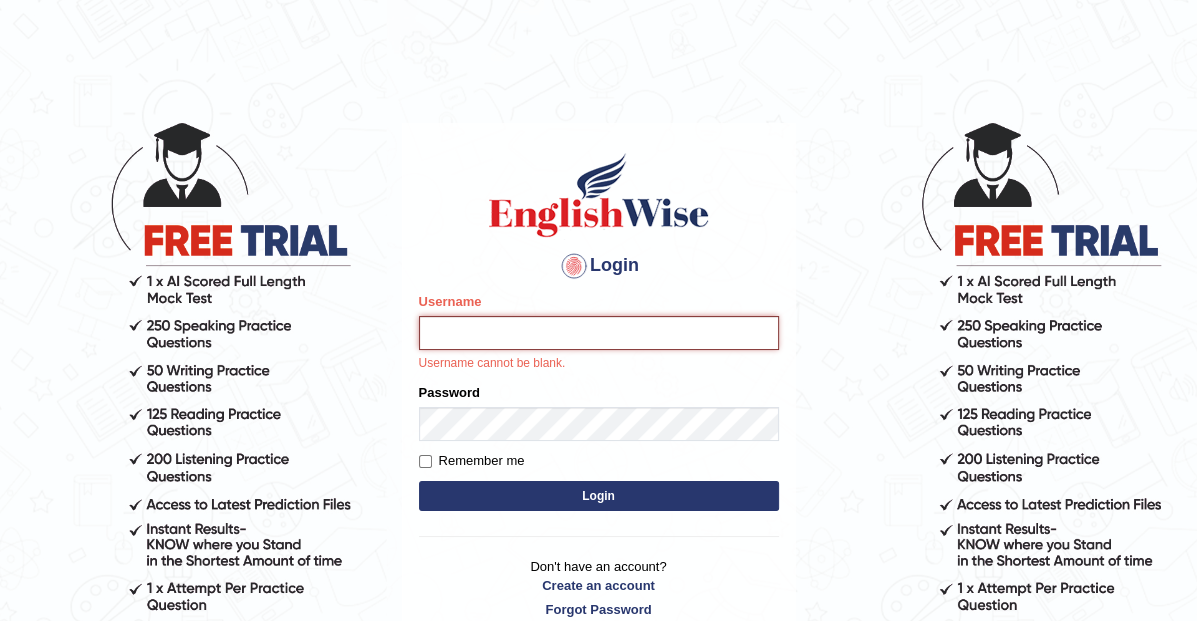 type on "[FIRST]" 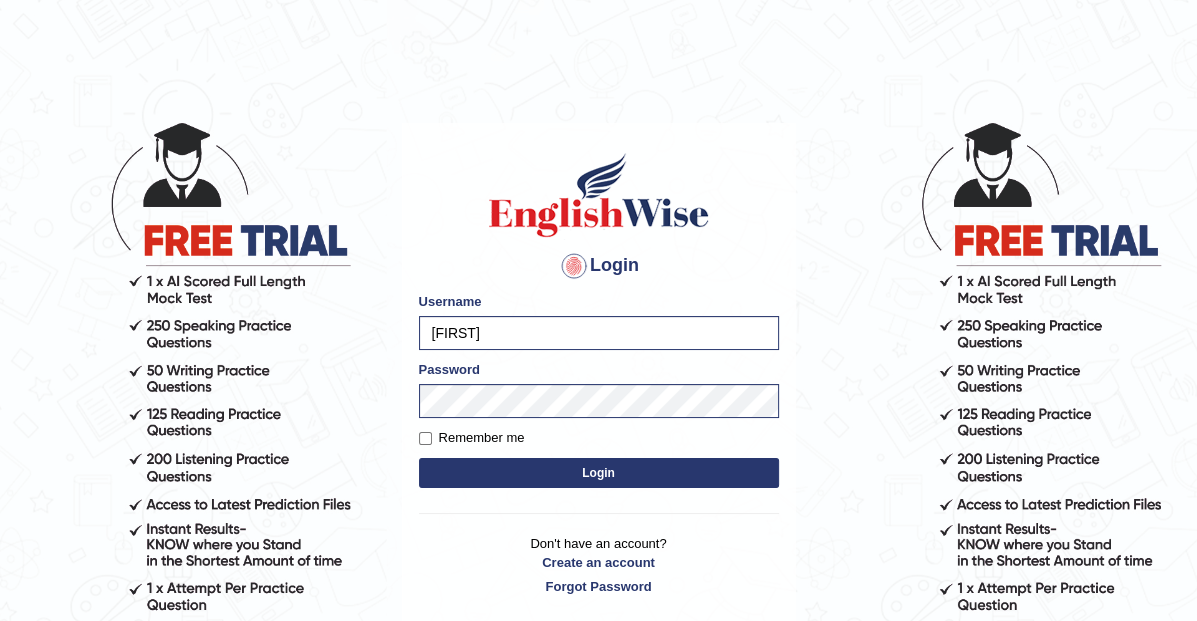 click on "Remember me" at bounding box center [472, 438] 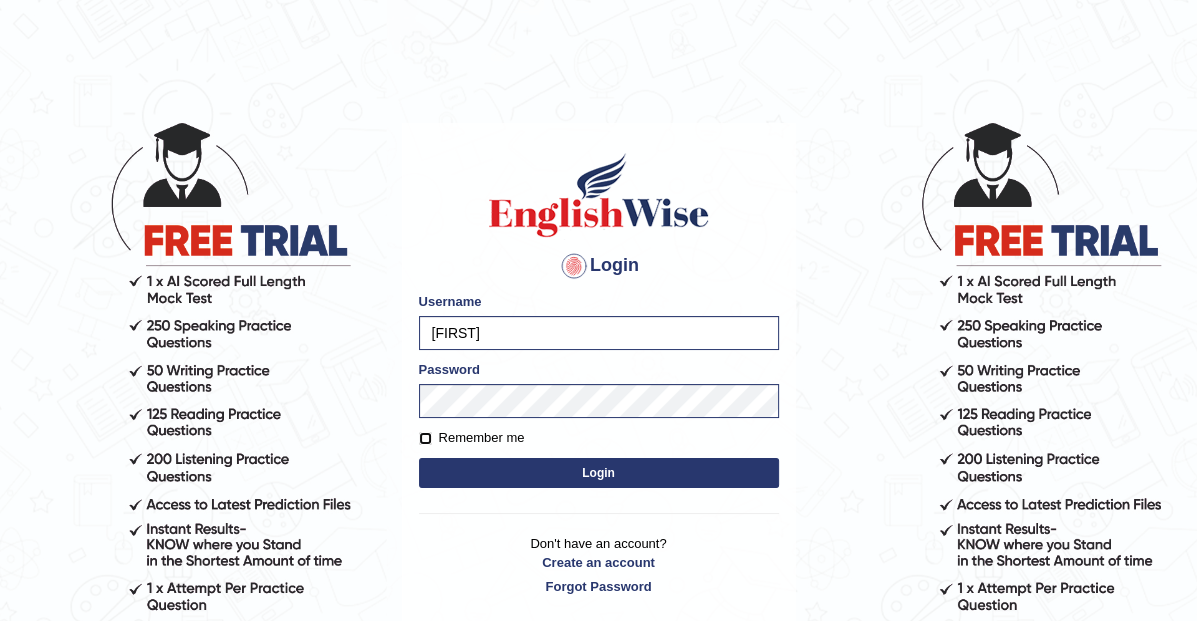 click on "Remember me" at bounding box center (425, 438) 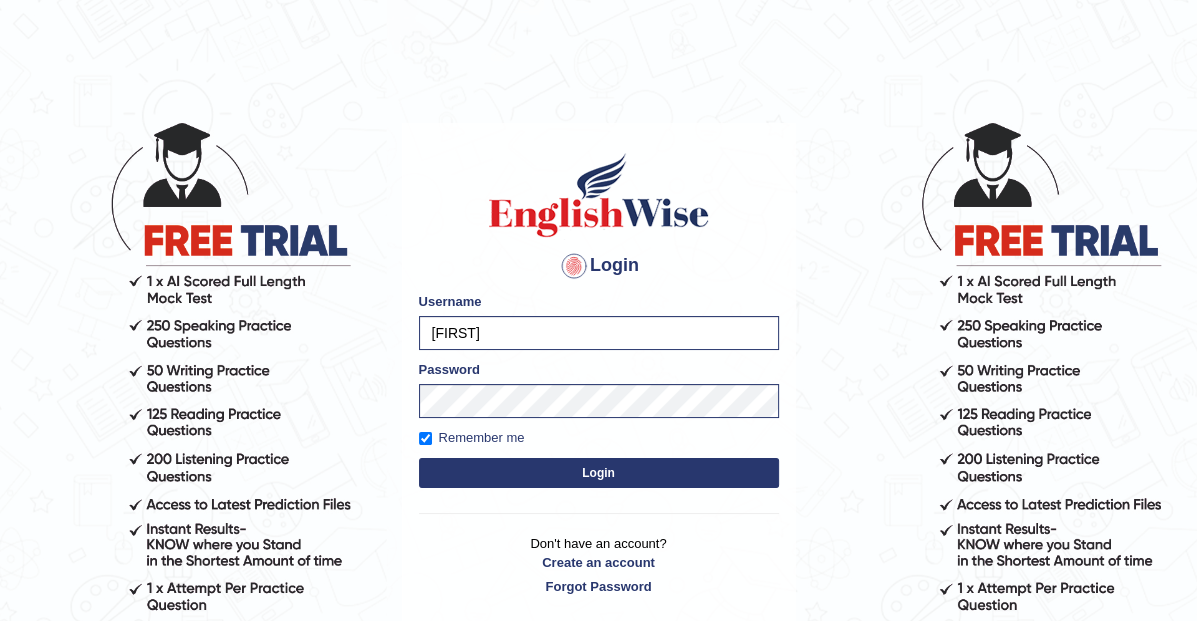 click on "Login" at bounding box center (599, 473) 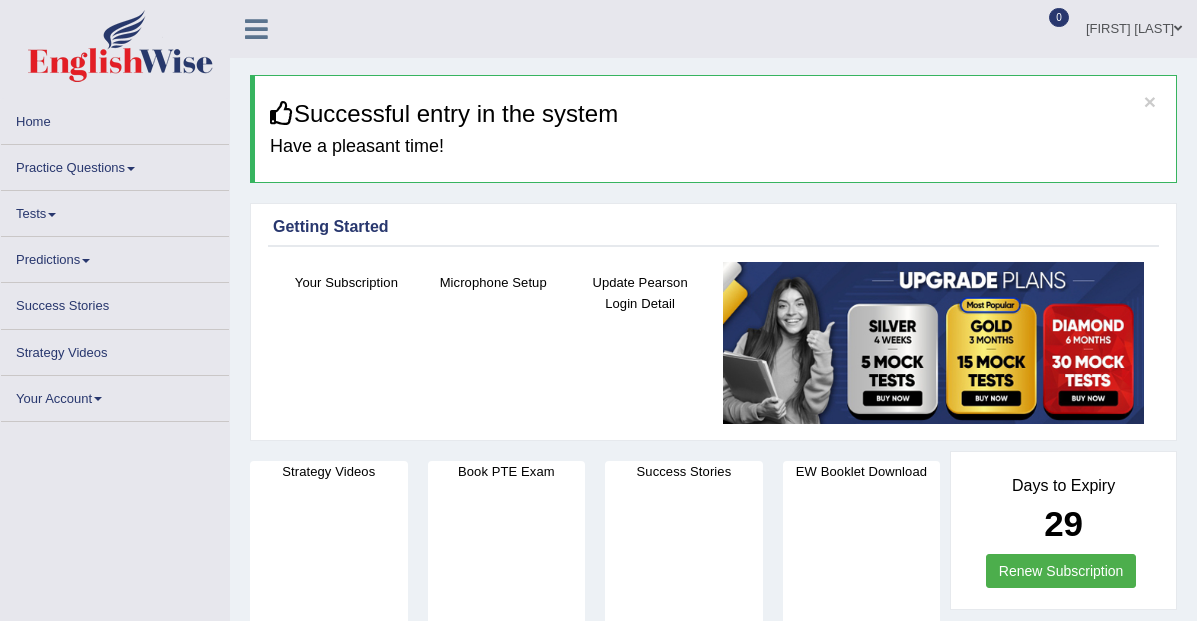 scroll, scrollTop: 0, scrollLeft: 0, axis: both 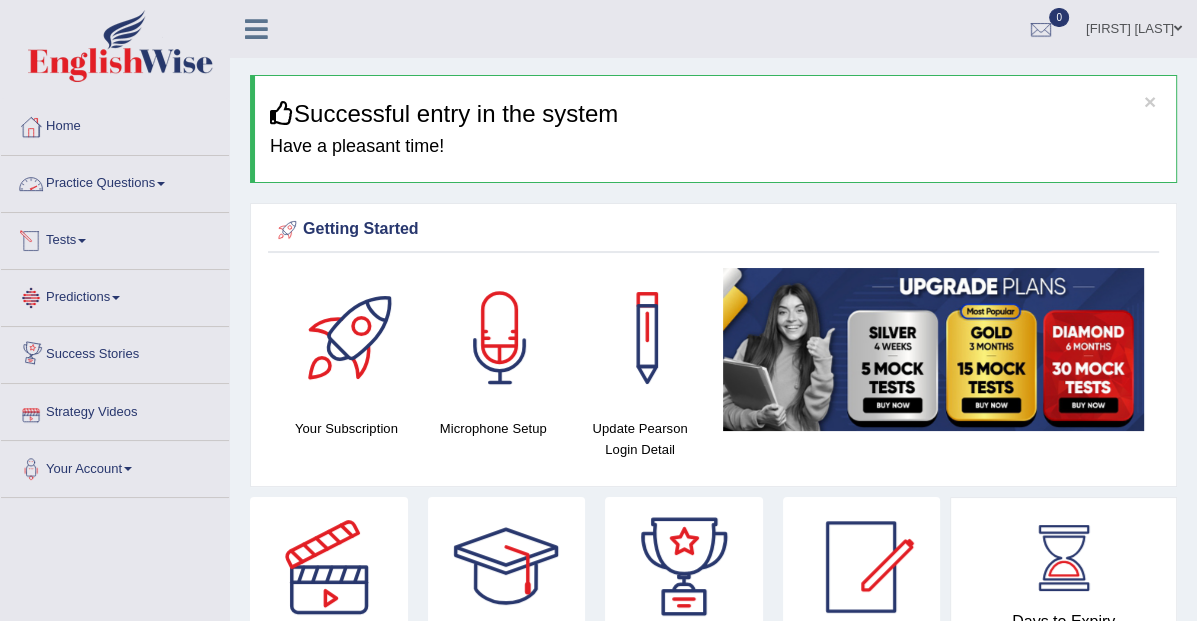 click on "Practice Questions" at bounding box center [115, 181] 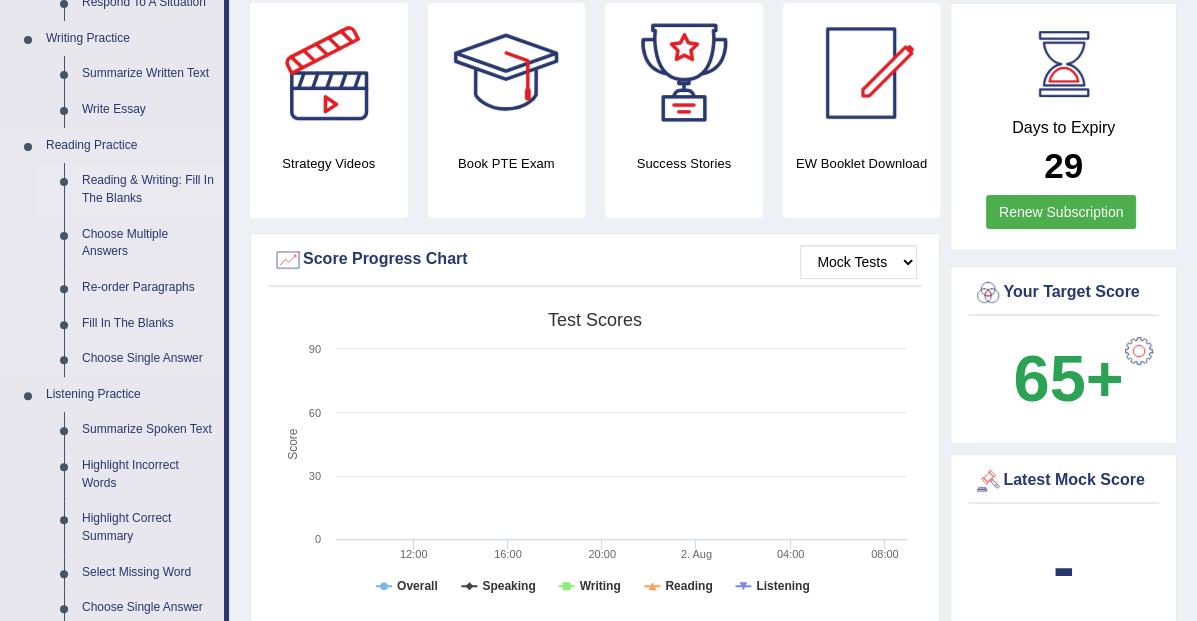 scroll, scrollTop: 499, scrollLeft: 0, axis: vertical 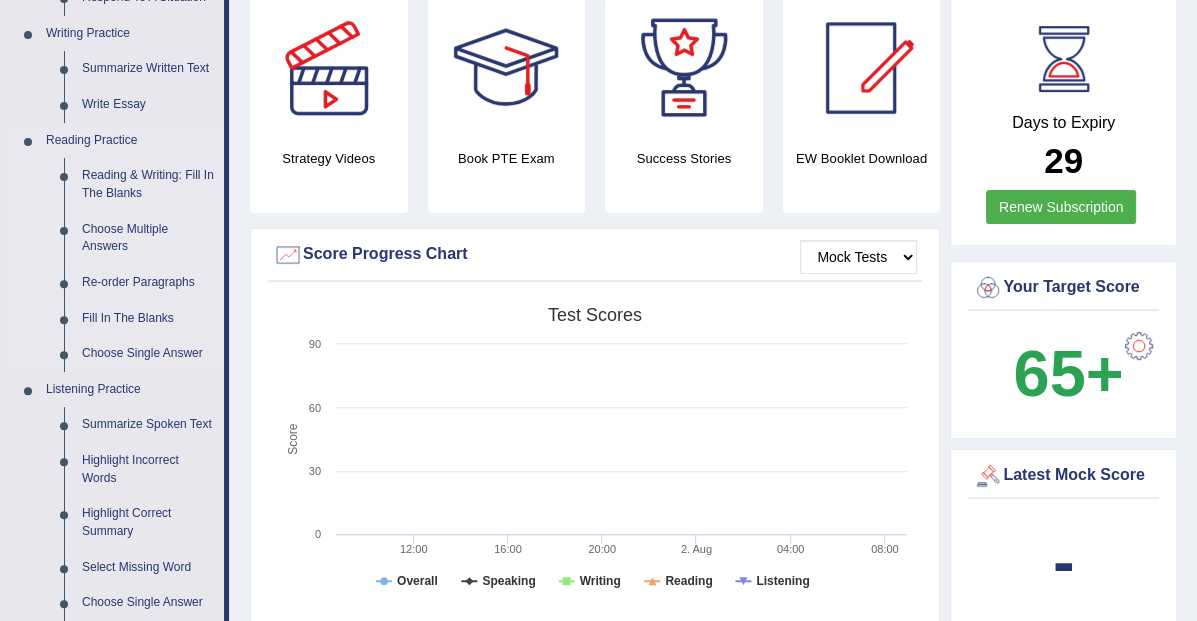 click on "Choose Multiple Answers" at bounding box center [148, 238] 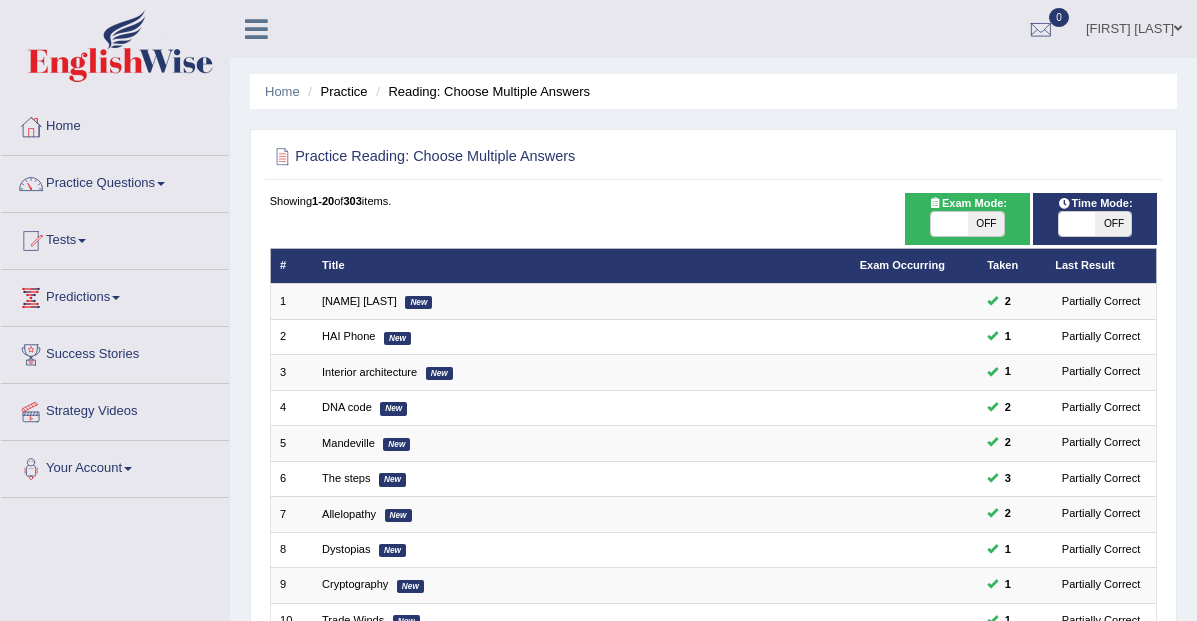 scroll, scrollTop: 0, scrollLeft: 0, axis: both 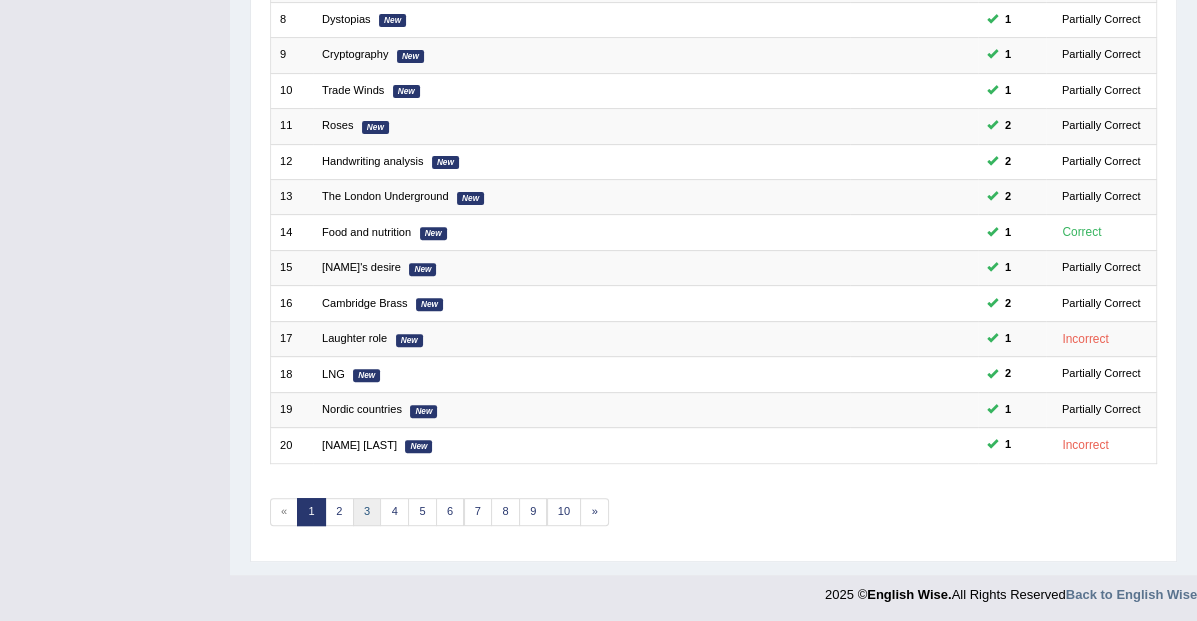 click on "3" at bounding box center (367, 512) 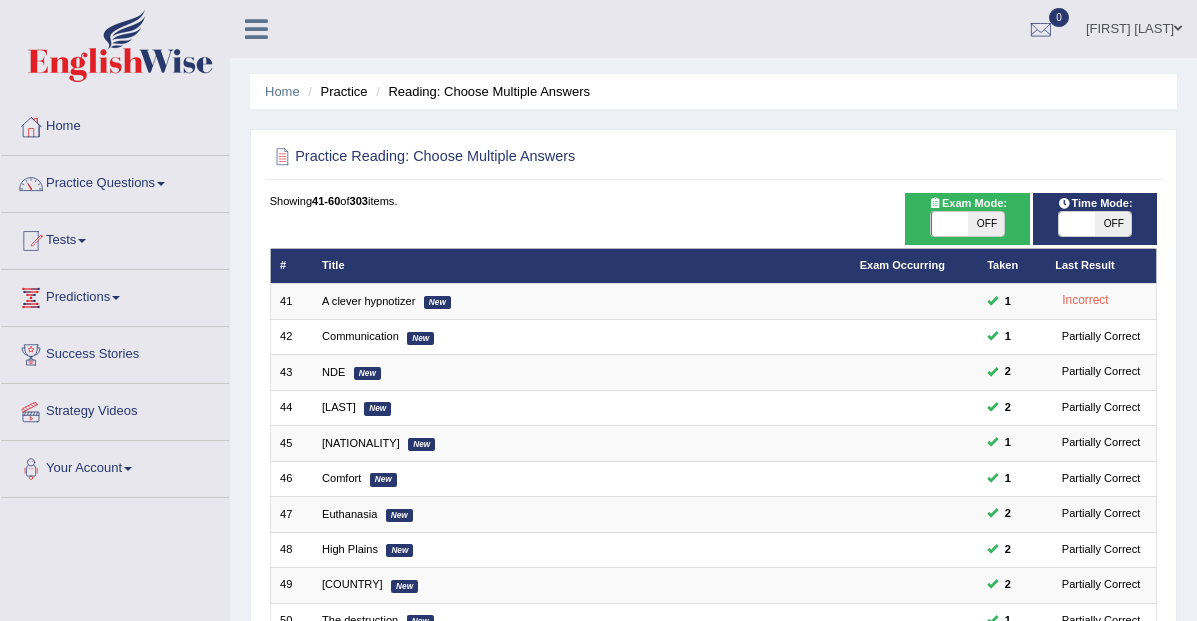scroll, scrollTop: 0, scrollLeft: 0, axis: both 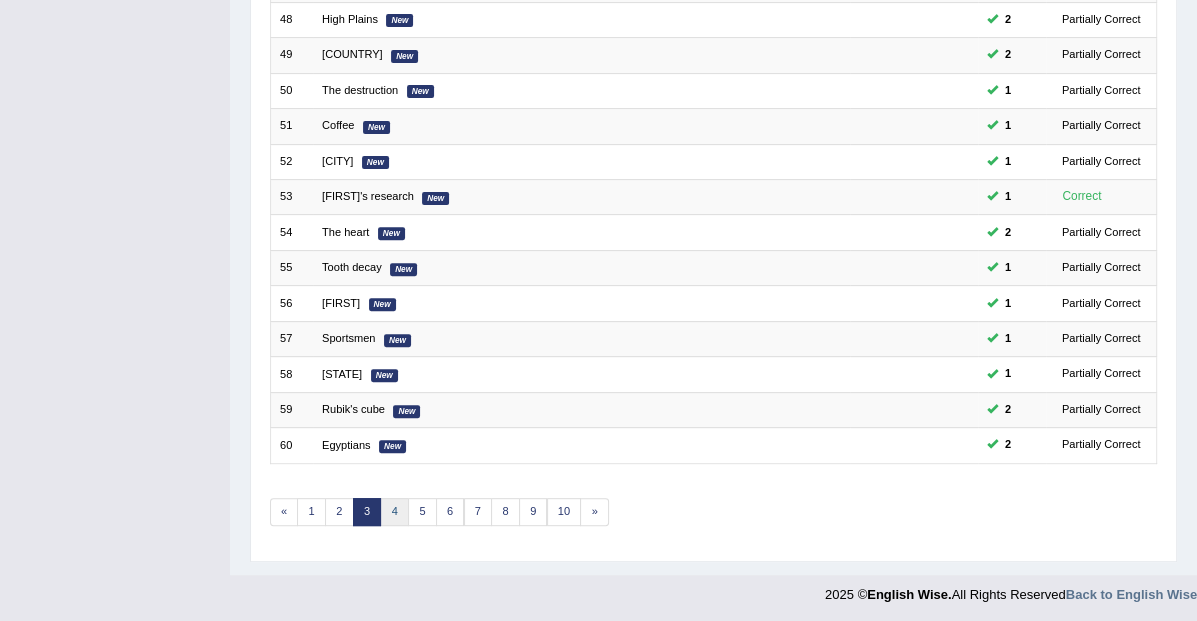 click on "4" at bounding box center [394, 512] 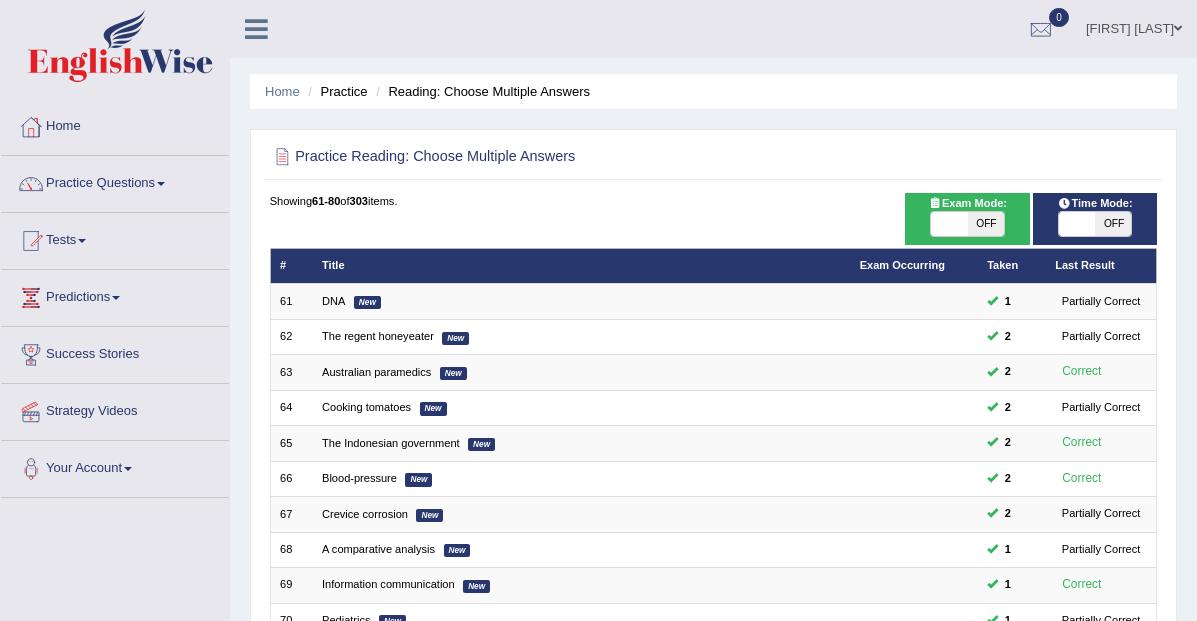 scroll, scrollTop: 0, scrollLeft: 0, axis: both 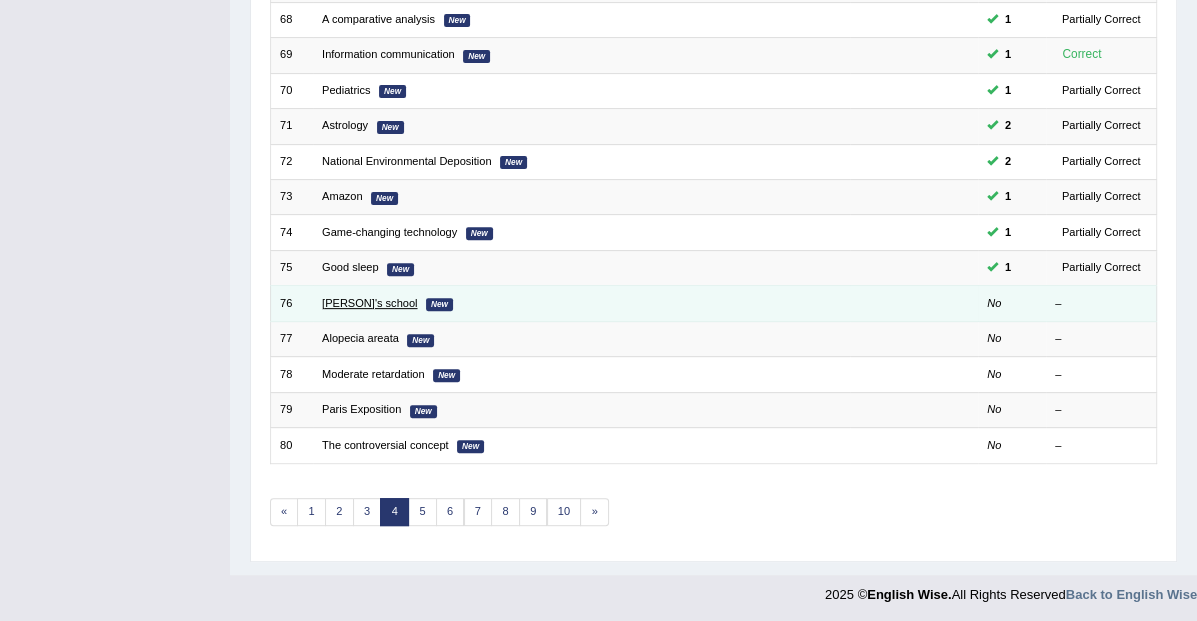 click on "Hawking’s school" at bounding box center [369, 303] 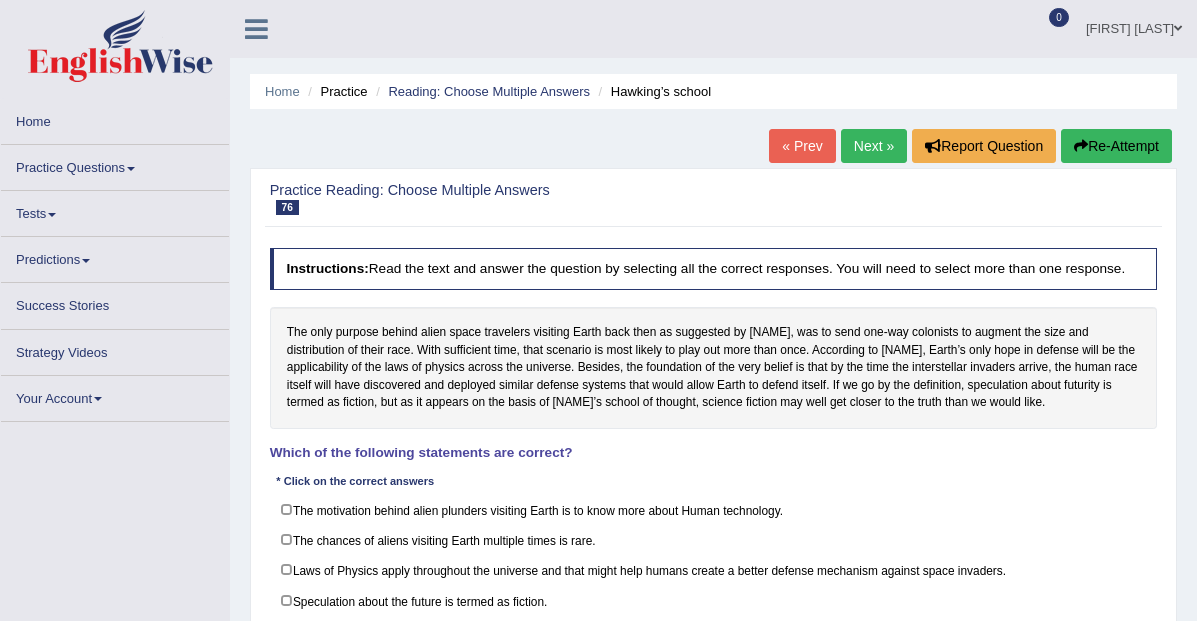 scroll, scrollTop: 0, scrollLeft: 0, axis: both 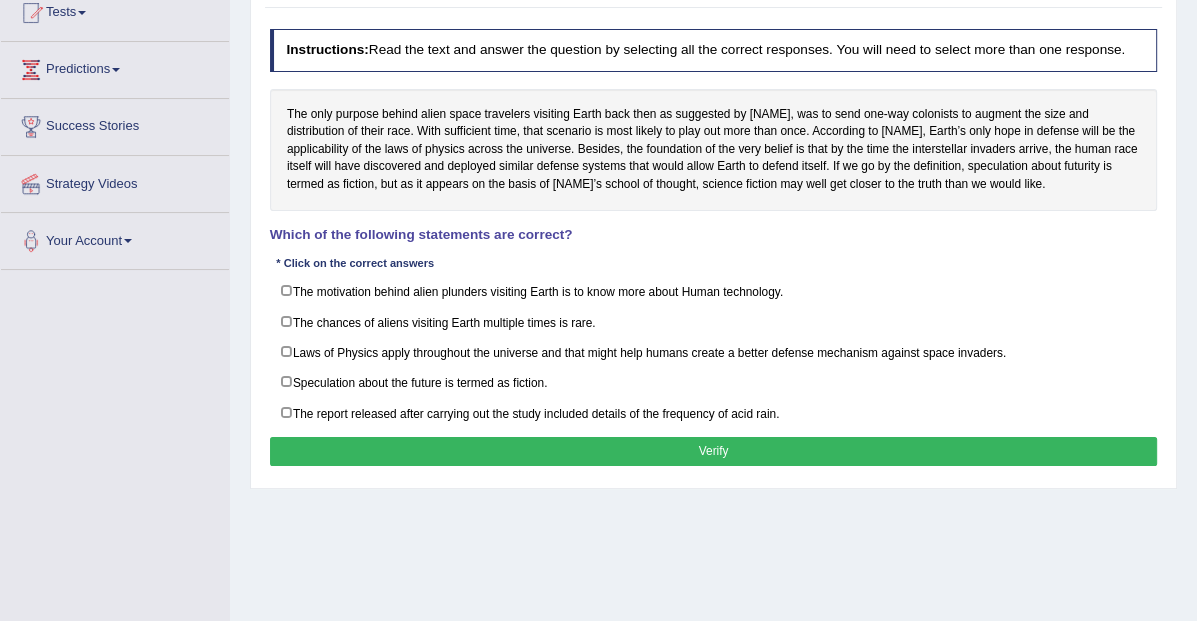 click on "Toggle navigation
Home
Practice Questions   Speaking Practice Read Aloud
Repeat Sentence
Describe Image
Re-tell Lecture
Answer Short Question
Summarize Group Discussion
Respond To A Situation
Writing Practice  Summarize Written Text
Write Essay
Reading Practice  Reading & Writing: Fill In The Blanks
Choose Multiple Answers
Re-order Paragraphs
Fill In The Blanks
Choose Single Answer
Listening Practice  Summarize Spoken Text
Highlight Incorrect Words
Highlight Correct Summary
Select Missing Word
Choose Single Answer
Choose Multiple Answers
Fill In The Blanks
Write From Dictation
Pronunciation
Tests  Take Practice Sectional Test
Take Mock Test" at bounding box center [598, 292] 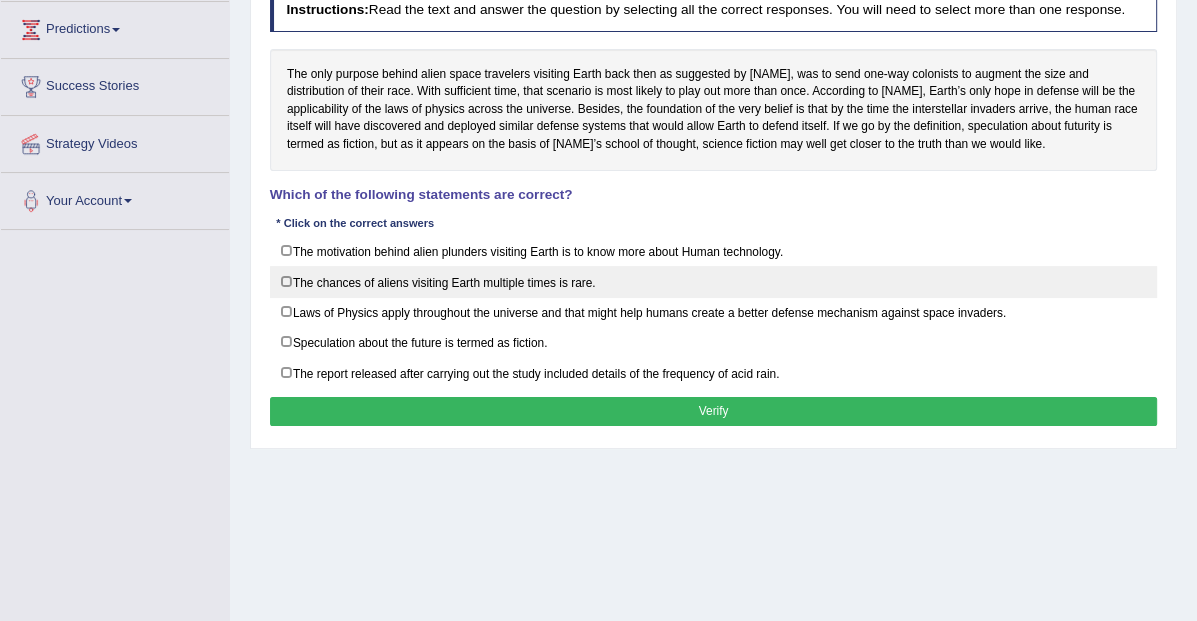 scroll, scrollTop: 290, scrollLeft: 0, axis: vertical 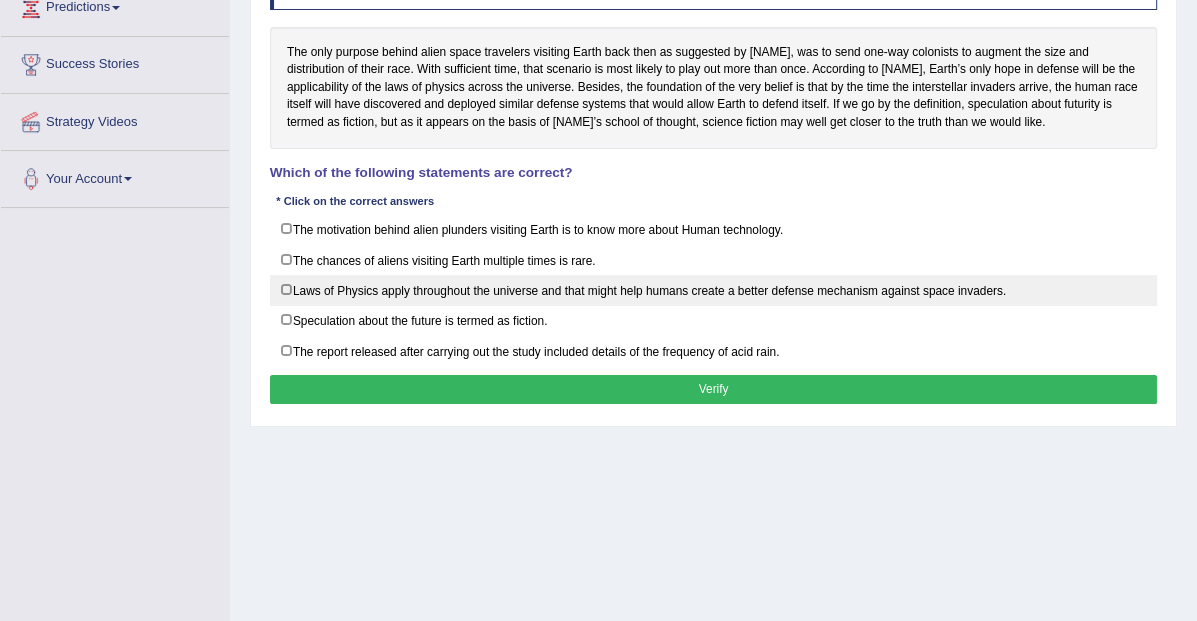 click on "Laws of Physics apply throughout the universe and that might help humans create a better defense mechanism against space invaders." at bounding box center [714, 290] 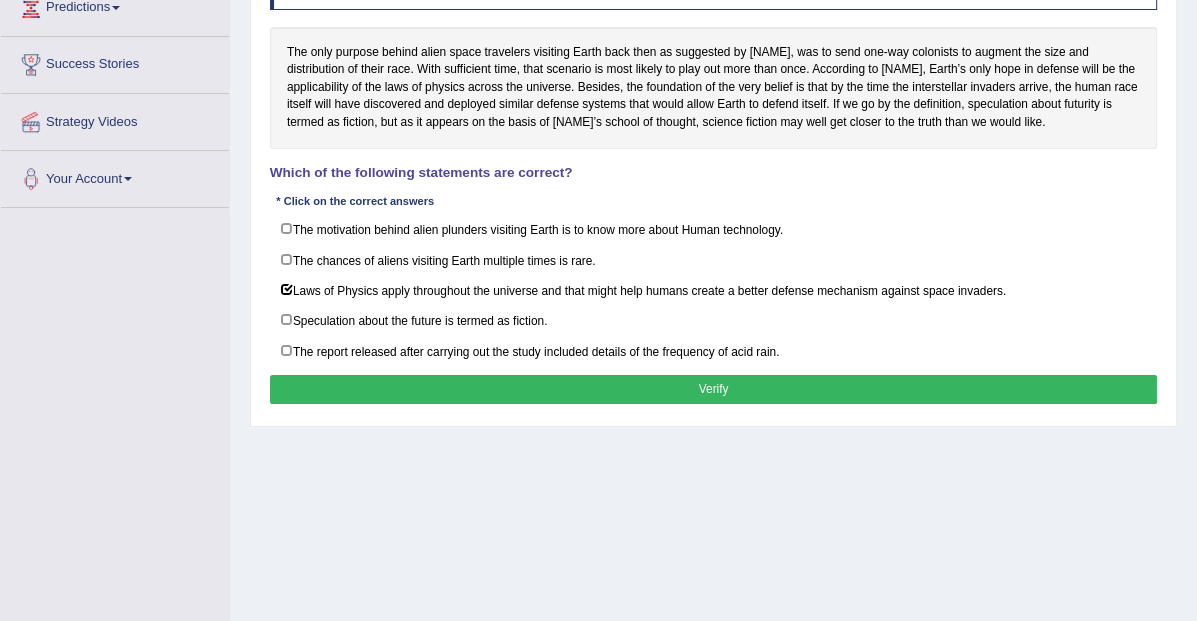 click on "Verify" at bounding box center [714, 389] 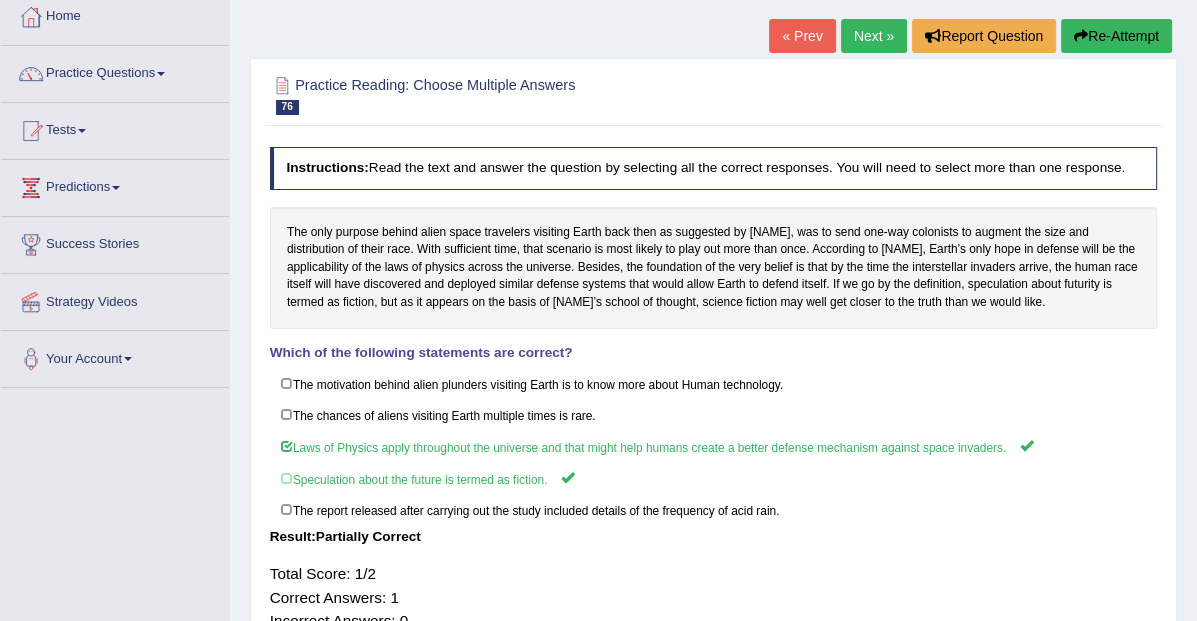 scroll, scrollTop: 89, scrollLeft: 0, axis: vertical 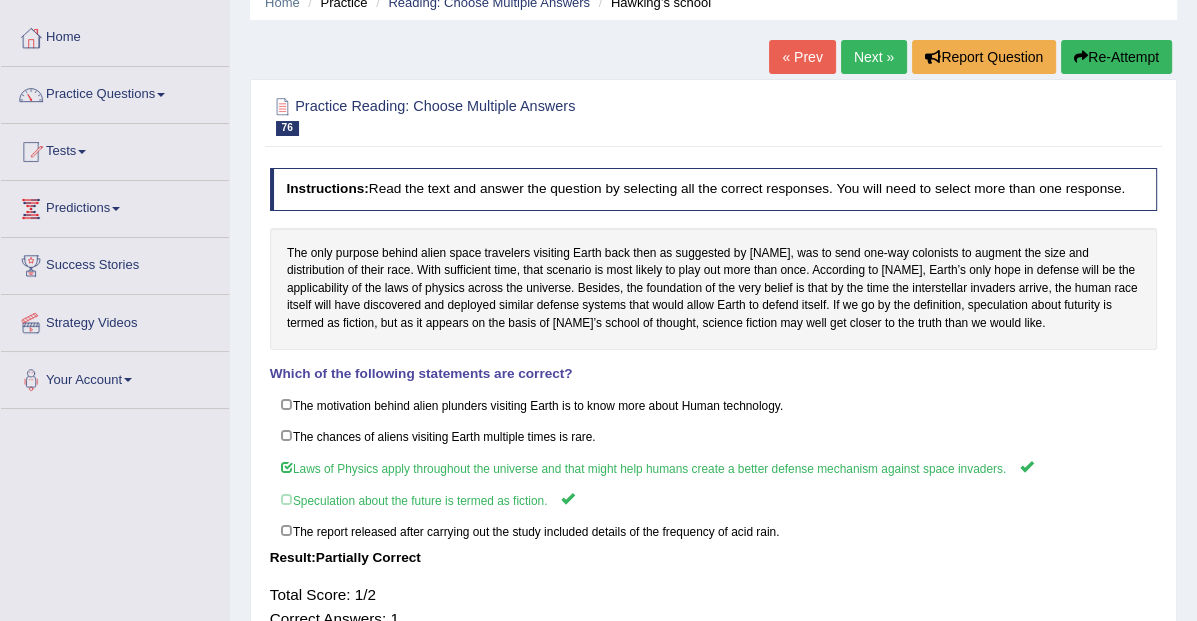 click on "Next »" at bounding box center (874, 57) 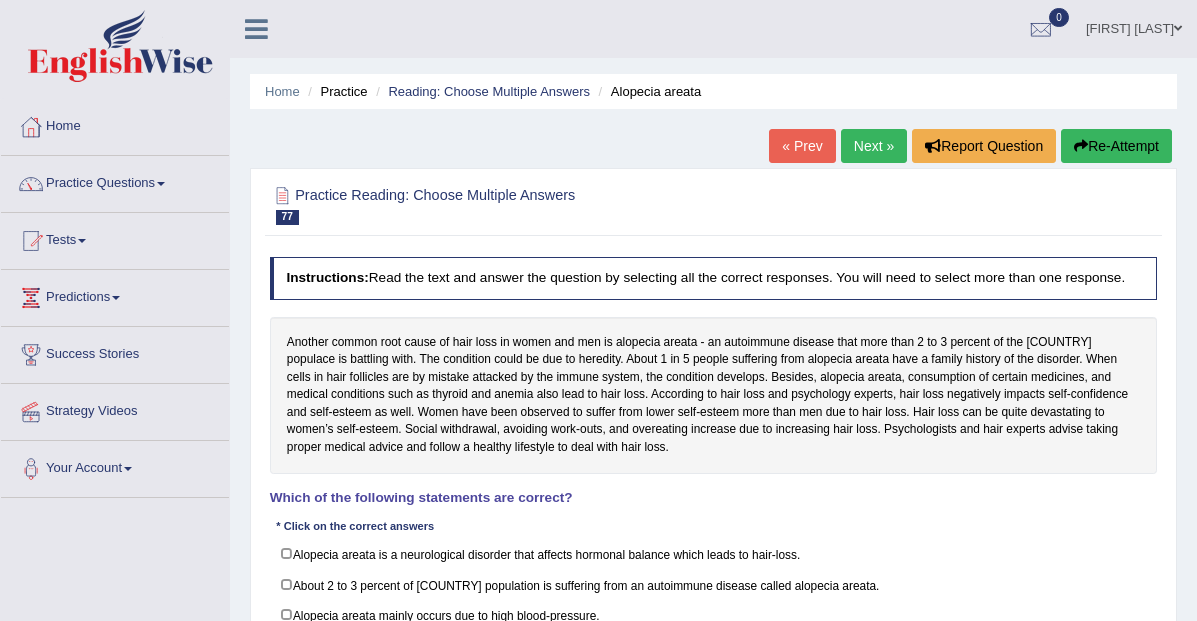 scroll, scrollTop: 0, scrollLeft: 0, axis: both 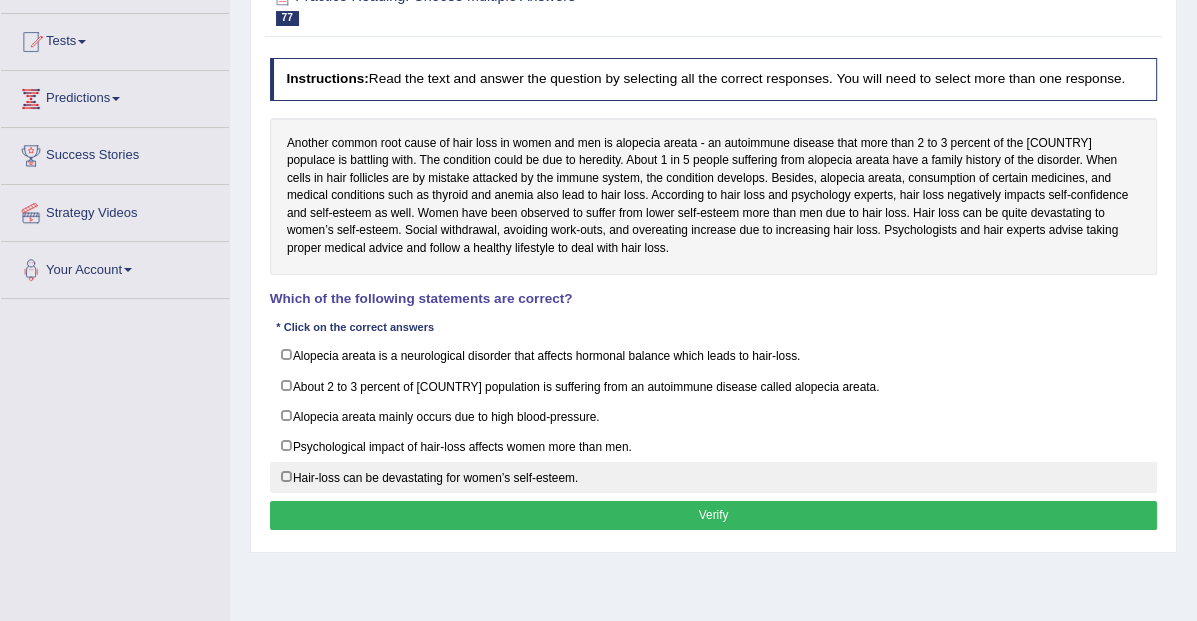 click on "Hair-loss can be devastating for women’s self-esteem." at bounding box center [714, 477] 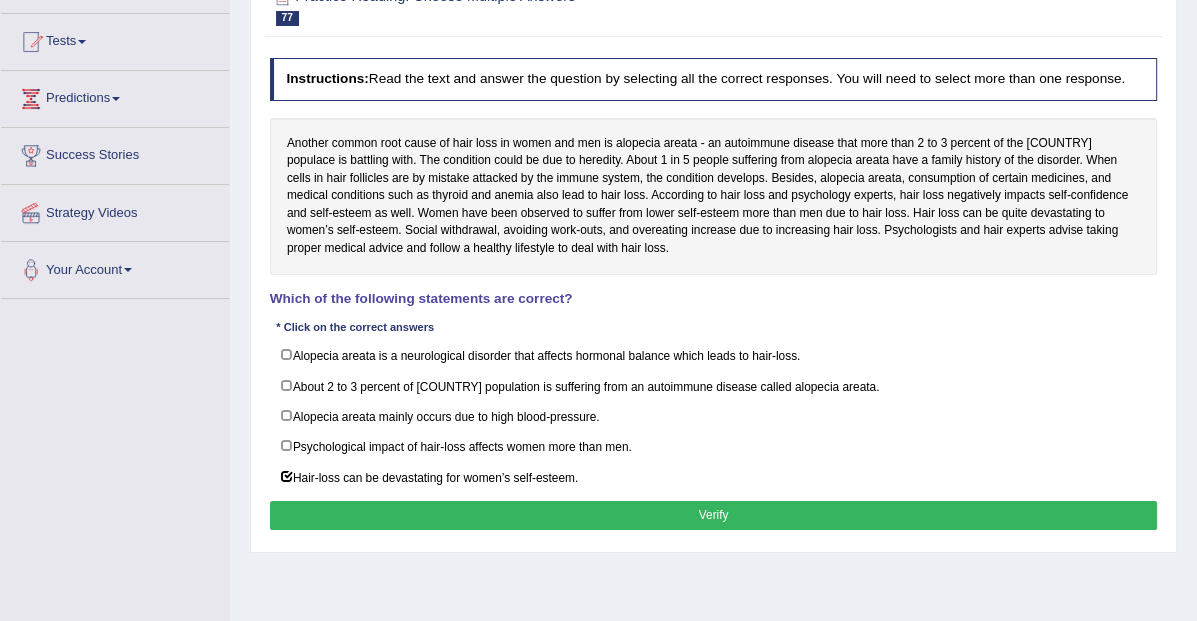 click on "Verify" at bounding box center (714, 515) 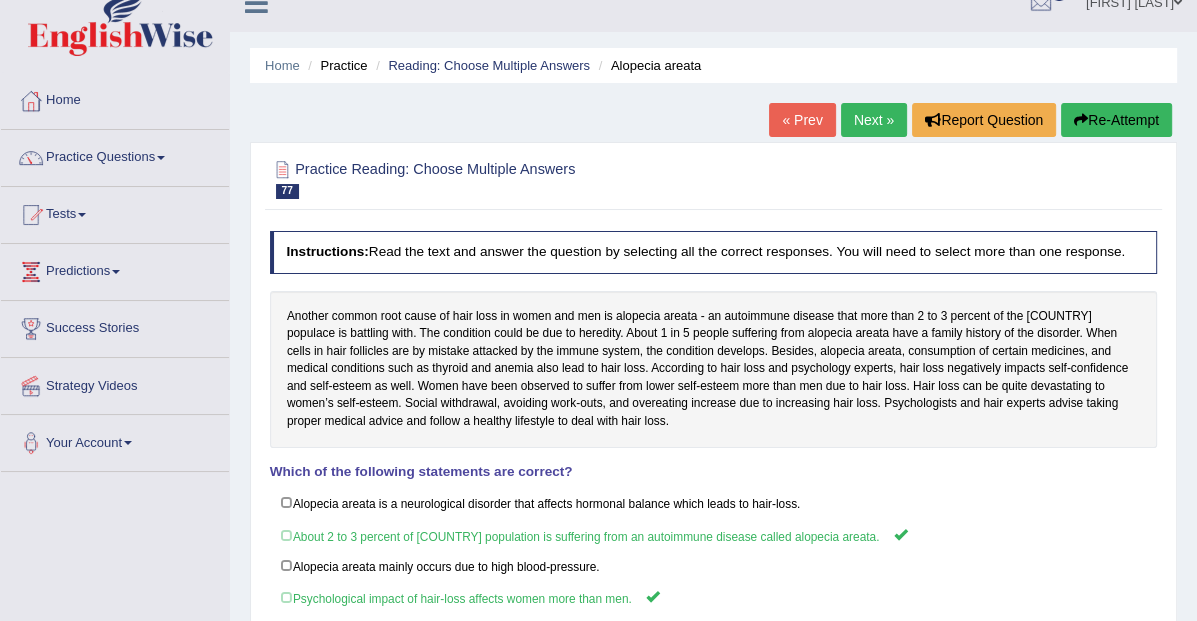 scroll, scrollTop: 0, scrollLeft: 0, axis: both 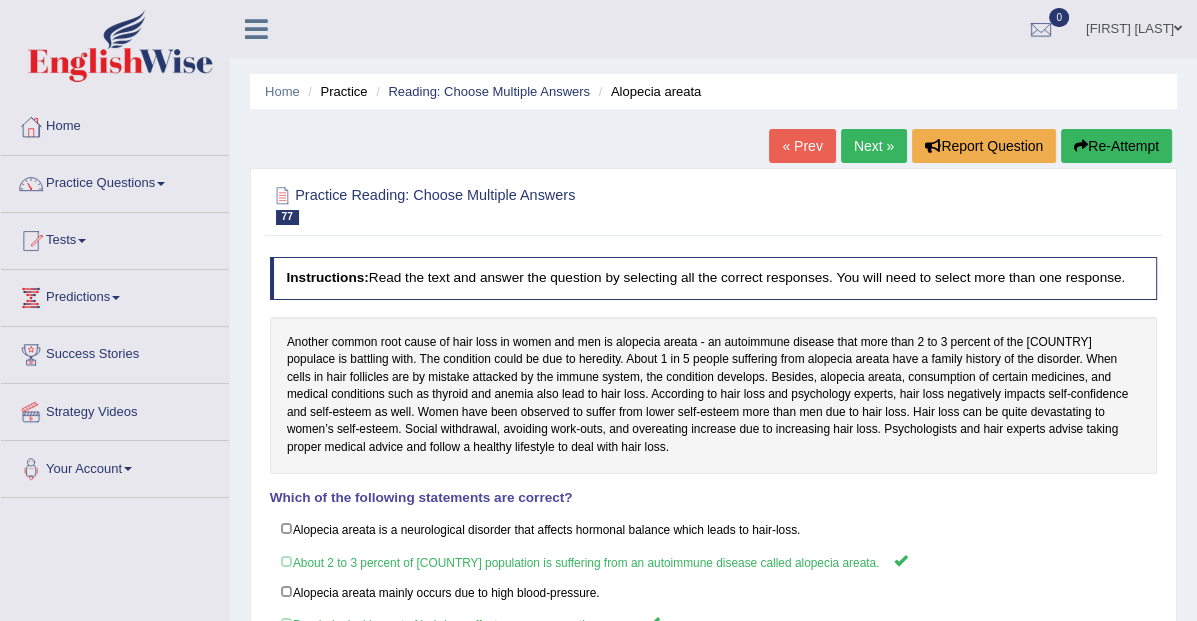 click on "Next »" at bounding box center [874, 146] 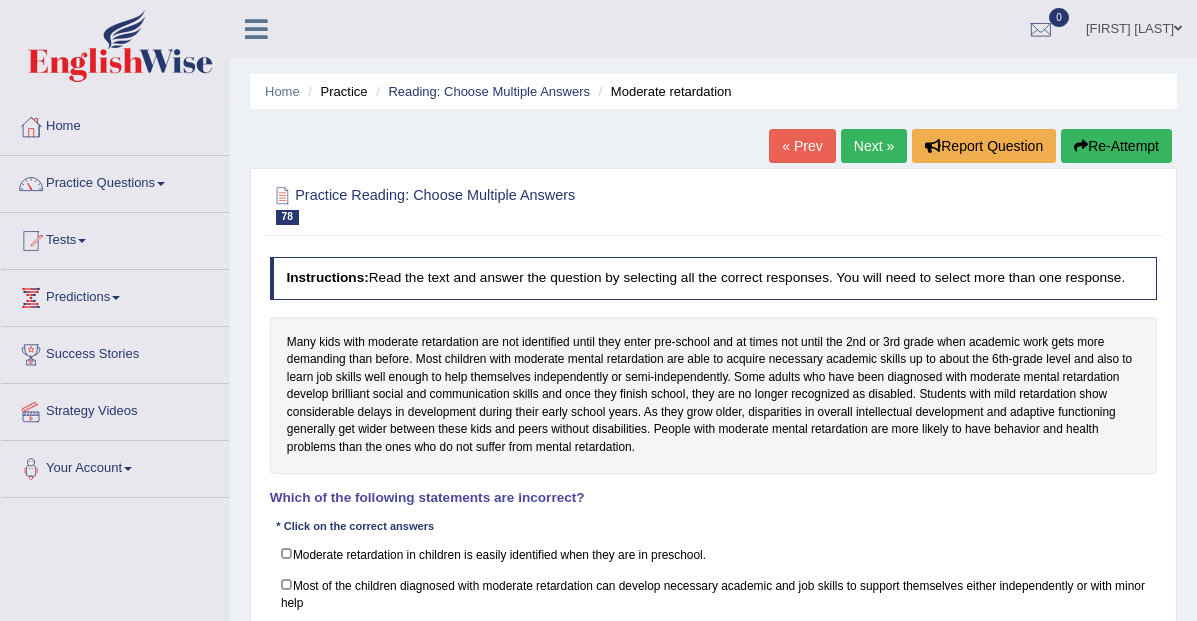scroll, scrollTop: 0, scrollLeft: 0, axis: both 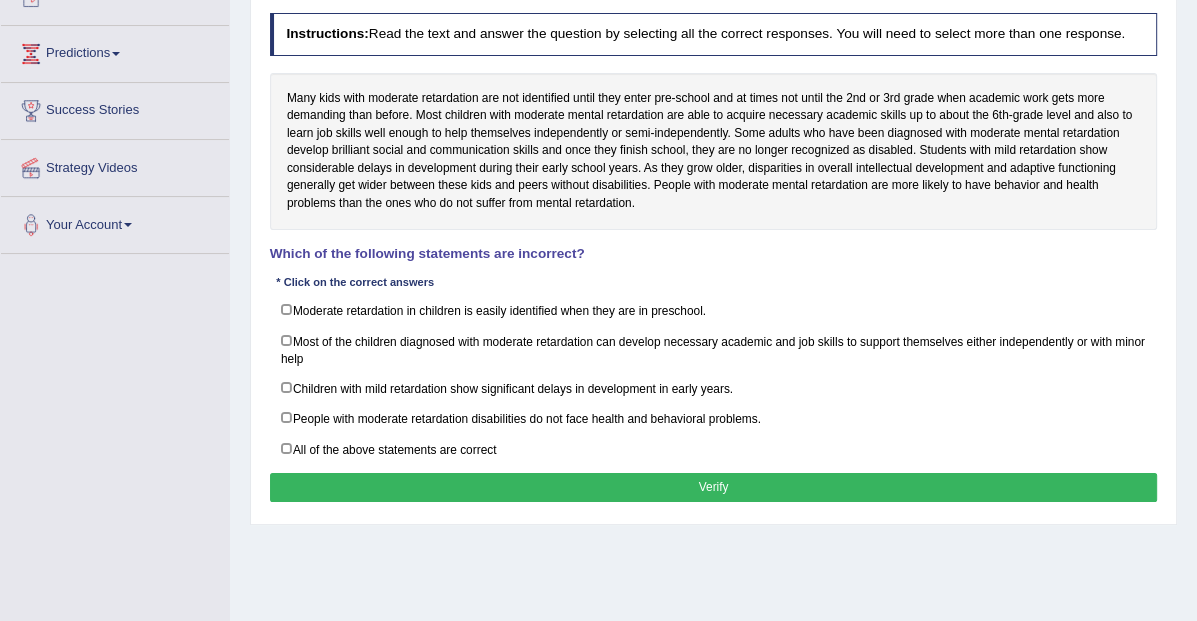 drag, startPoint x: 481, startPoint y: 116, endPoint x: 422, endPoint y: 115, distance: 59.008472 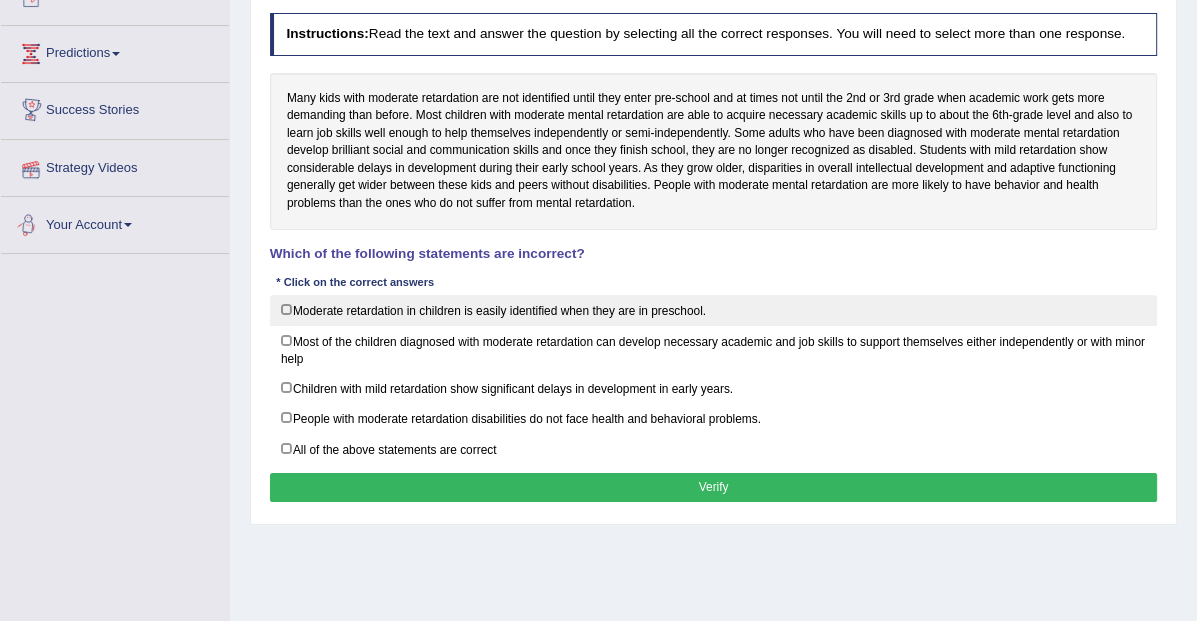 click on "Moderate retardation in children is easily identified when they are in preschool." at bounding box center [714, 310] 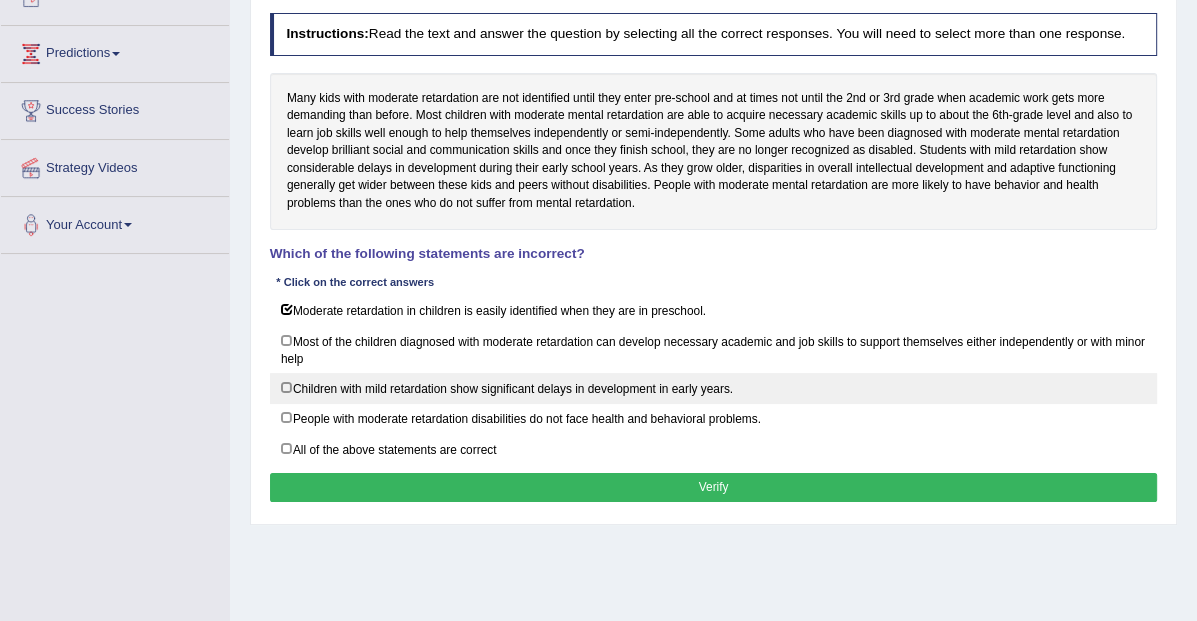 click on "Children with mild retardation show significant delays in development in early years." at bounding box center (714, 388) 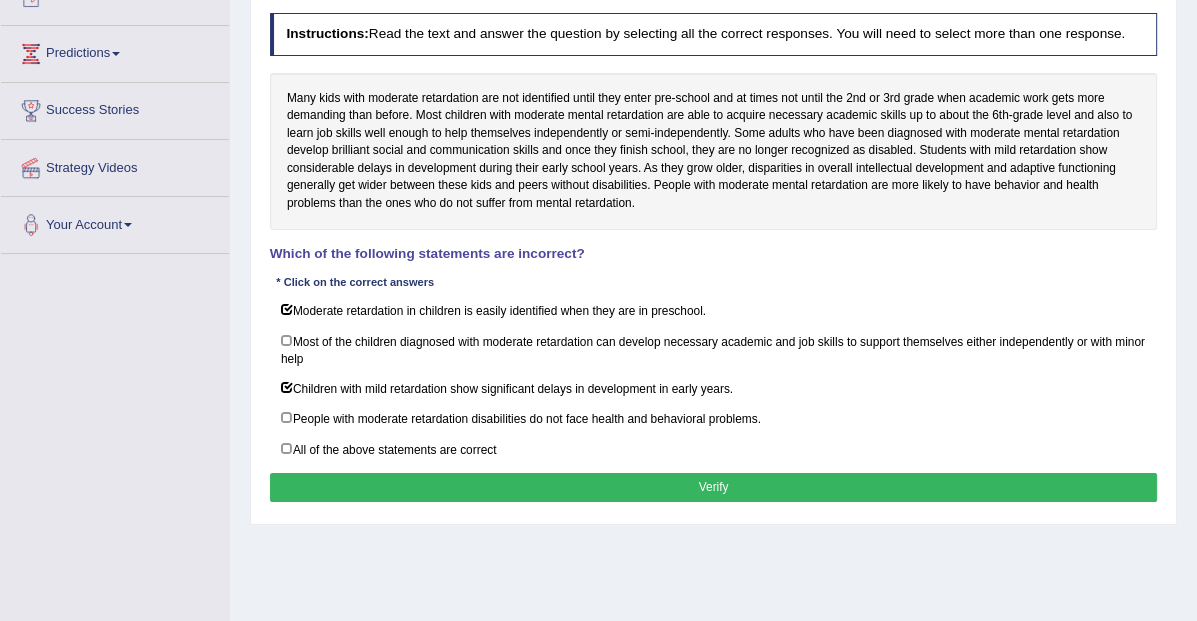 click on "Verify" at bounding box center [714, 487] 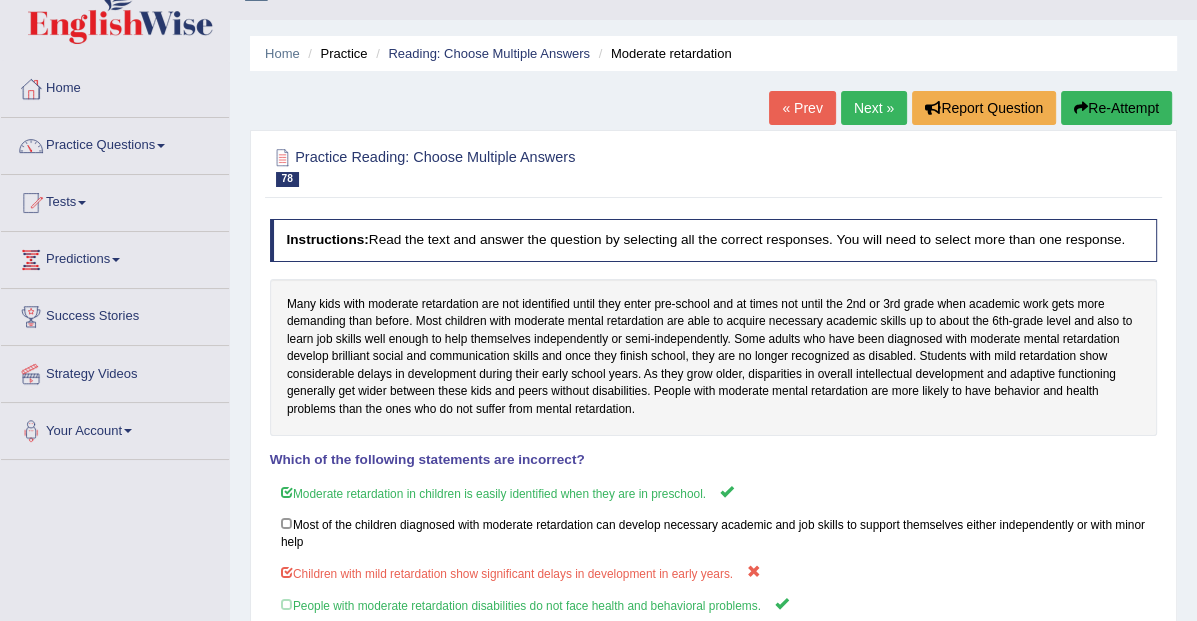scroll, scrollTop: 0, scrollLeft: 0, axis: both 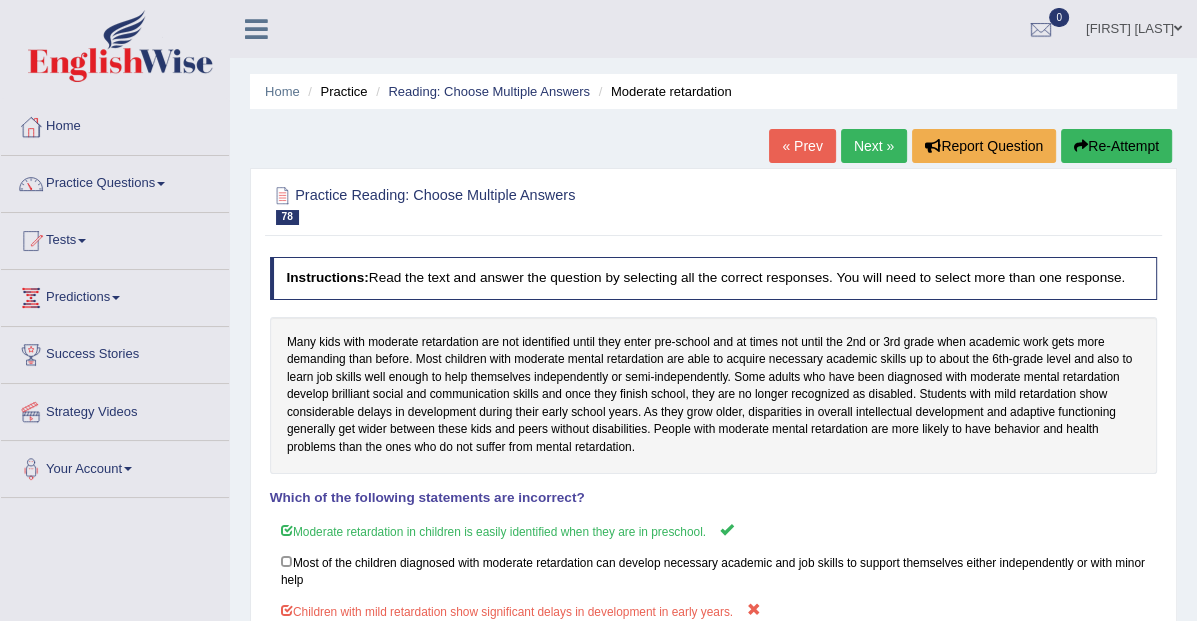 click on "Next »" at bounding box center [874, 146] 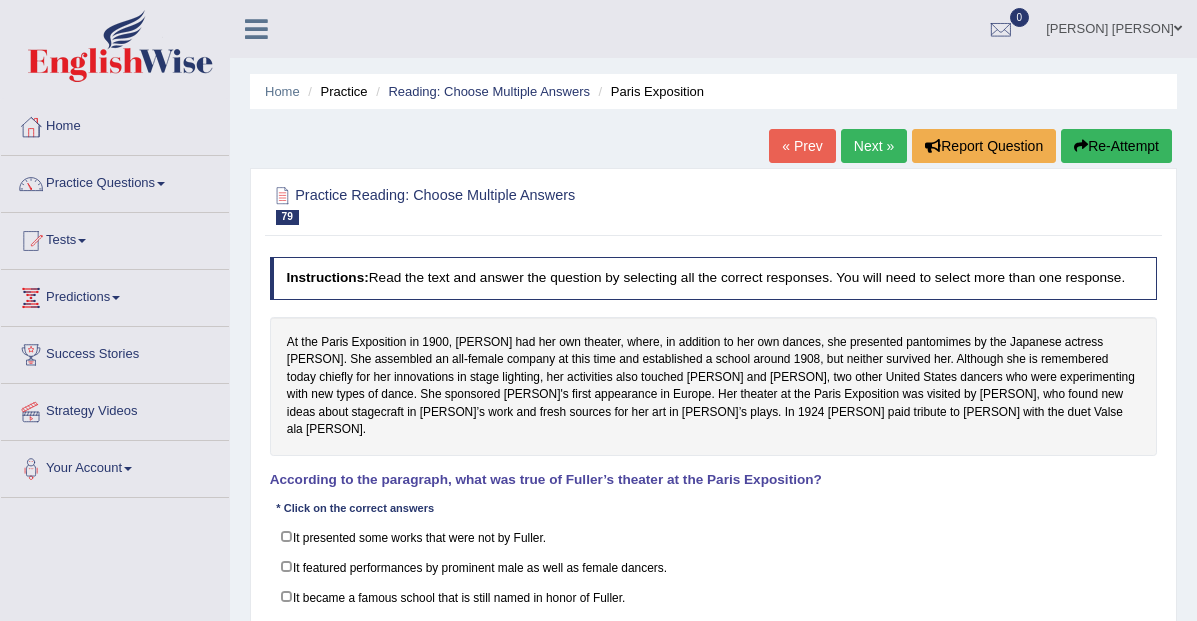 scroll, scrollTop: 80, scrollLeft: 0, axis: vertical 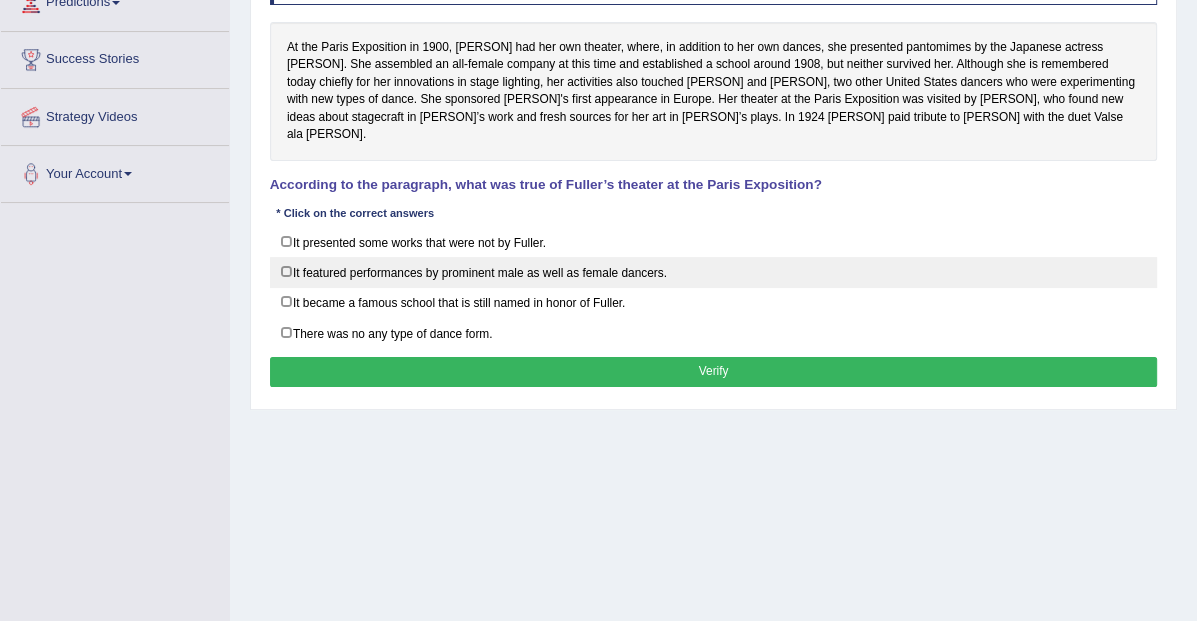 click on "It featured performances by prominent male as well as female dancers." at bounding box center (714, 272) 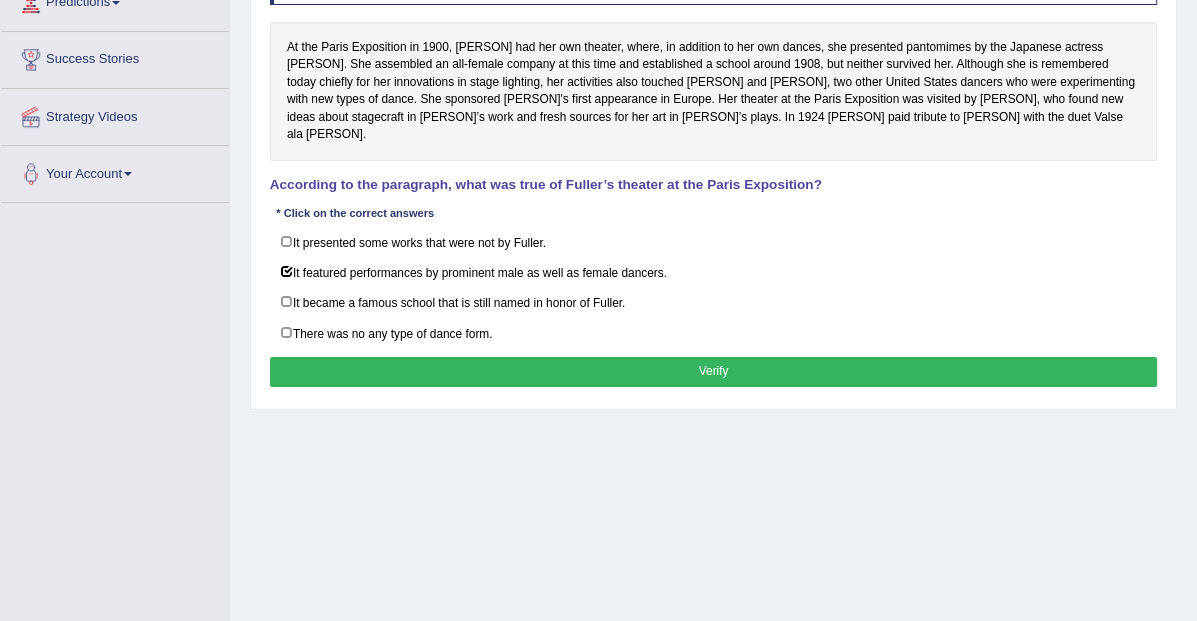 click on "Verify" at bounding box center (714, 371) 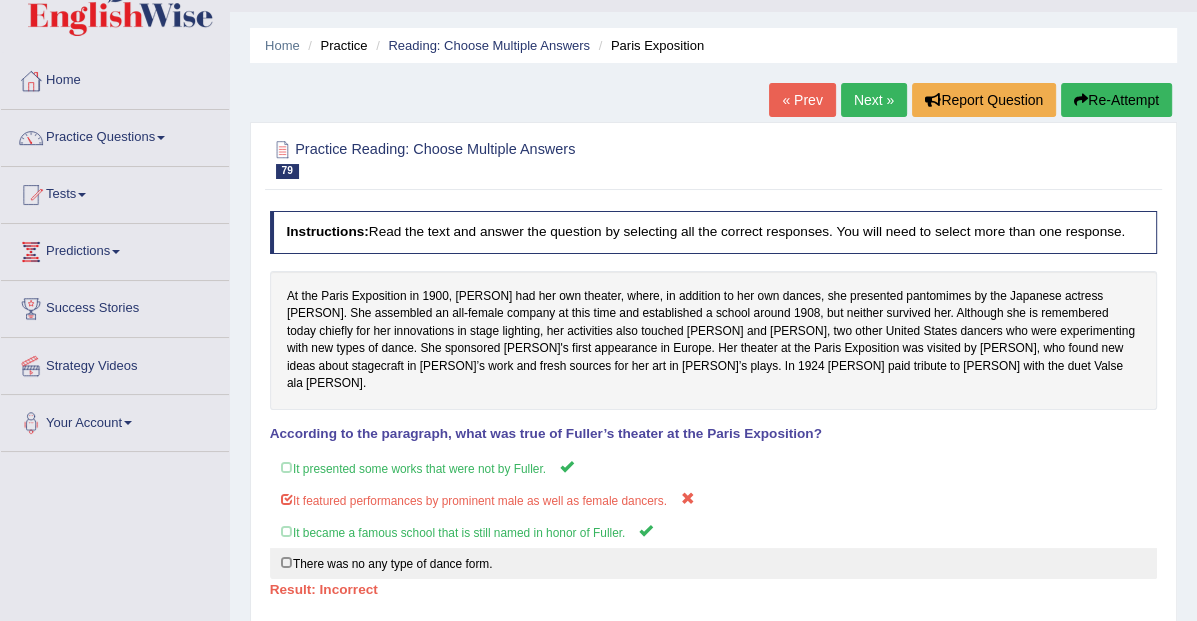 scroll, scrollTop: 16, scrollLeft: 0, axis: vertical 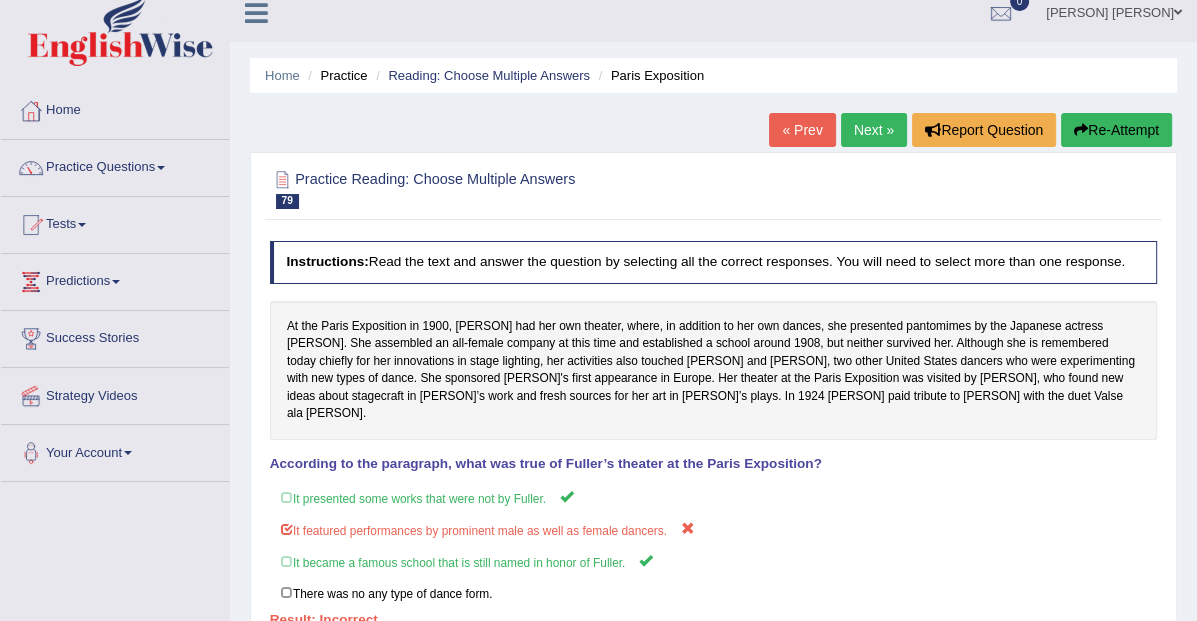 click on "Re-Attempt" at bounding box center [1116, 130] 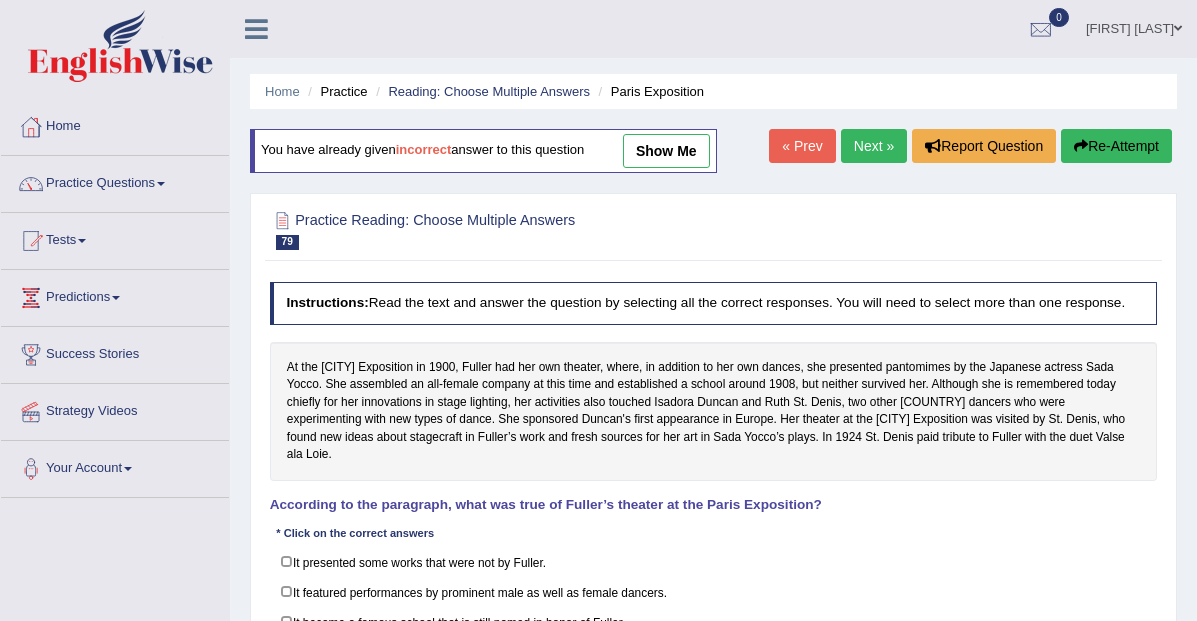 scroll, scrollTop: 16, scrollLeft: 0, axis: vertical 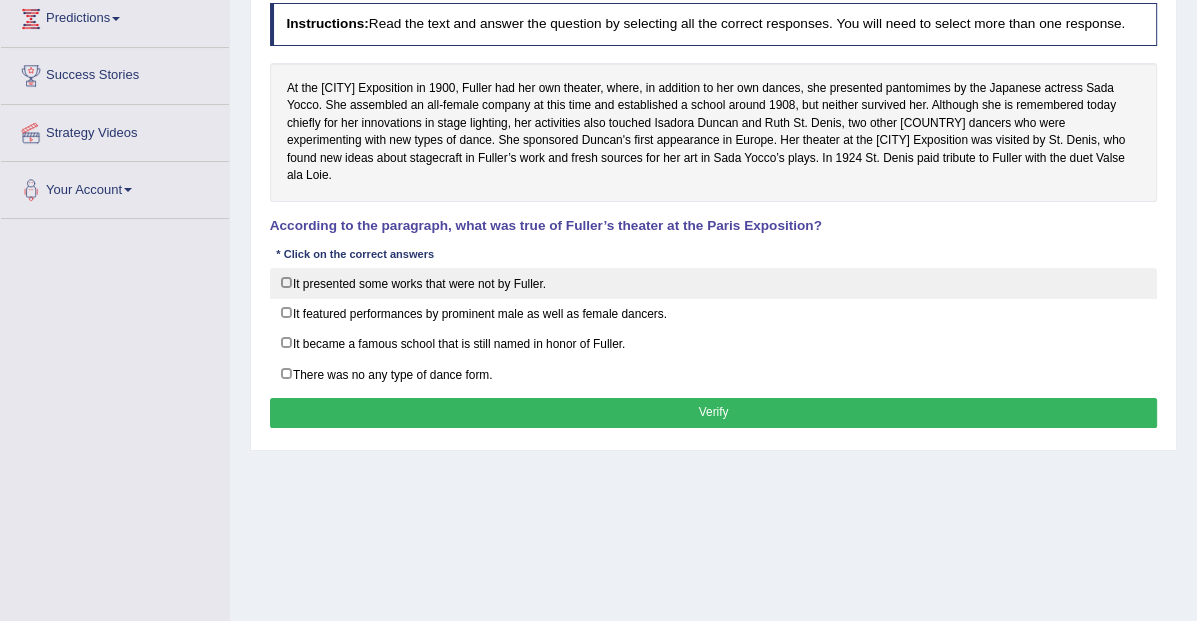 click on "It presented some works that were not by Fuller." at bounding box center [714, 283] 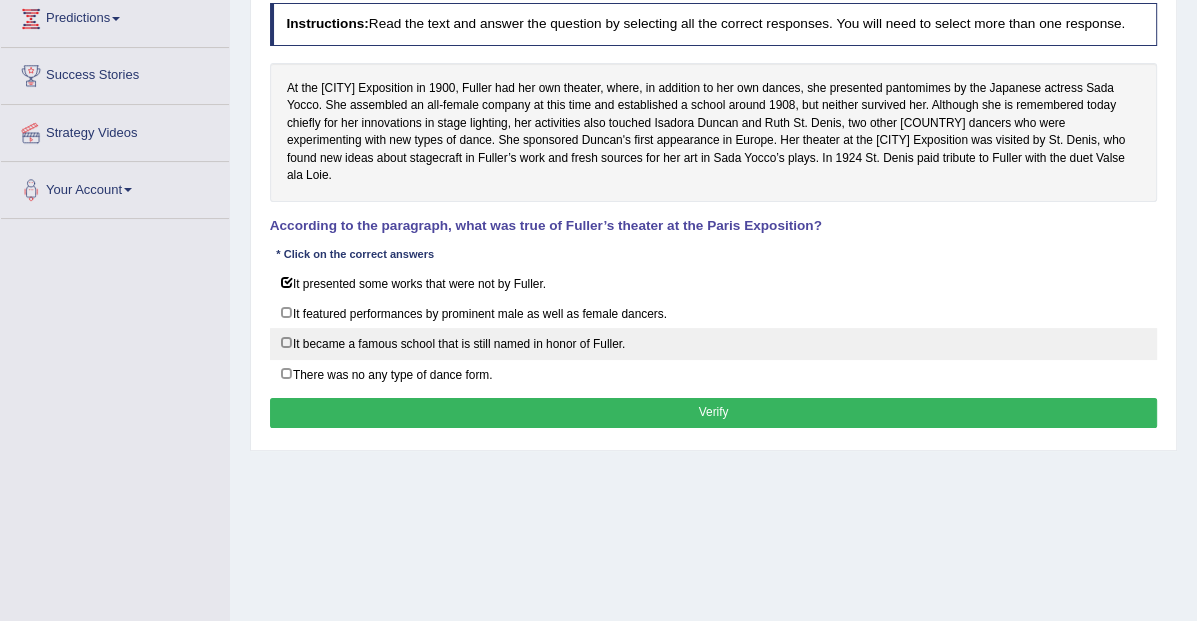 click on "It became a famous school that is still named in honor of Fuller." at bounding box center (714, 343) 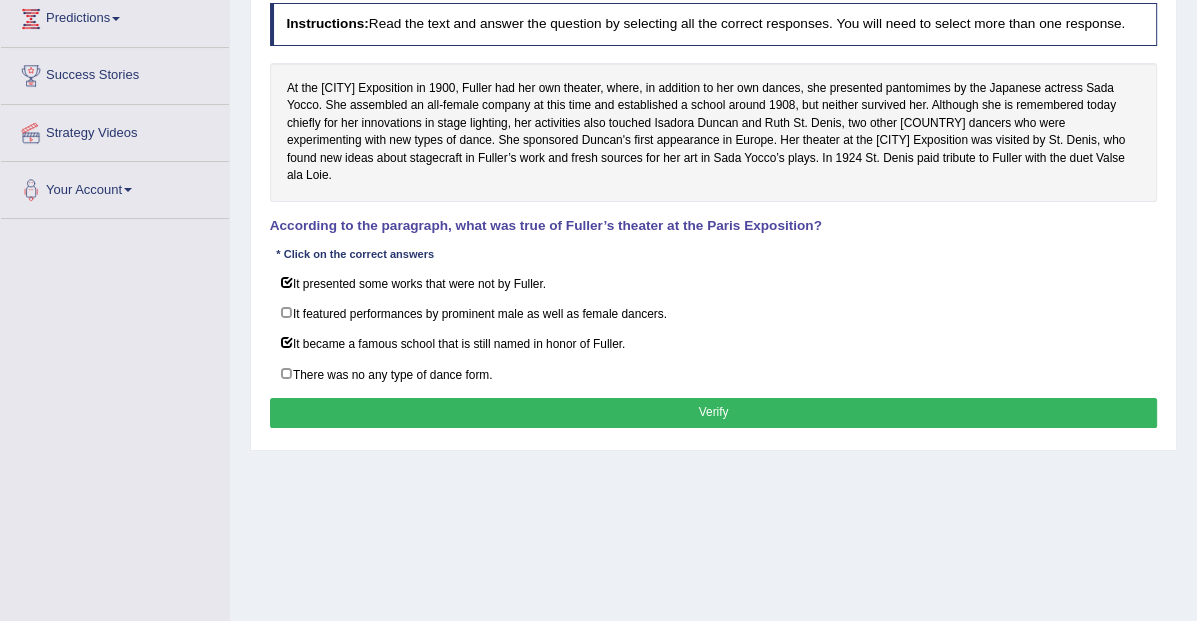 click on "Verify" at bounding box center [714, 412] 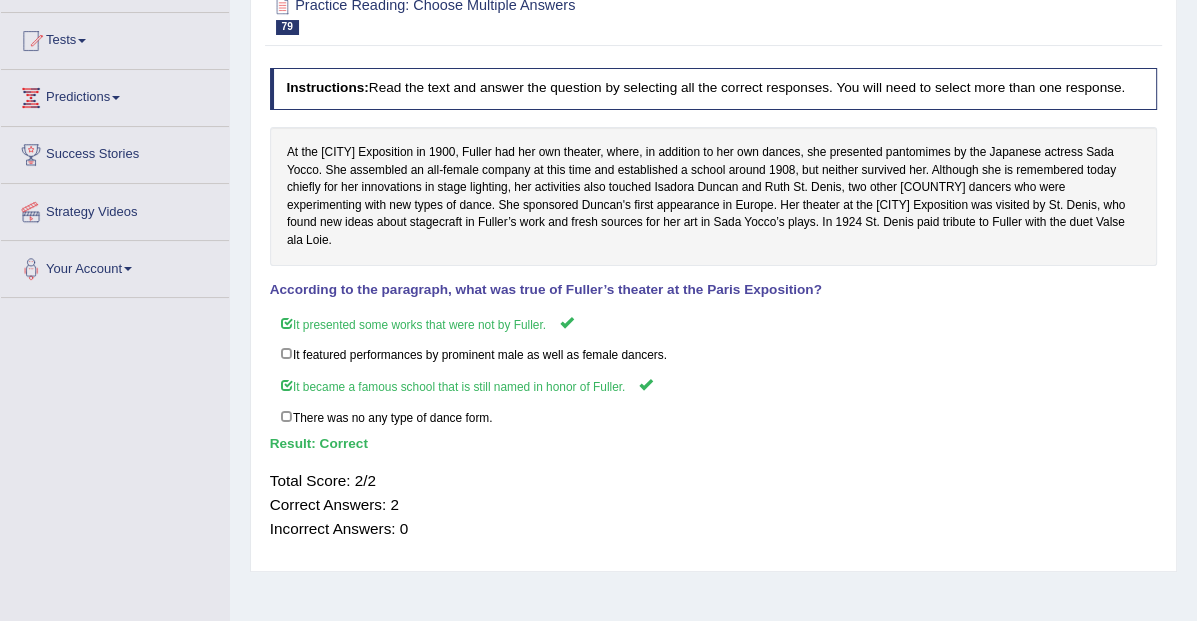scroll, scrollTop: 0, scrollLeft: 0, axis: both 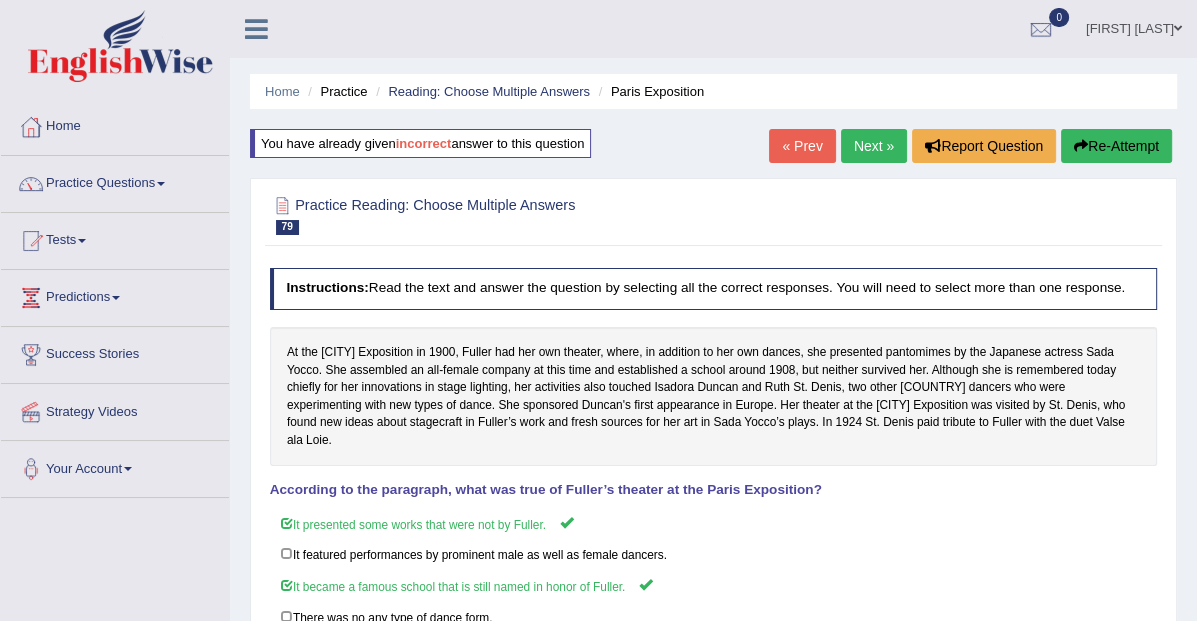 click on "Next »" at bounding box center (874, 146) 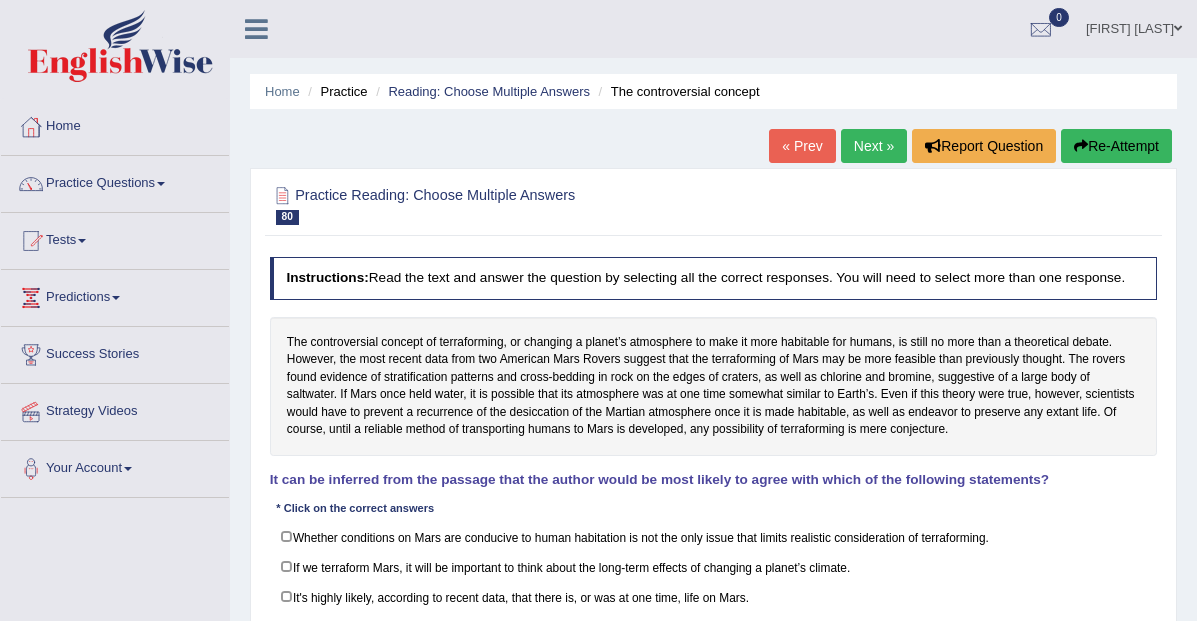 scroll, scrollTop: 0, scrollLeft: 0, axis: both 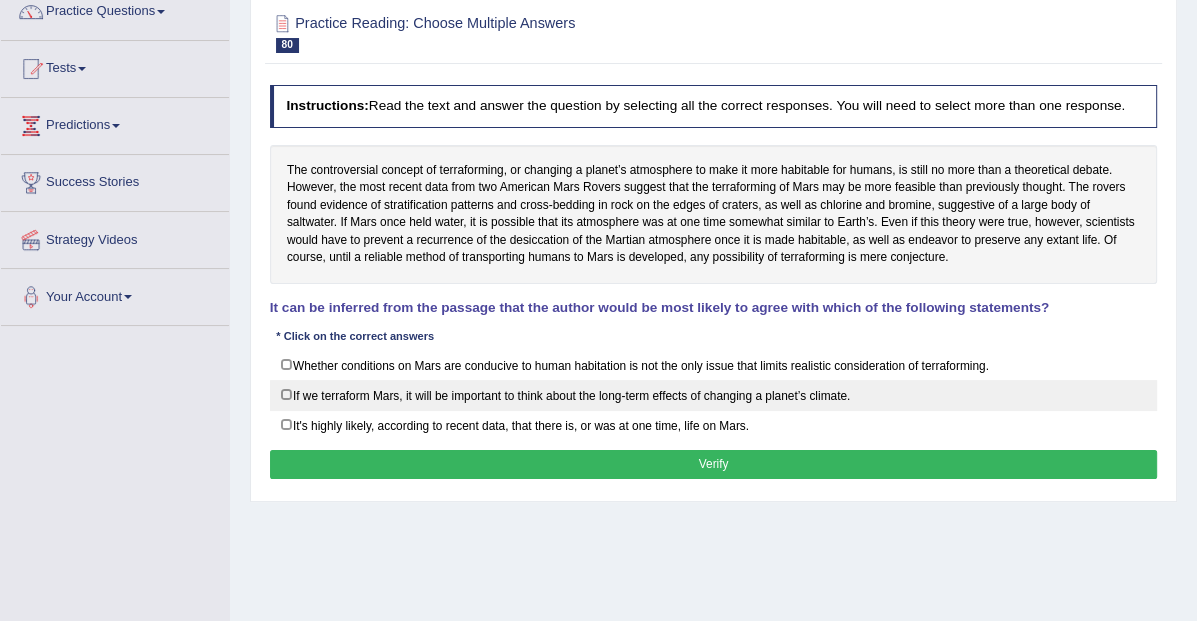 click on "If we terraform Mars, it will be important to think about the long-term effects of changing a planet’s climate." at bounding box center (714, 395) 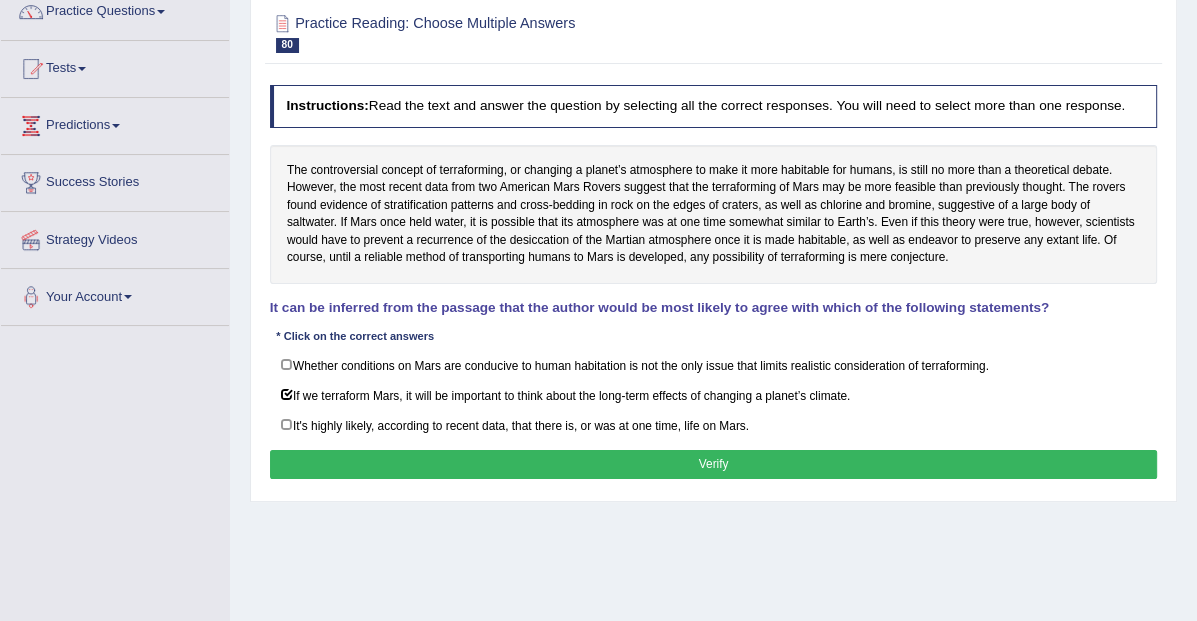 click on "Instructions:  Read the text and answer the question by selecting all the correct responses. You will need to select more than one response.
It can be inferred from the passage that the author would be most likely to agree with which of the following statements? * Click on the correct answers  Whether conditions on Mars are conducive to human habitation is not the only issue that limits realistic consideration of terraforming.  If we terraform Mars, it will be important to think about the long-term effects of changing a planet’s climate.  It's highly likely, according to recent data, that there is, or was at one time, life on Mars. Result:  Verify" at bounding box center [713, 285] 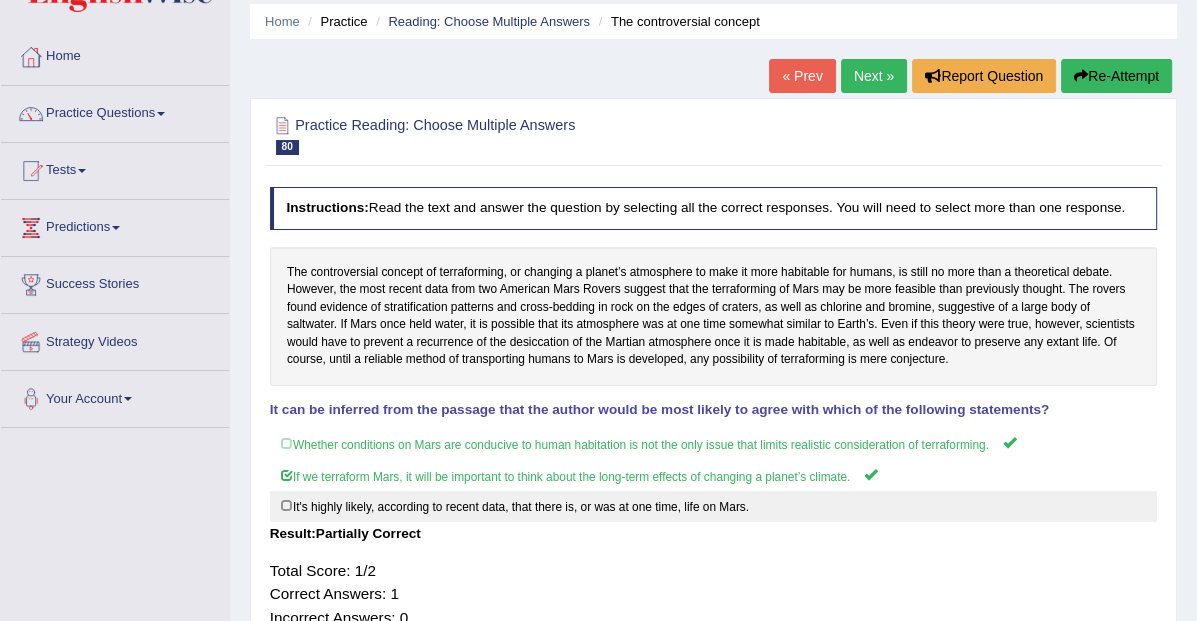 scroll, scrollTop: 0, scrollLeft: 0, axis: both 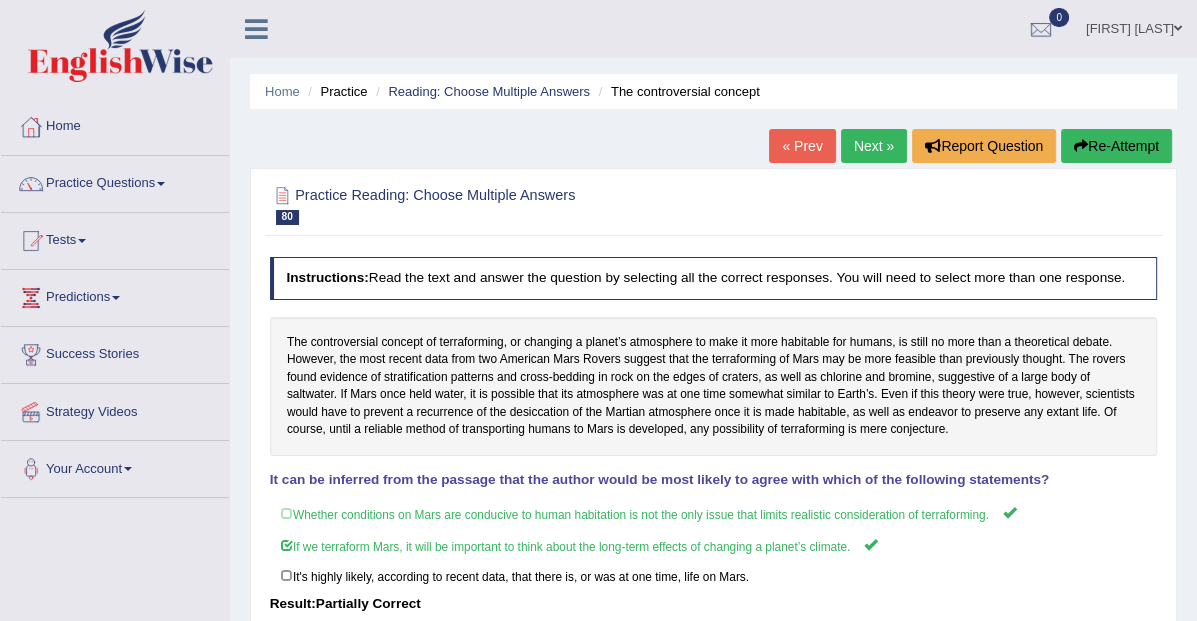 click on "Next »" at bounding box center [874, 146] 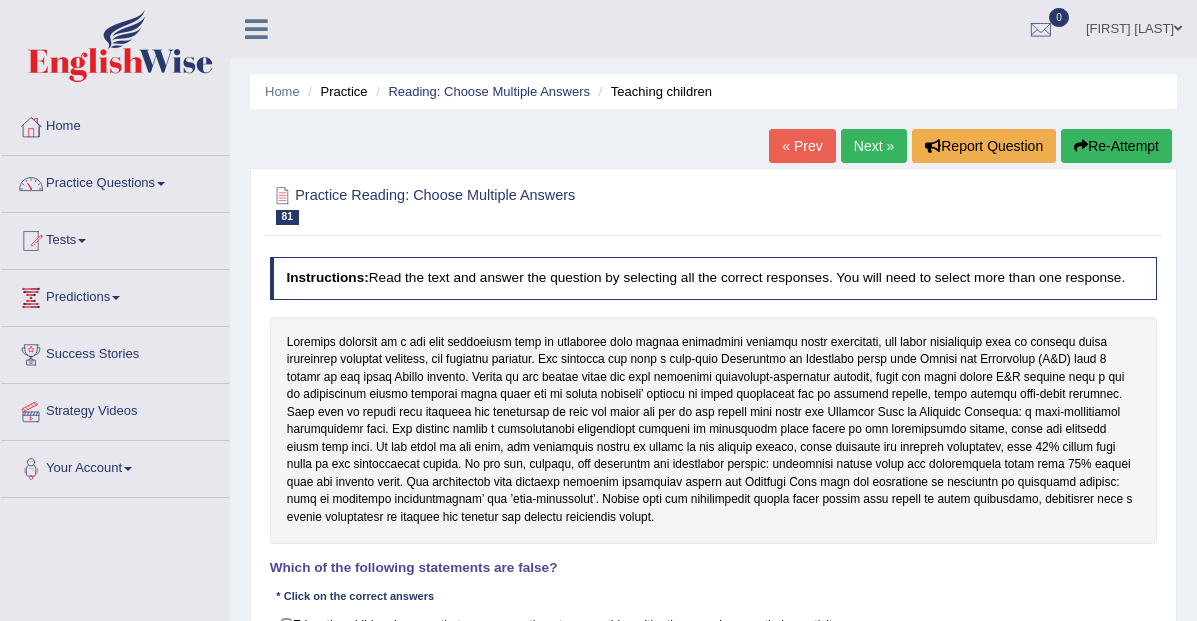 scroll, scrollTop: 0, scrollLeft: 0, axis: both 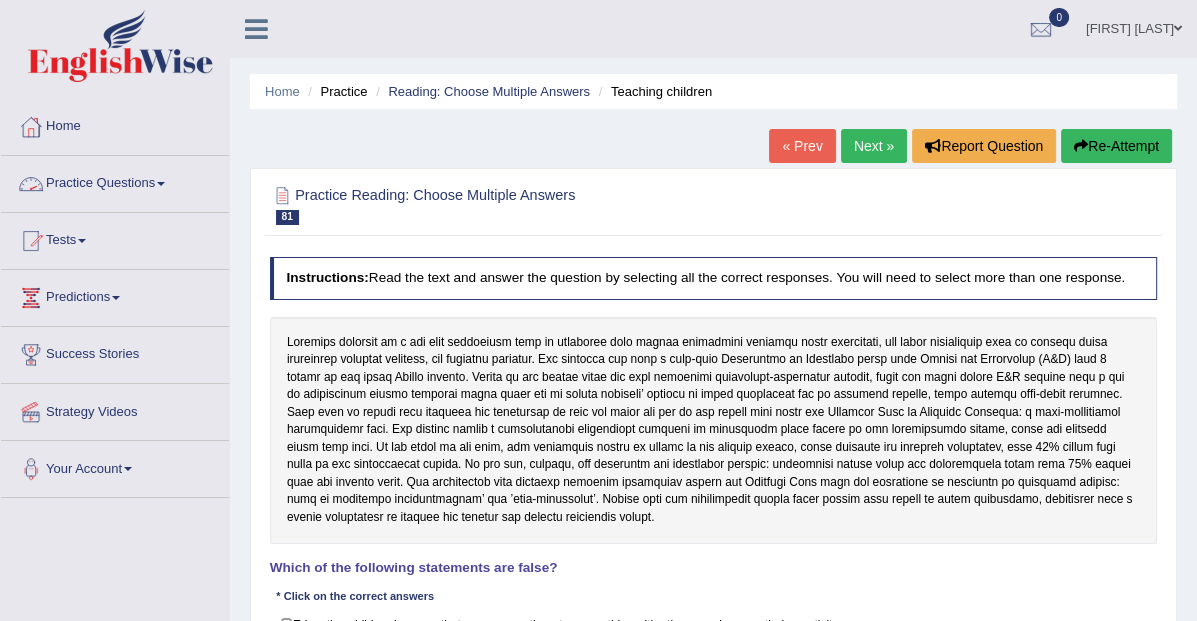 click on "Practice Questions" at bounding box center (115, 181) 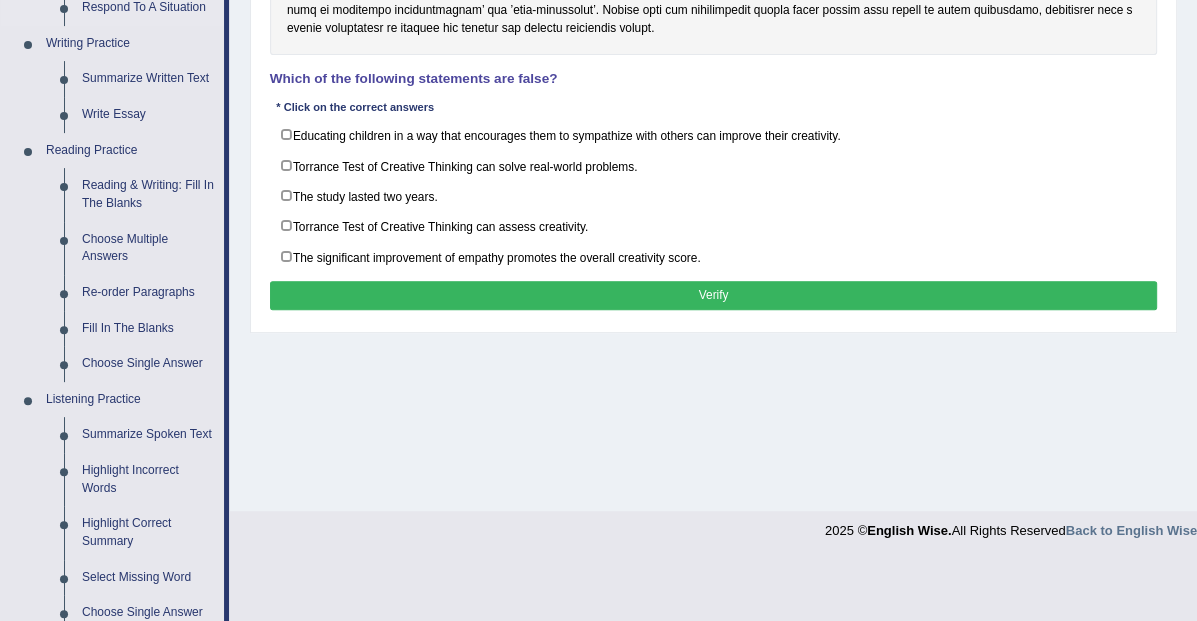 scroll, scrollTop: 500, scrollLeft: 0, axis: vertical 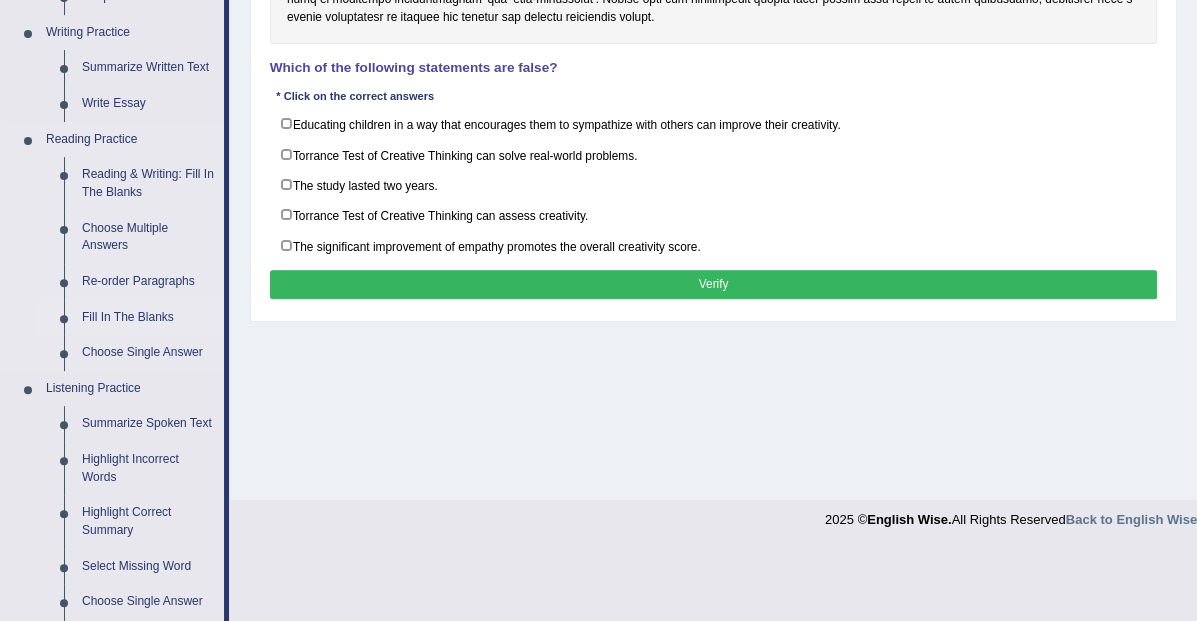 click on "Fill In The Blanks" at bounding box center [148, 318] 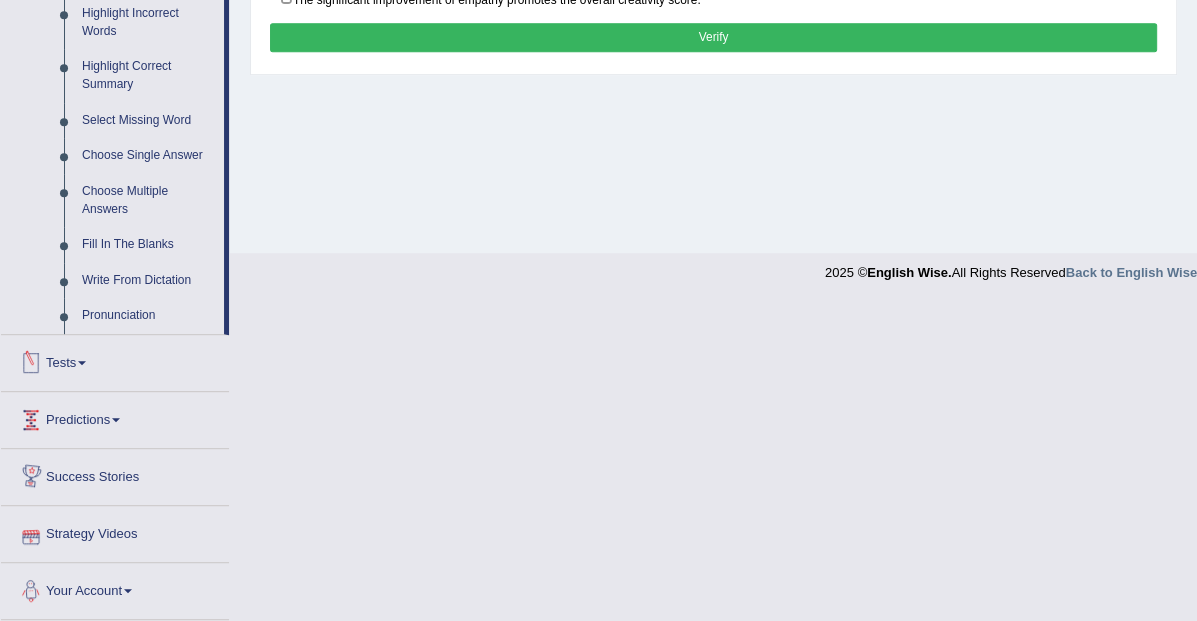 scroll, scrollTop: 748, scrollLeft: 0, axis: vertical 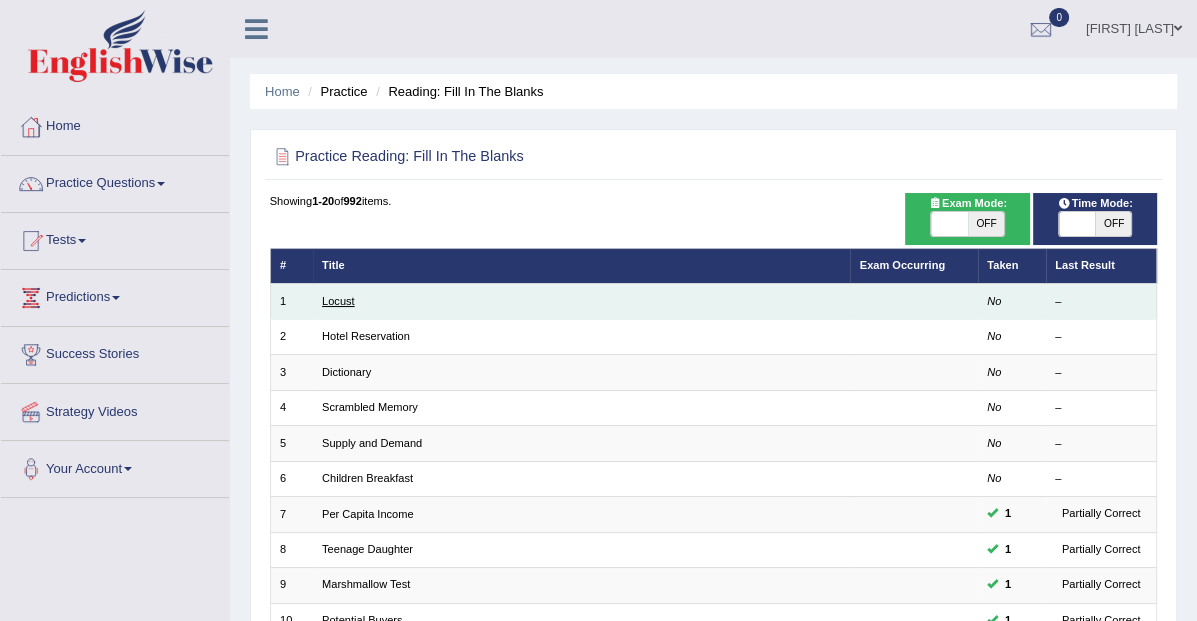 click on "Locust" at bounding box center [338, 301] 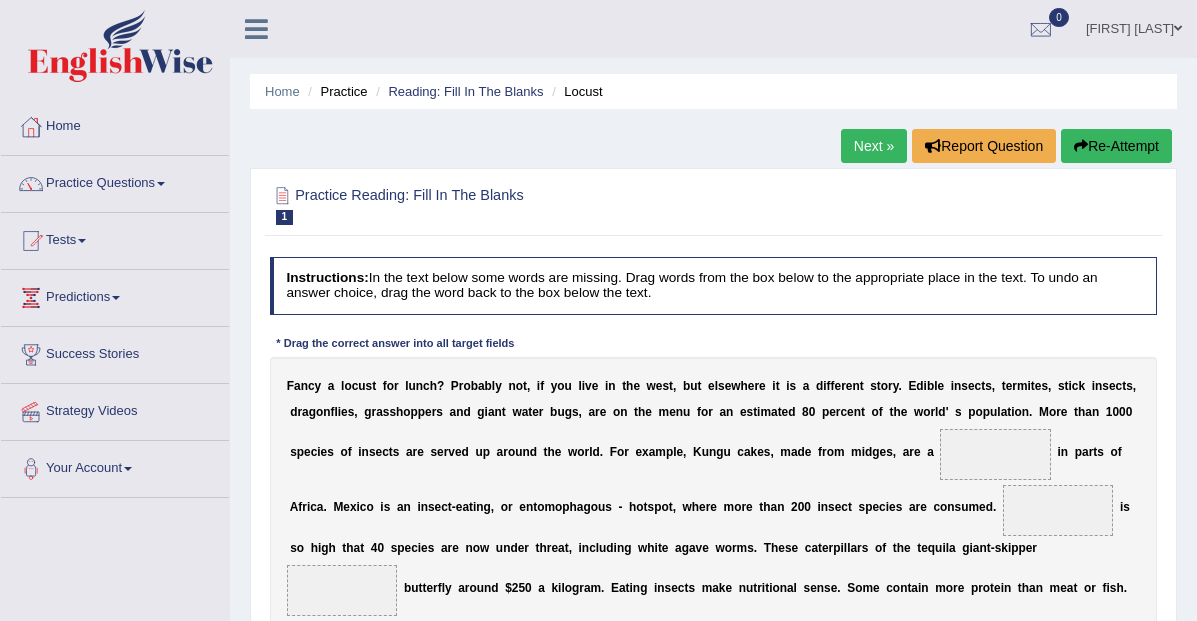 scroll, scrollTop: 0, scrollLeft: 0, axis: both 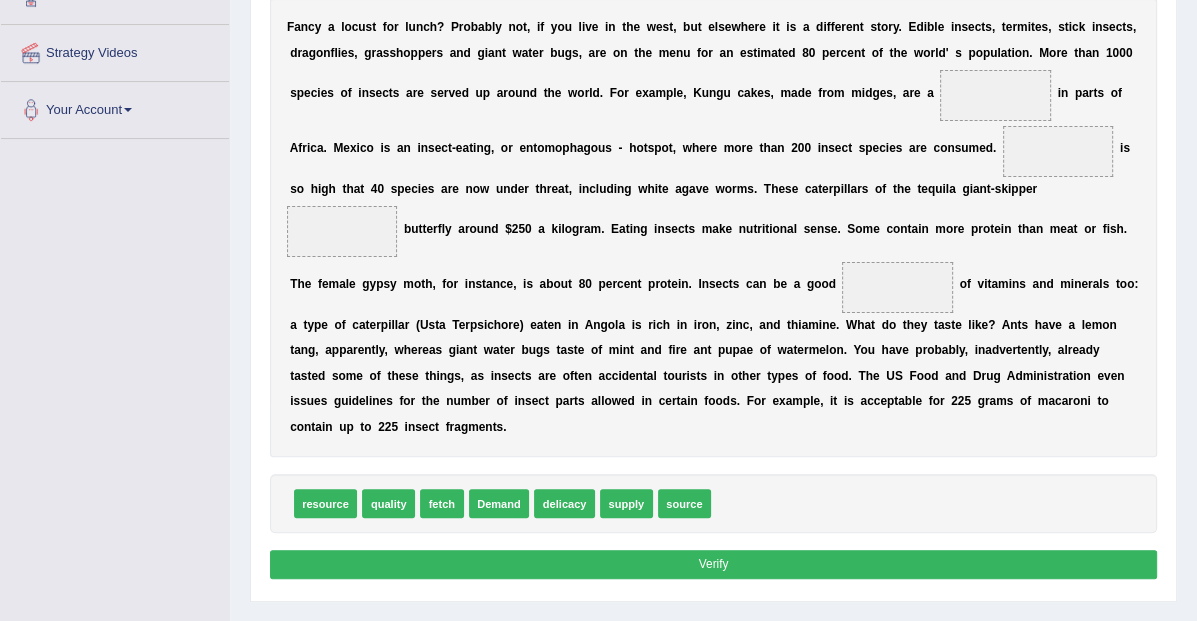 click at bounding box center [995, 95] 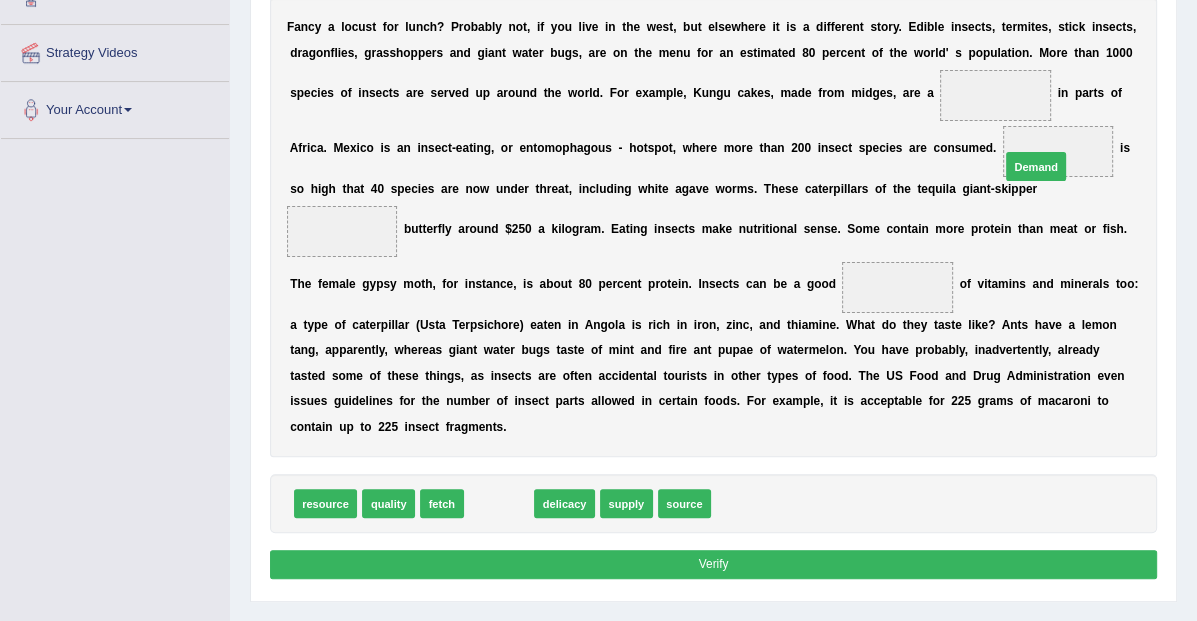 drag, startPoint x: 505, startPoint y: 508, endPoint x: 1137, endPoint y: 110, distance: 746.87885 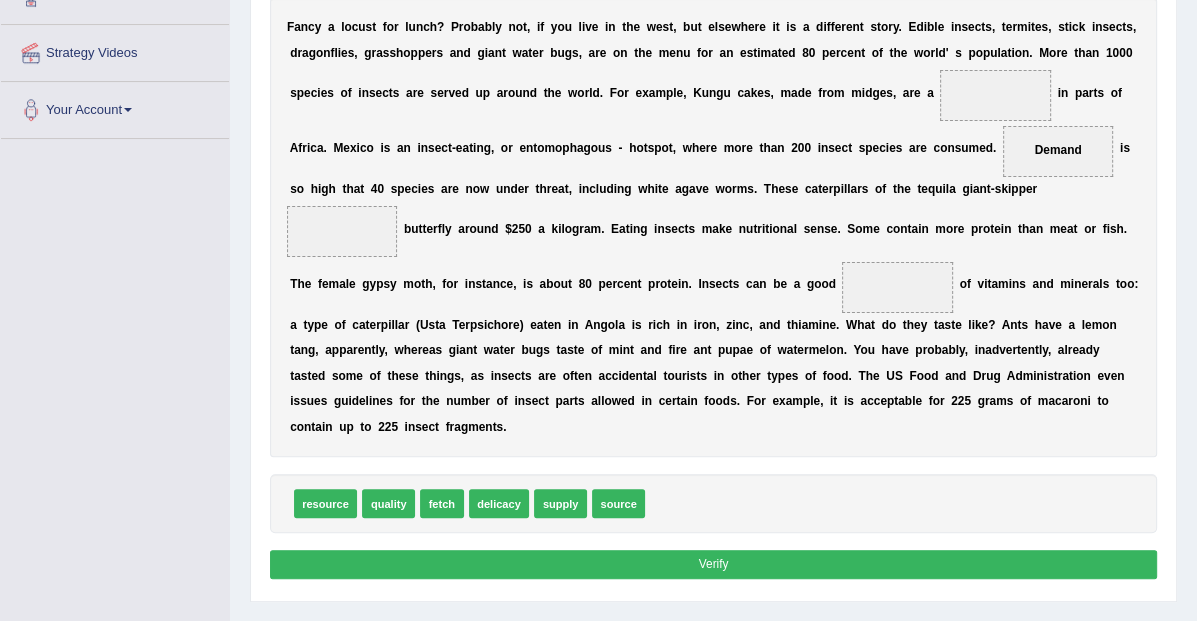 click on "delicacy" at bounding box center (499, 503) 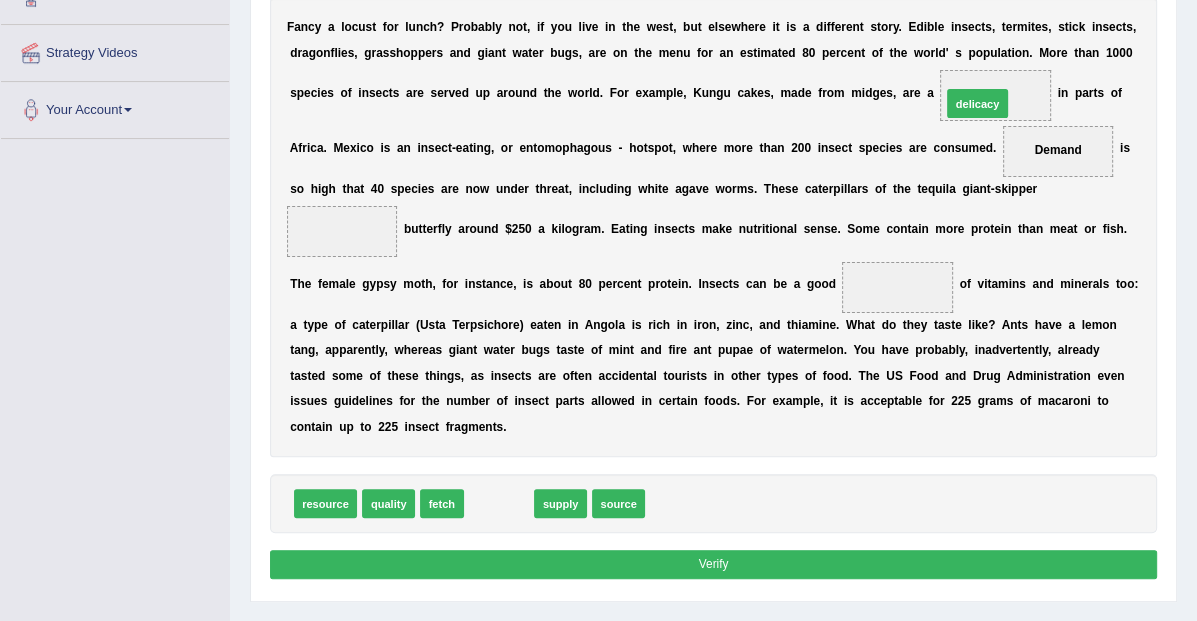 drag, startPoint x: 498, startPoint y: 510, endPoint x: 1062, endPoint y: 41, distance: 733.5237 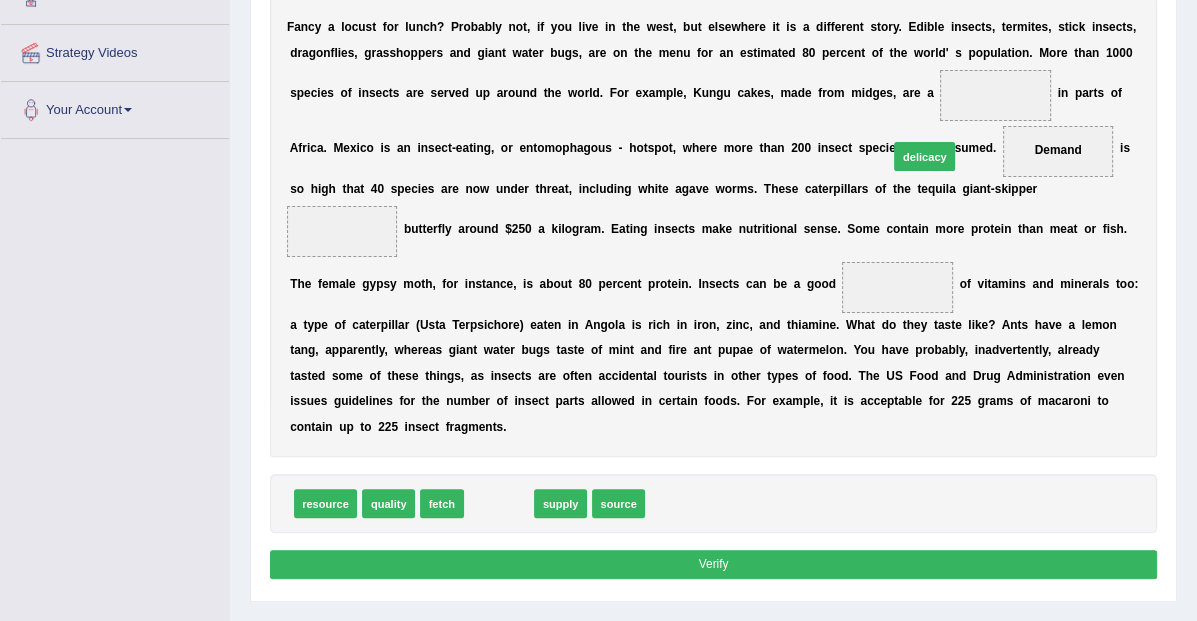drag, startPoint x: 494, startPoint y: 507, endPoint x: 995, endPoint y: 99, distance: 646.1153 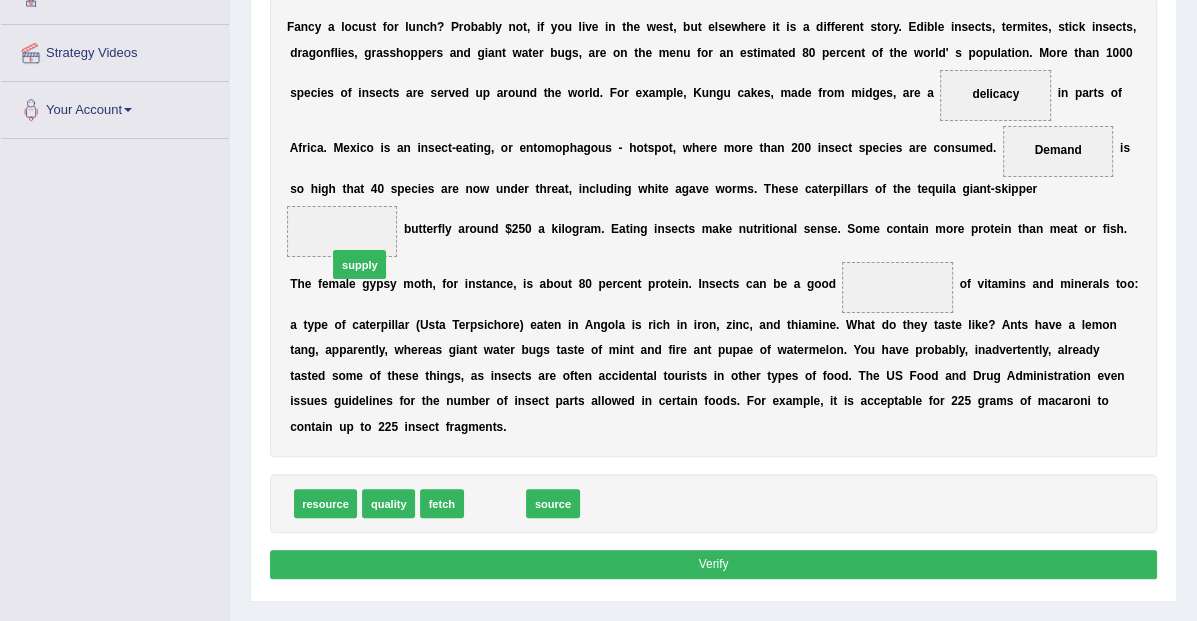 drag, startPoint x: 498, startPoint y: 508, endPoint x: 339, endPoint y: 227, distance: 322.8653 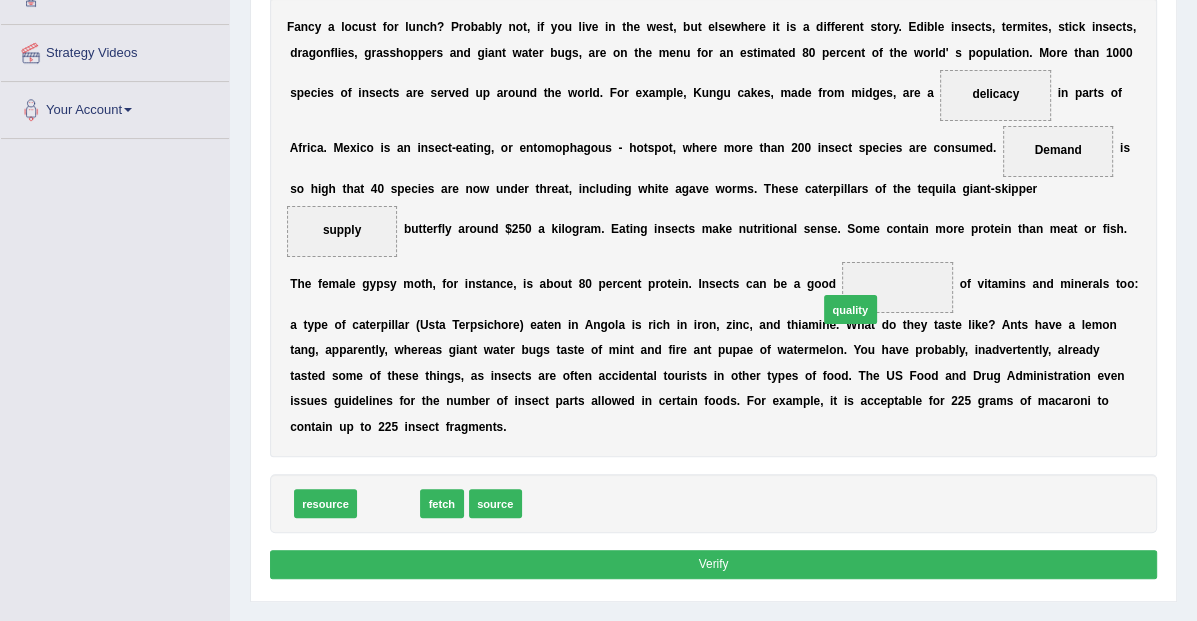 drag, startPoint x: 387, startPoint y: 506, endPoint x: 930, endPoint y: 278, distance: 588.9253 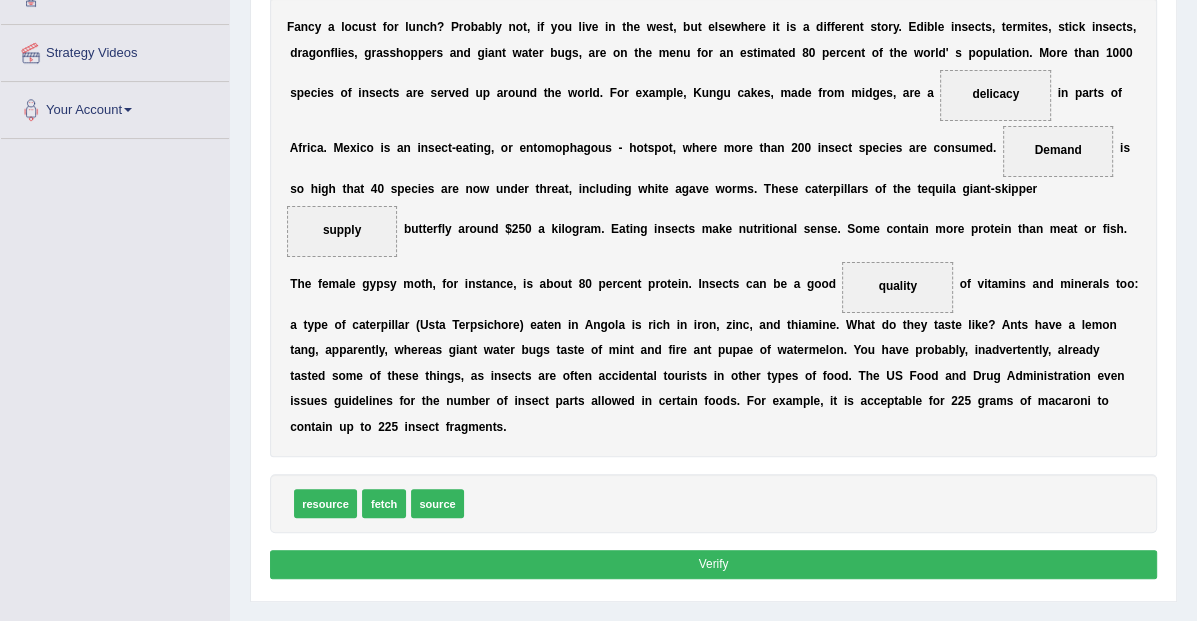 click on "Verify" at bounding box center [714, 564] 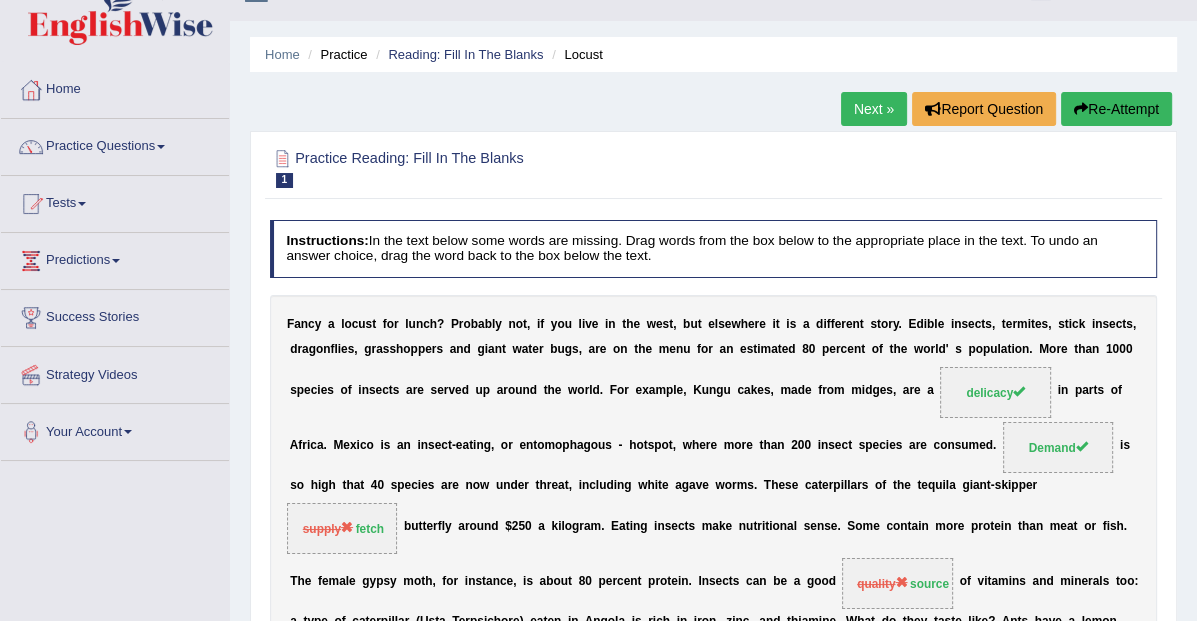 scroll, scrollTop: 44, scrollLeft: 0, axis: vertical 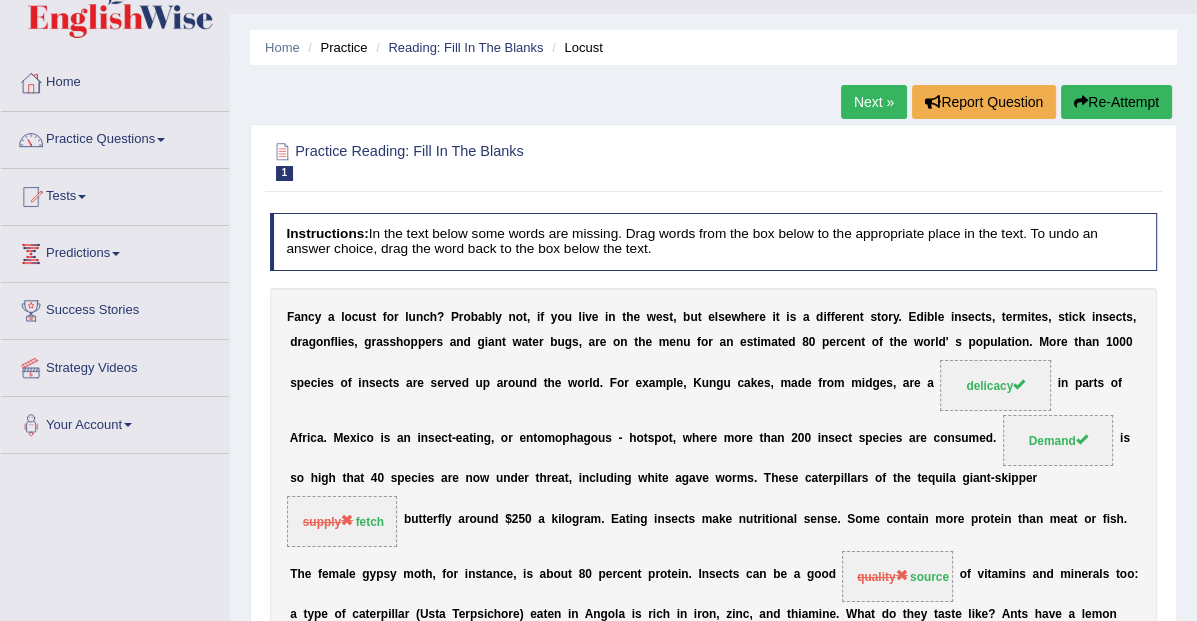 click on "Next »" at bounding box center [874, 102] 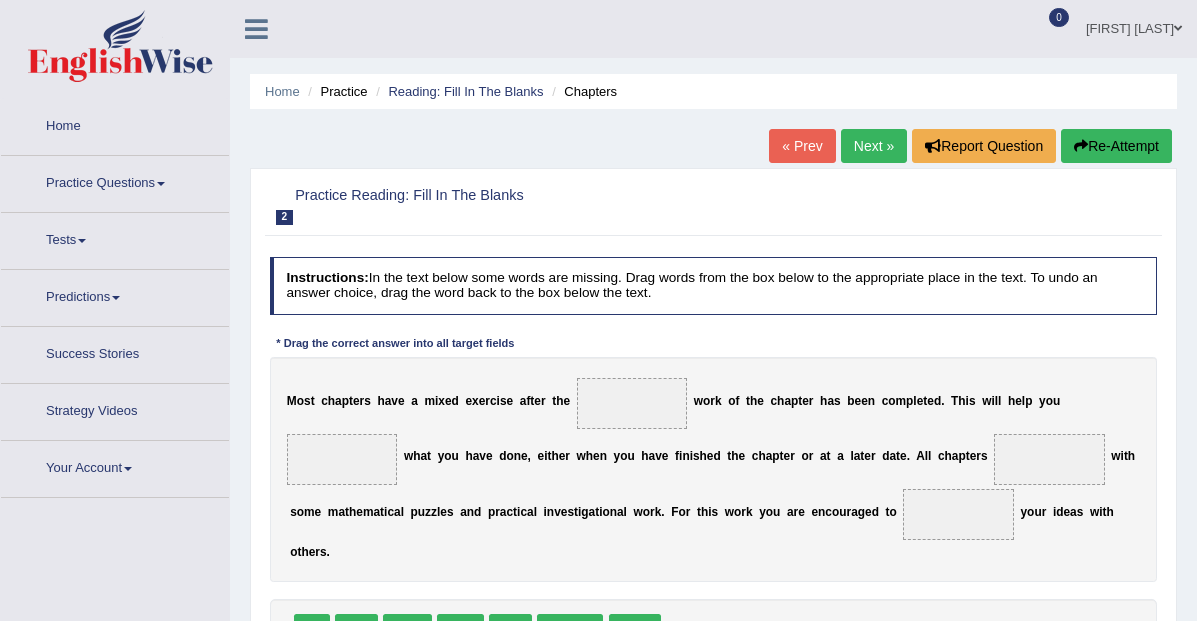 scroll, scrollTop: 0, scrollLeft: 0, axis: both 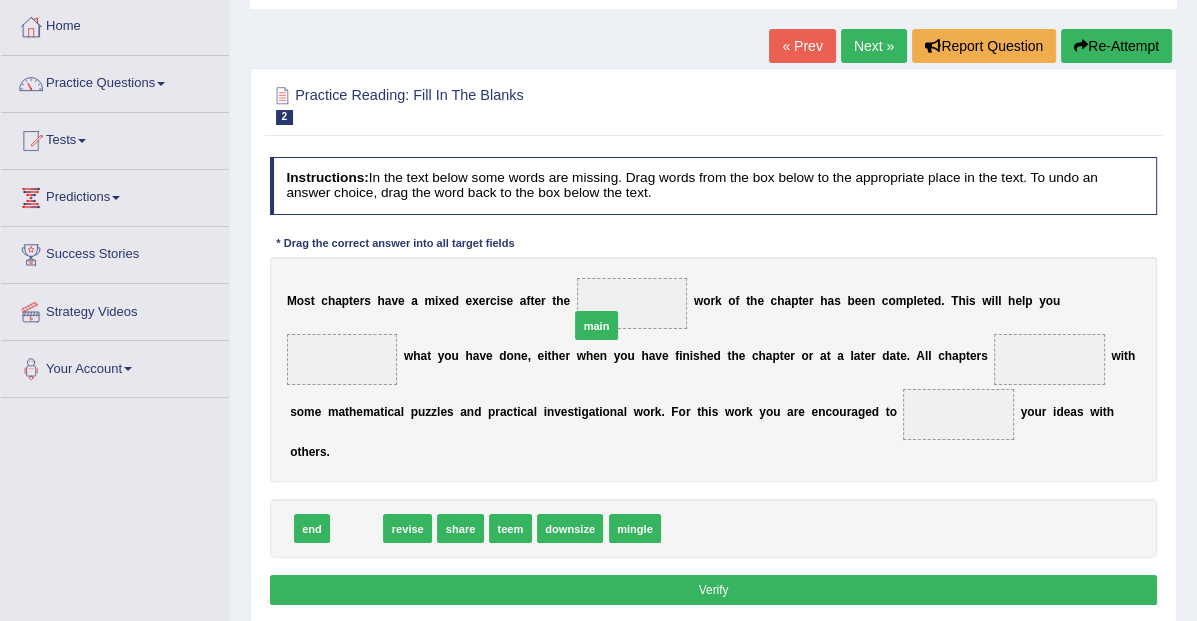 drag, startPoint x: 347, startPoint y: 531, endPoint x: 629, endPoint y: 292, distance: 369.65524 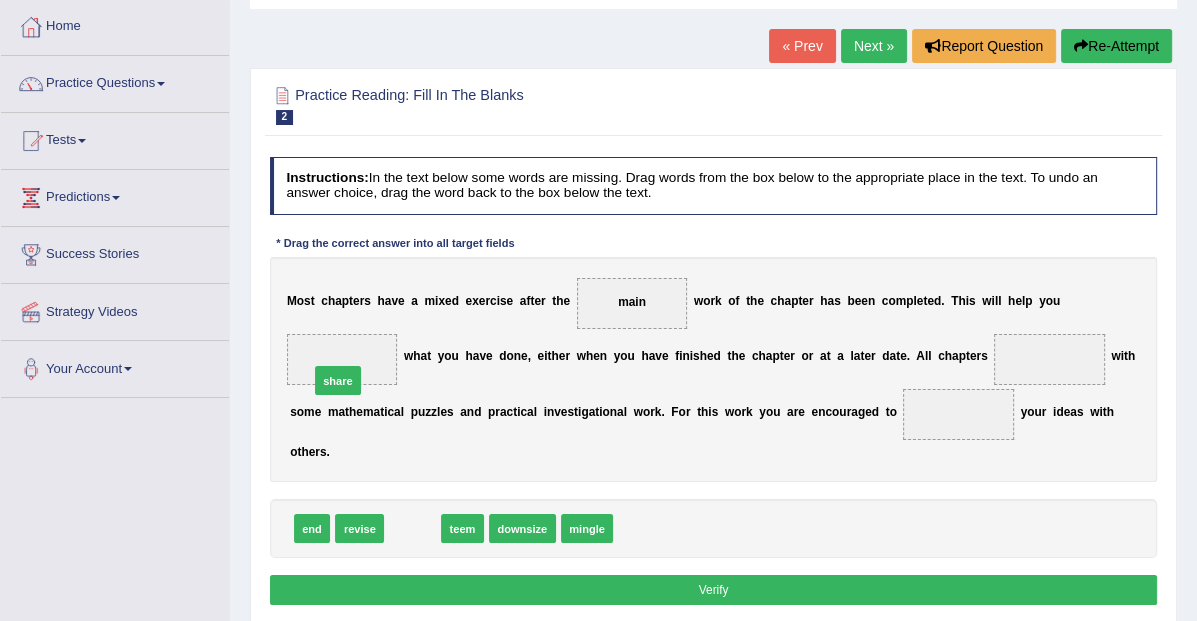 drag, startPoint x: 425, startPoint y: 531, endPoint x: 337, endPoint y: 356, distance: 195.88007 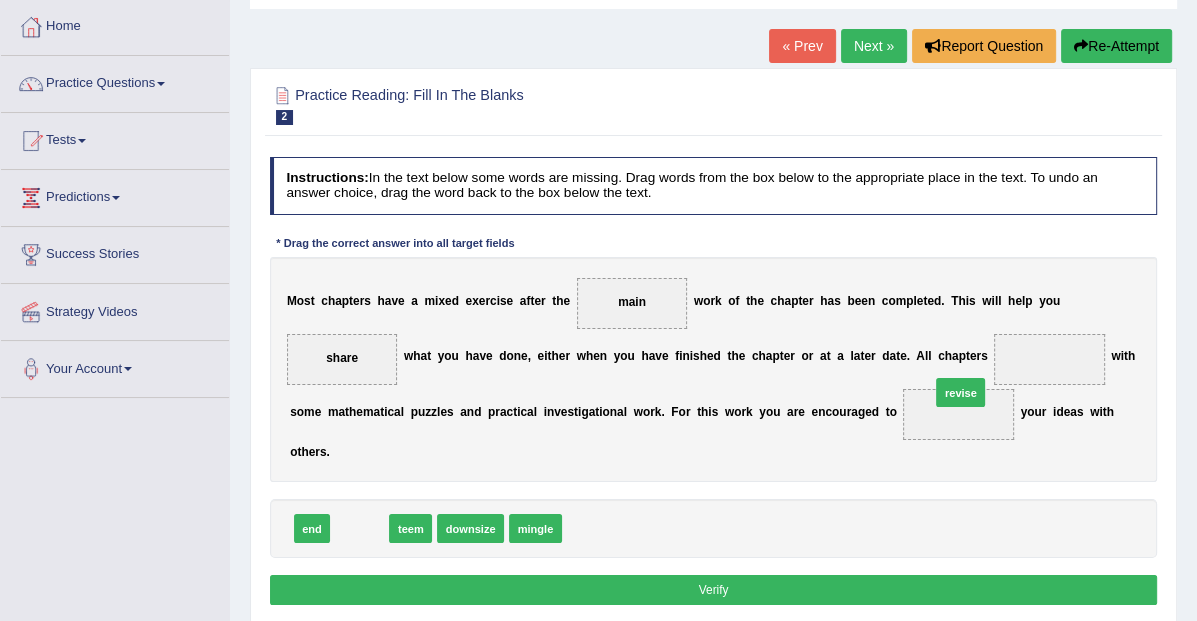 drag, startPoint x: 362, startPoint y: 527, endPoint x: 1069, endPoint y: 366, distance: 725.1 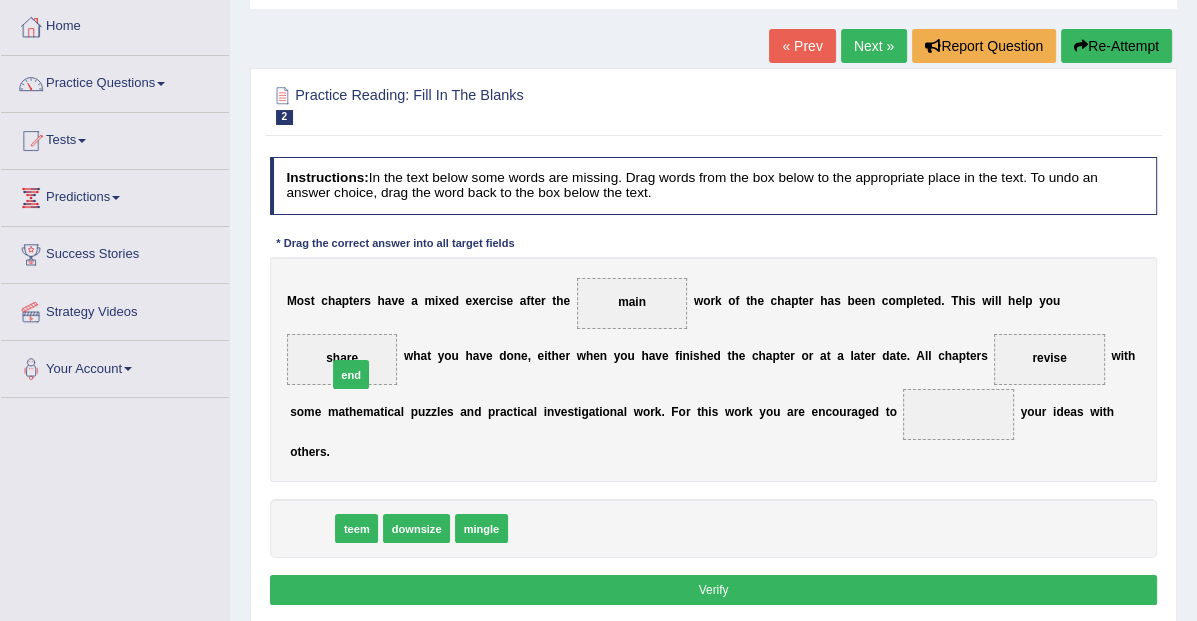 drag, startPoint x: 307, startPoint y: 532, endPoint x: 353, endPoint y: 350, distance: 187.7232 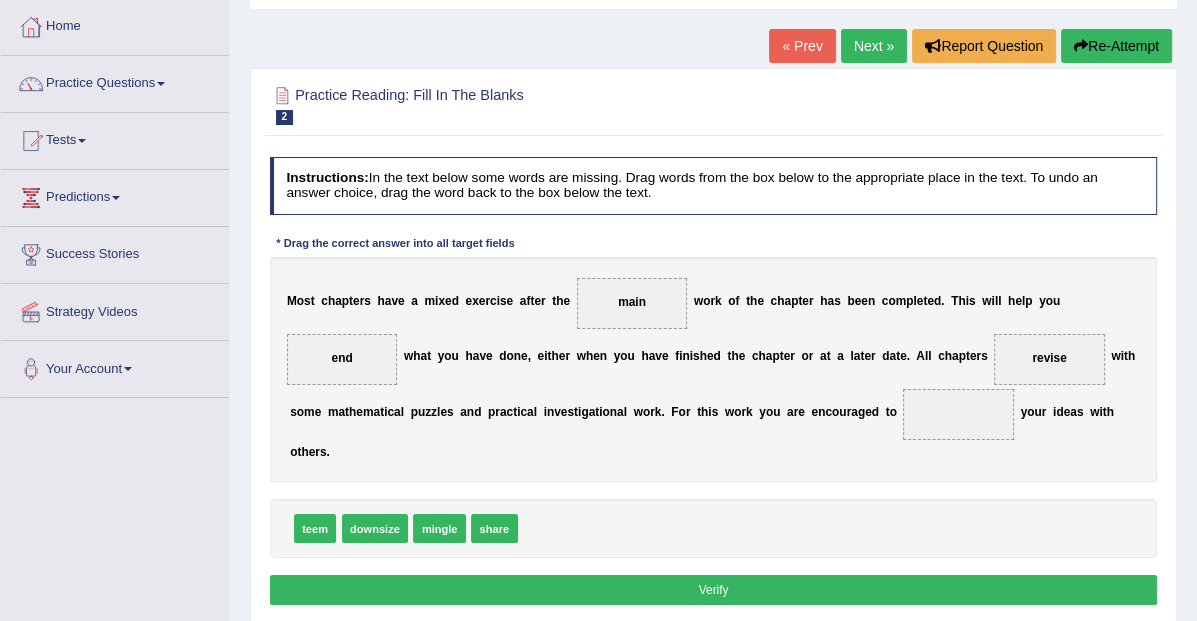 click on "Verify" at bounding box center (714, 589) 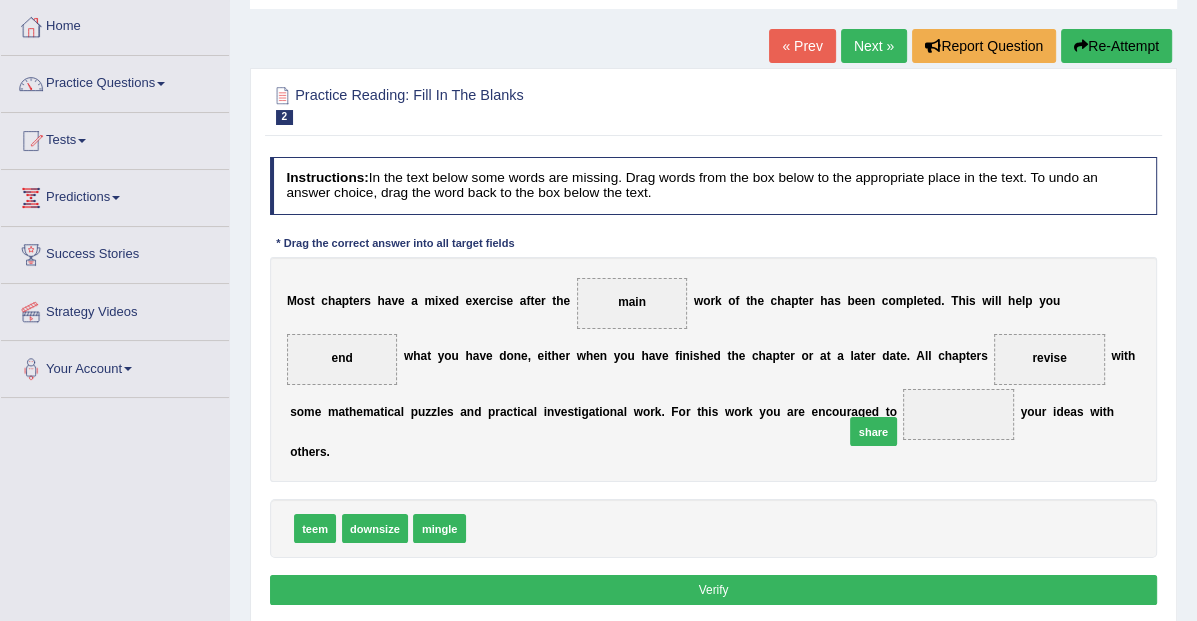 drag, startPoint x: 500, startPoint y: 524, endPoint x: 946, endPoint y: 409, distance: 460.58768 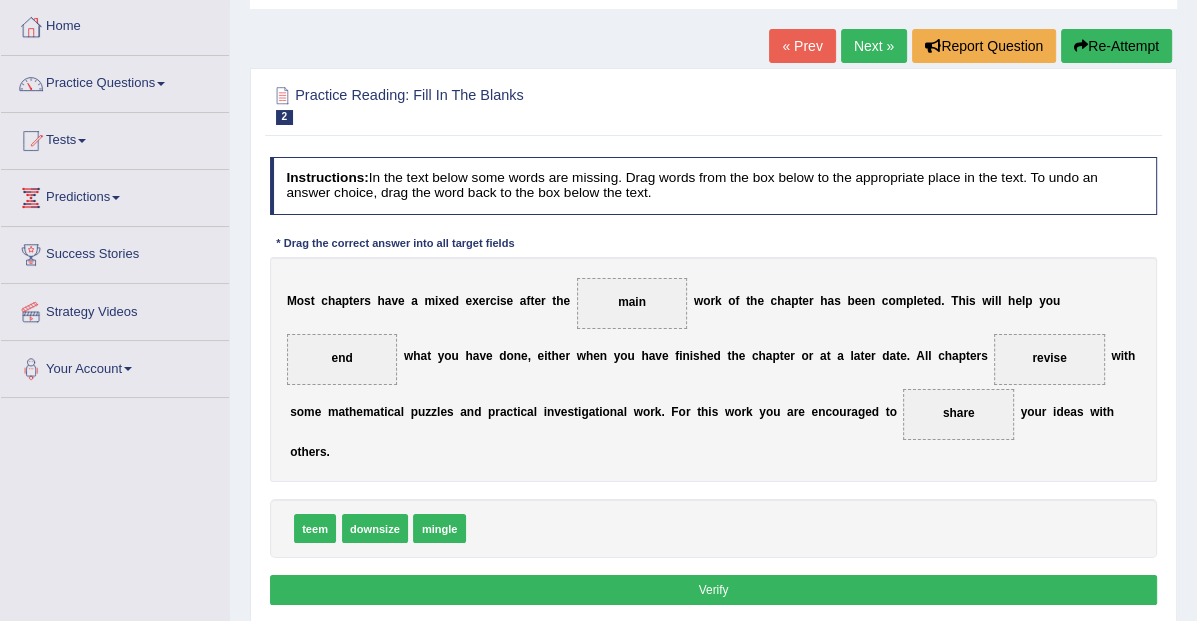 click on "Verify" at bounding box center (714, 589) 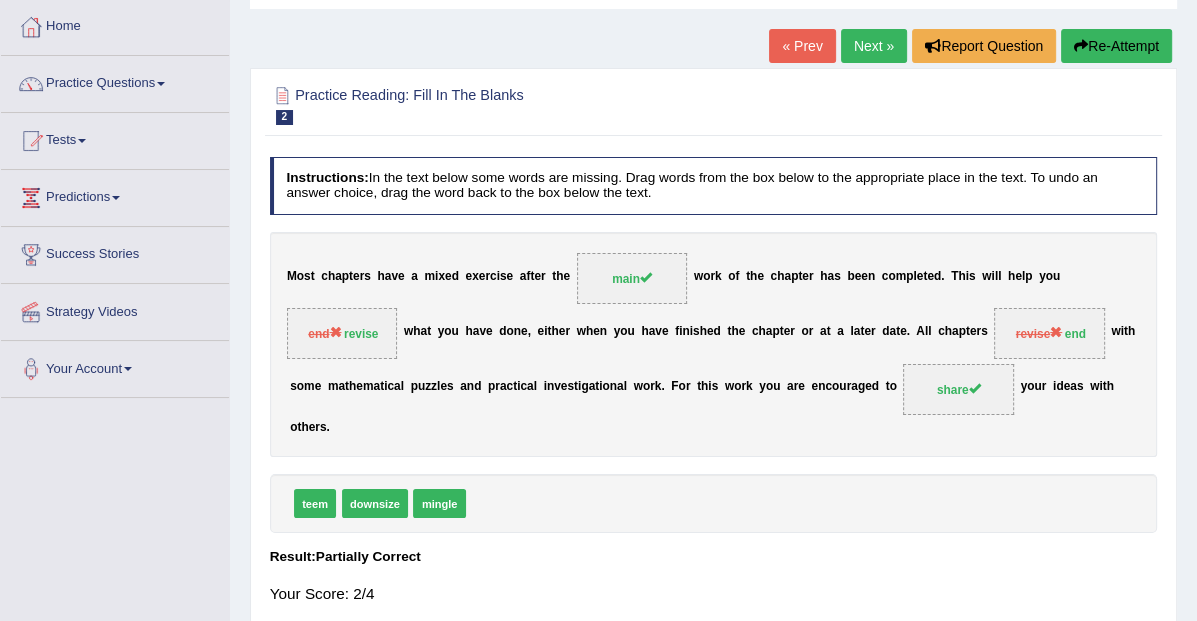 click on "Next »" at bounding box center (874, 46) 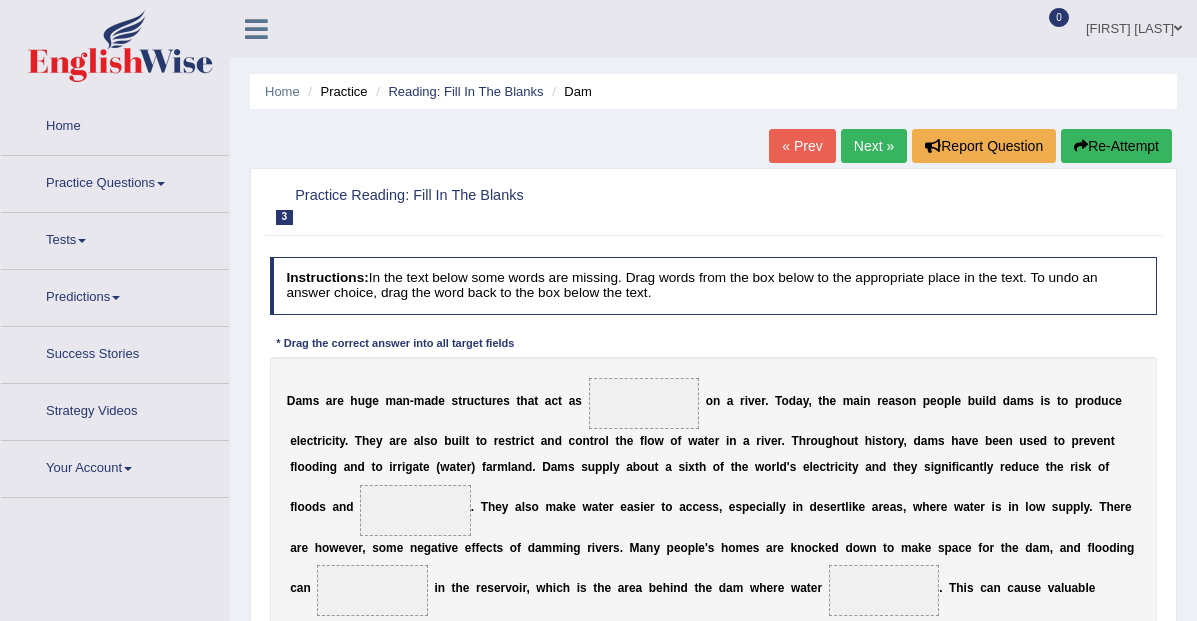 scroll, scrollTop: 0, scrollLeft: 0, axis: both 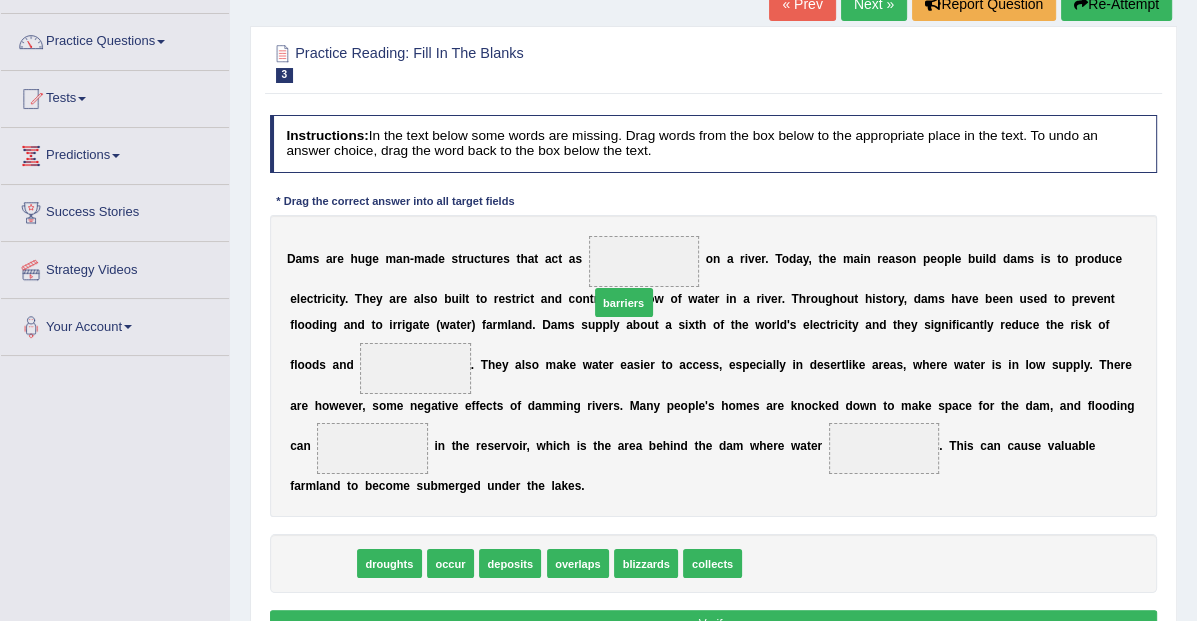 drag, startPoint x: 316, startPoint y: 567, endPoint x: 670, endPoint y: 260, distance: 468.57764 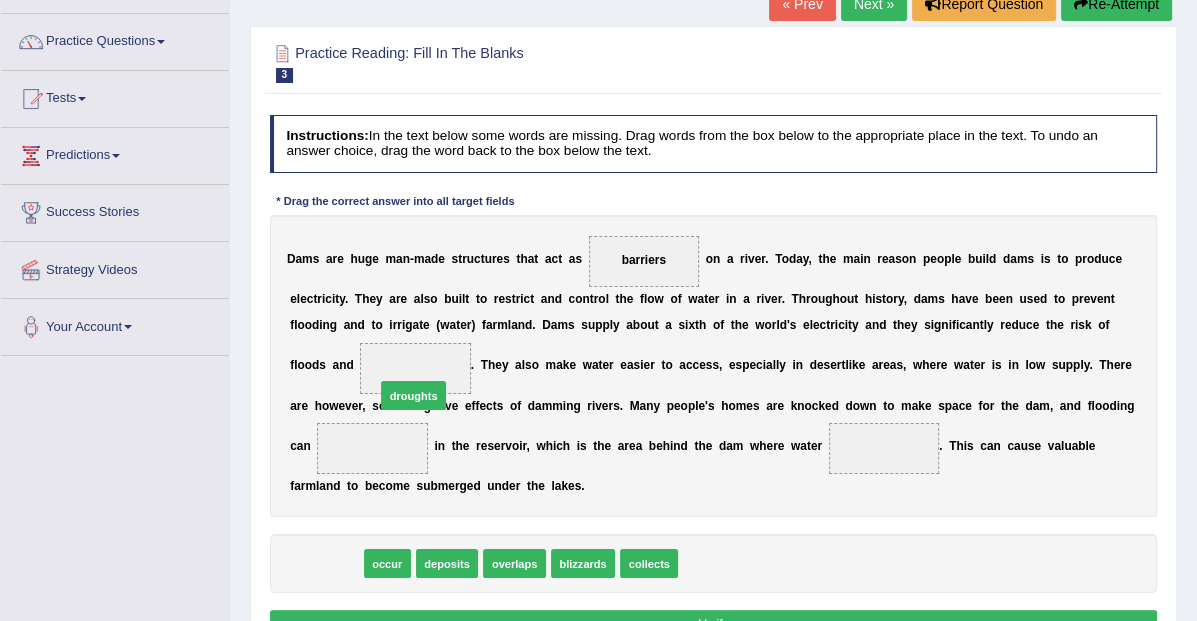 drag, startPoint x: 336, startPoint y: 562, endPoint x: 438, endPoint y: 365, distance: 221.84003 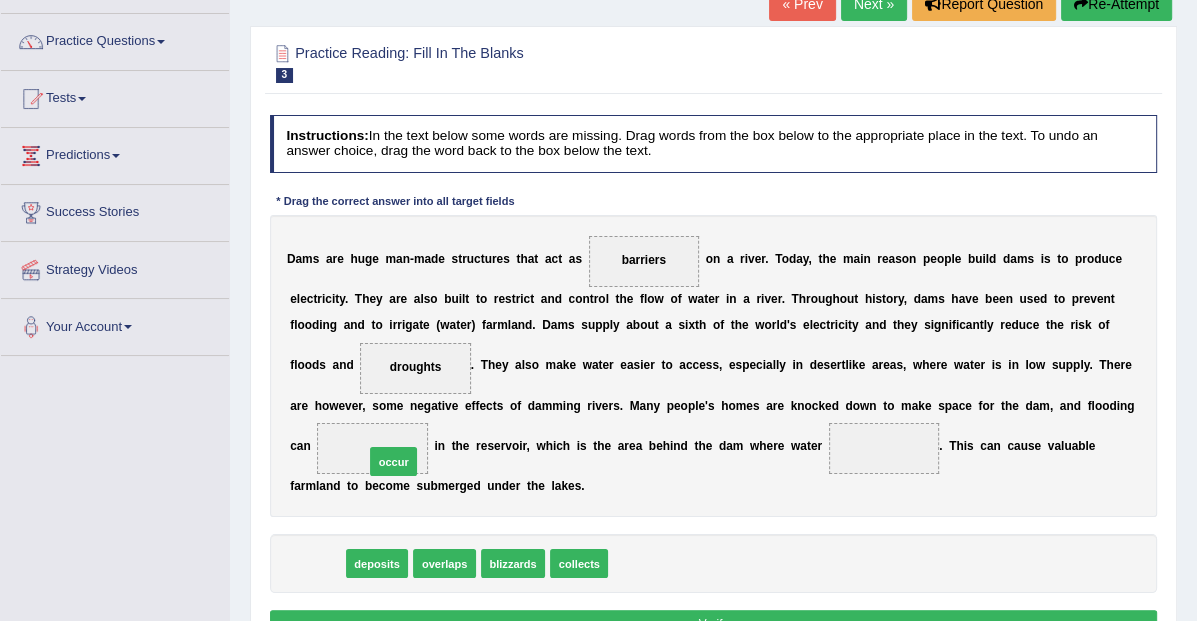 drag, startPoint x: 302, startPoint y: 570, endPoint x: 392, endPoint y: 451, distance: 149.2012 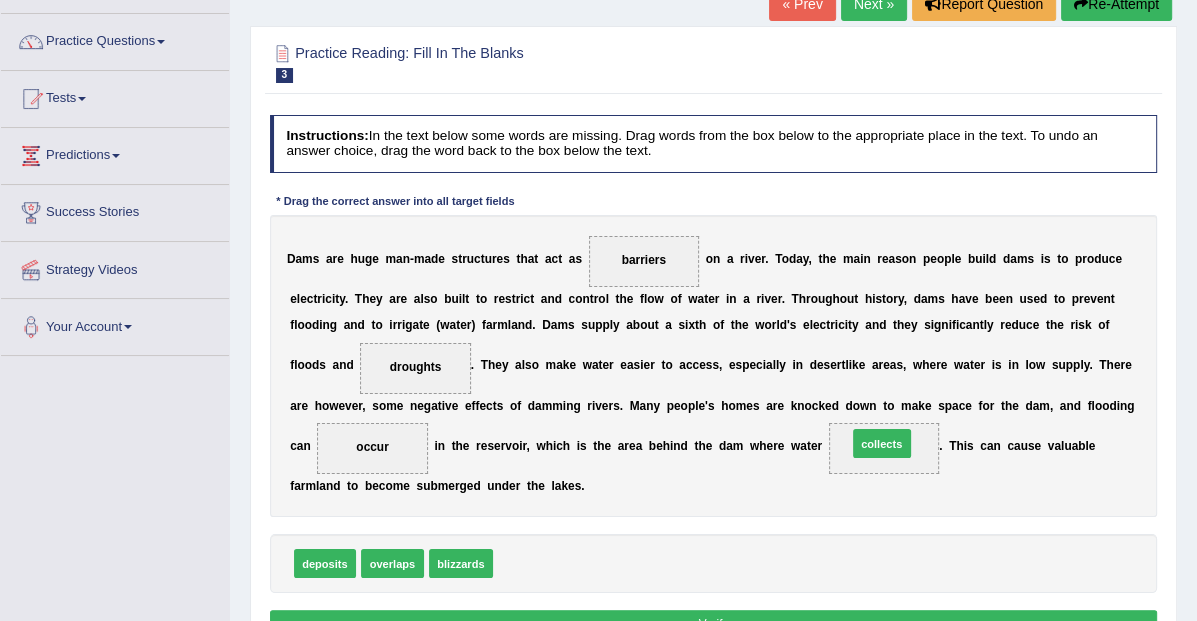 drag, startPoint x: 526, startPoint y: 567, endPoint x: 936, endPoint y: 441, distance: 428.92422 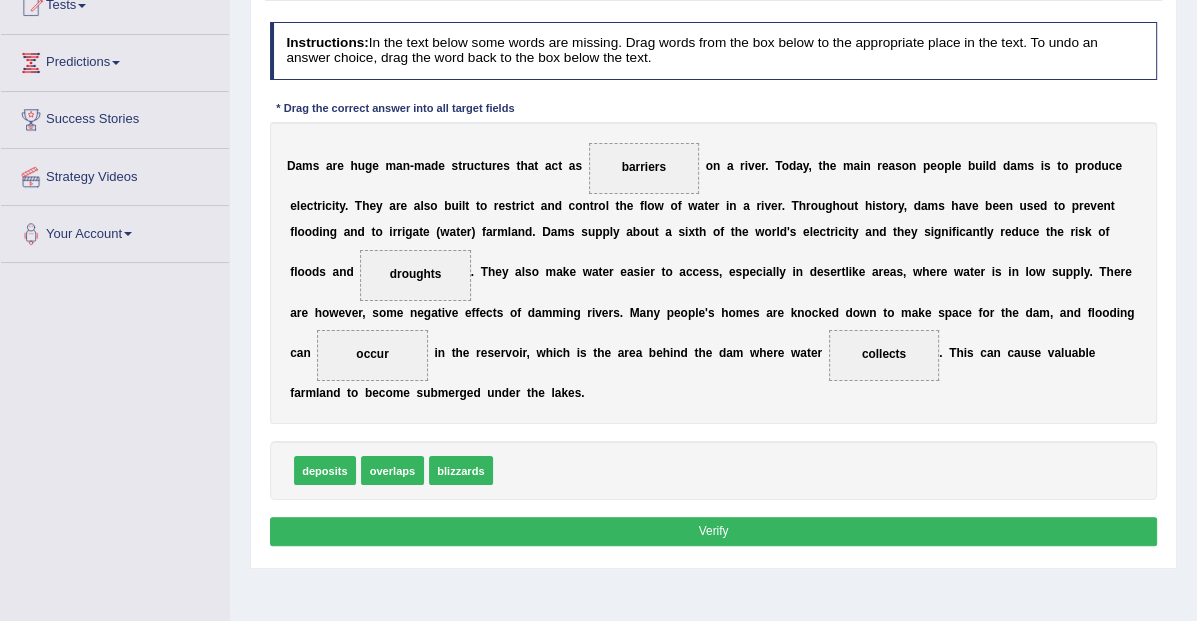 scroll, scrollTop: 236, scrollLeft: 0, axis: vertical 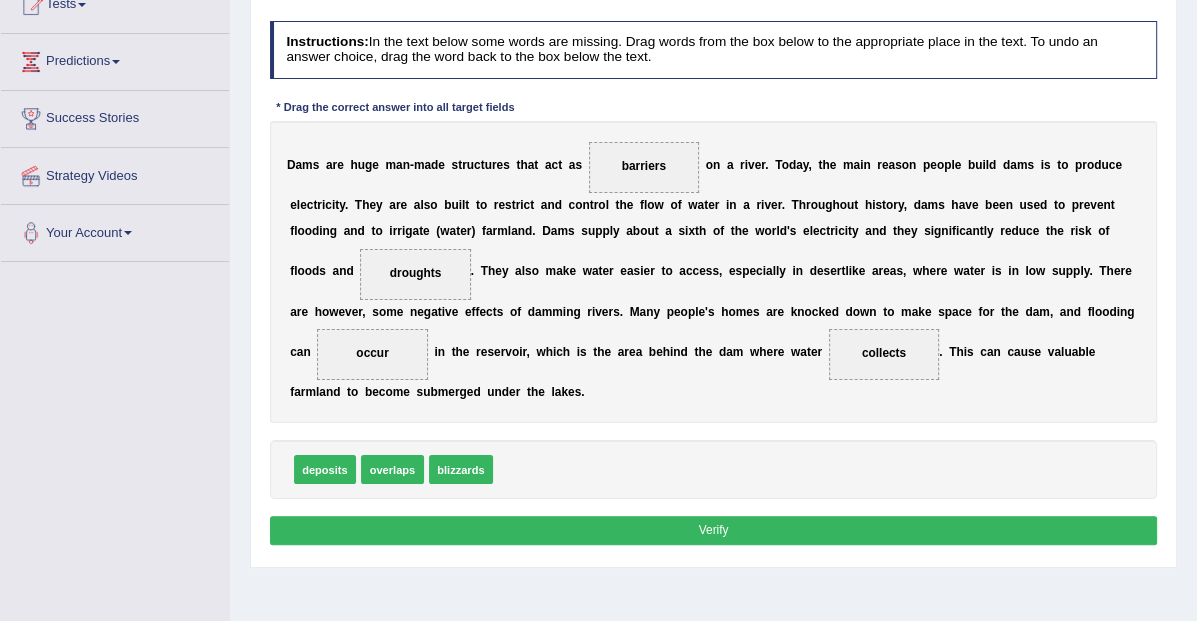 click on "Verify" at bounding box center (714, 530) 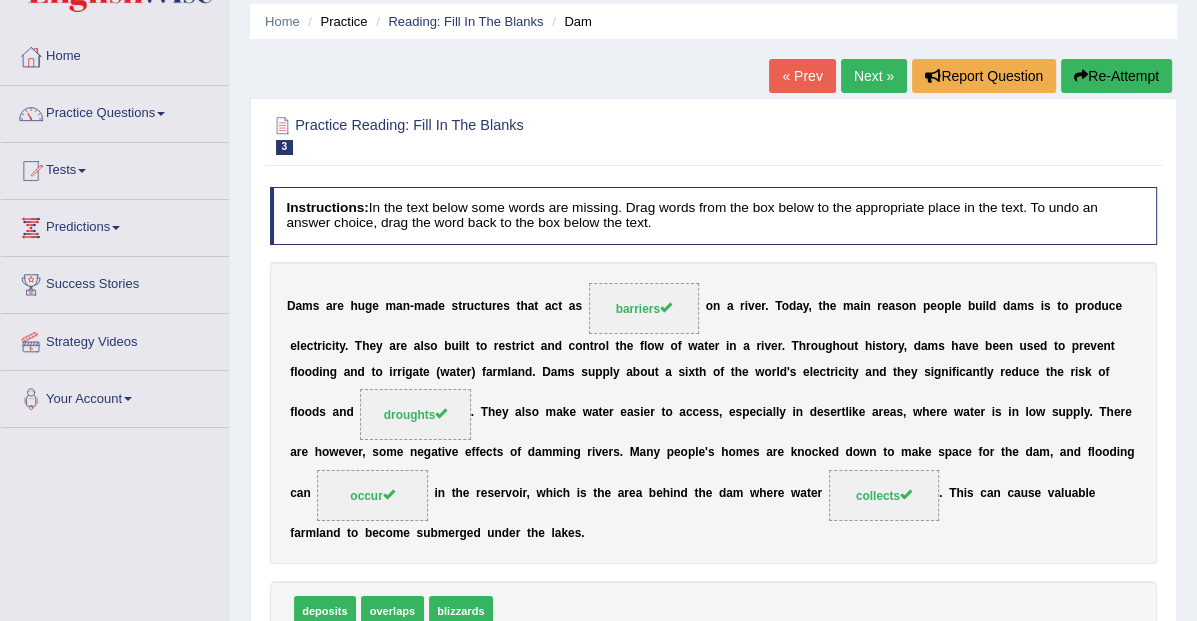 scroll, scrollTop: 69, scrollLeft: 0, axis: vertical 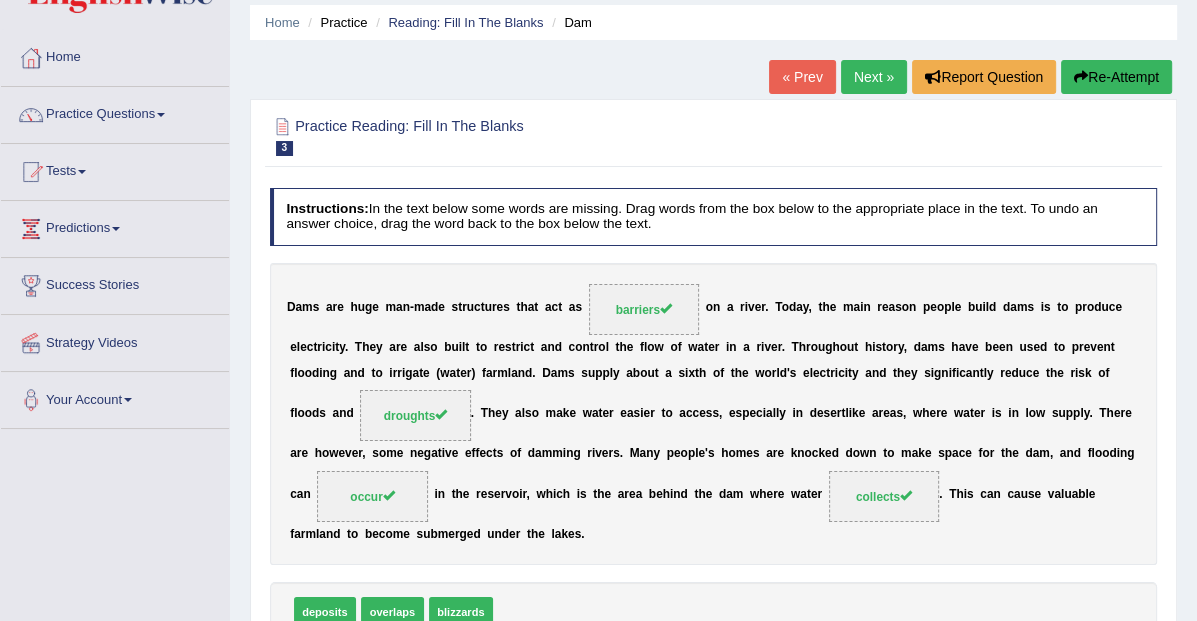 click on "Next »" at bounding box center (874, 77) 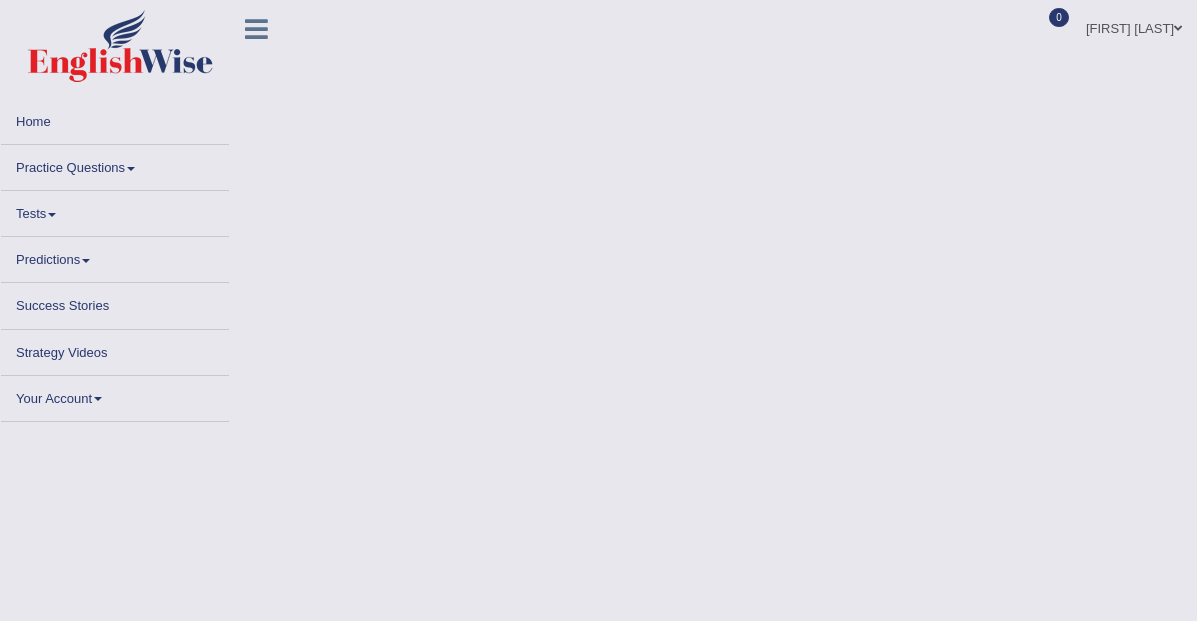 scroll, scrollTop: 0, scrollLeft: 0, axis: both 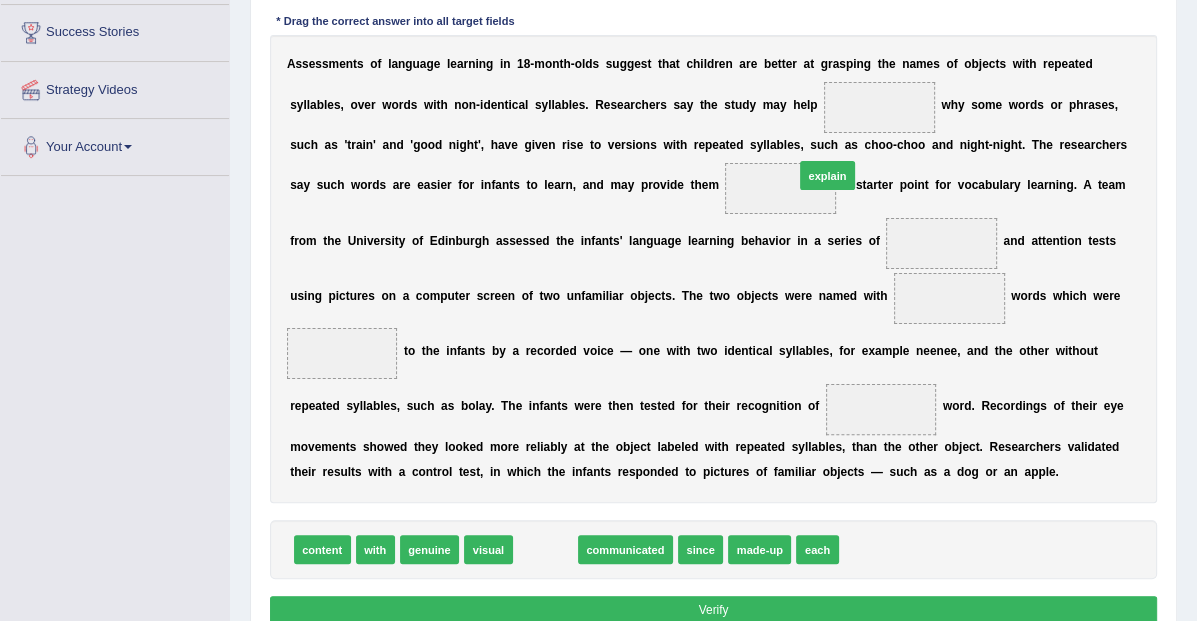 drag, startPoint x: 542, startPoint y: 550, endPoint x: 874, endPoint y: 110, distance: 551.20233 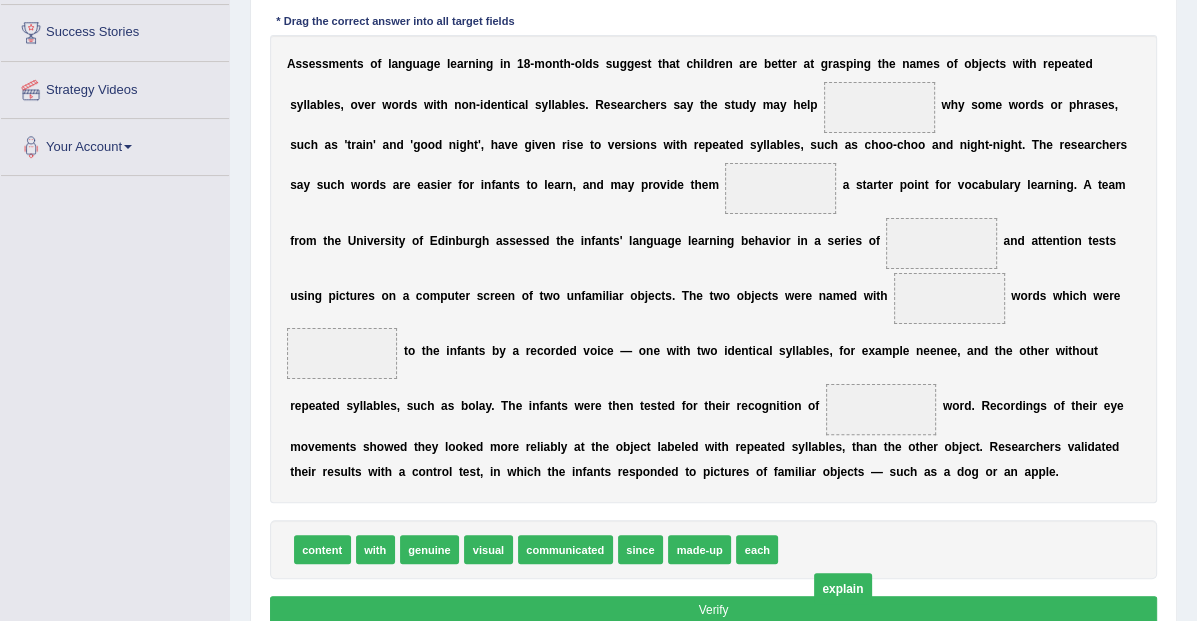 drag, startPoint x: 874, startPoint y: 110, endPoint x: 835, endPoint y: 671, distance: 562.354 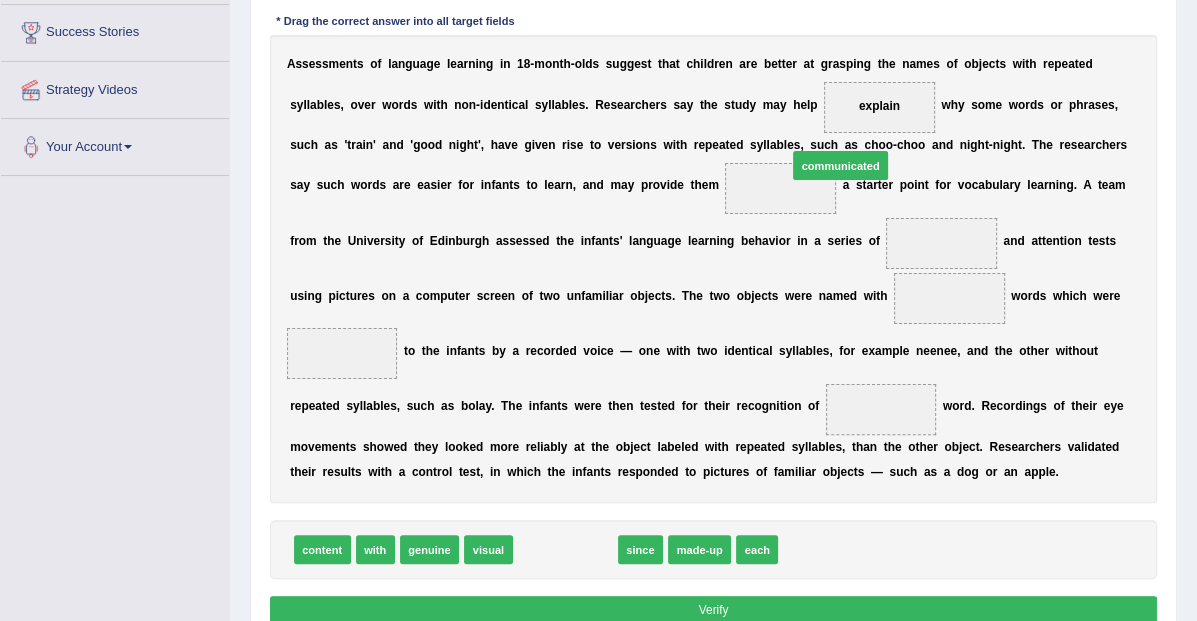 drag, startPoint x: 580, startPoint y: 556, endPoint x: 903, endPoint y: 105, distance: 554.7342 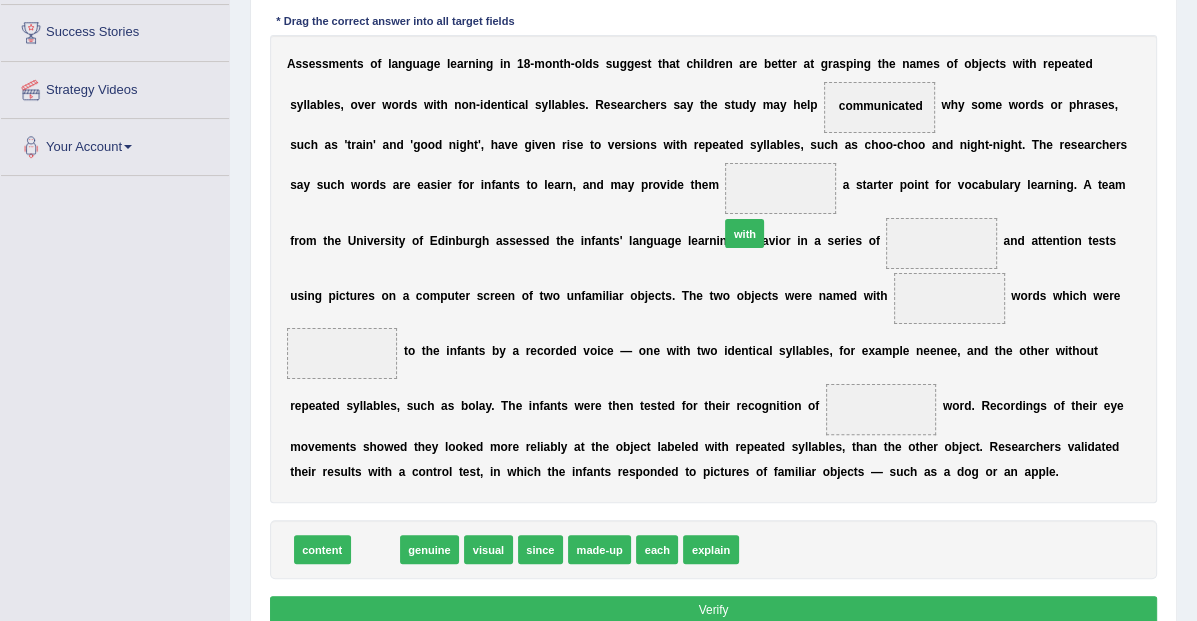 drag, startPoint x: 368, startPoint y: 558, endPoint x: 803, endPoint y: 186, distance: 572.3714 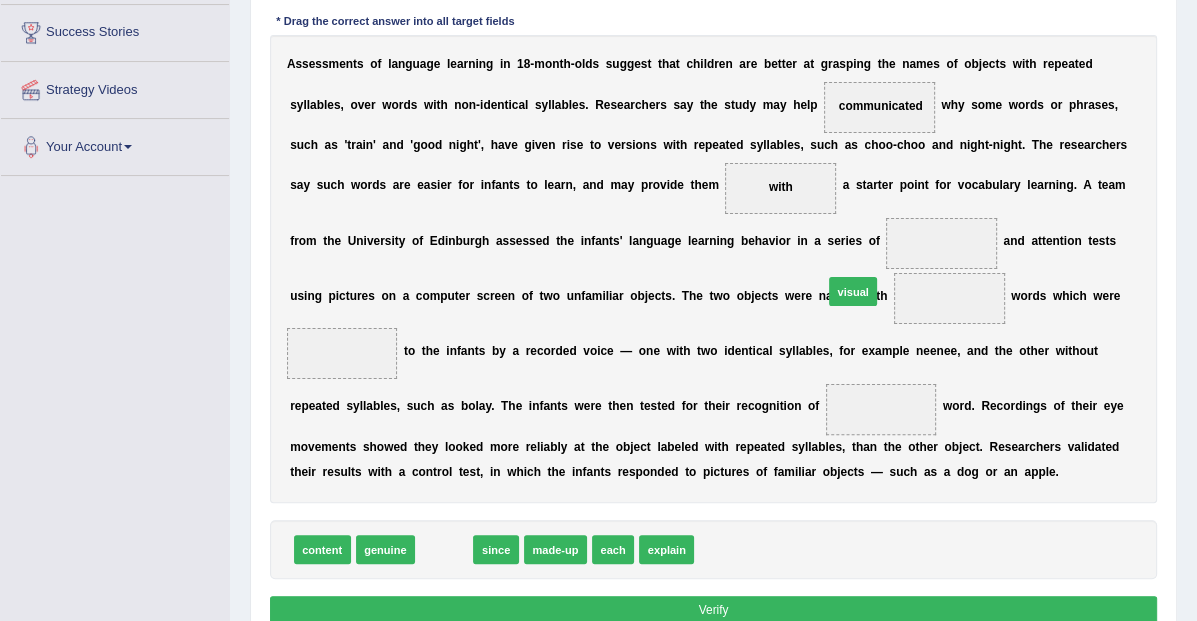drag, startPoint x: 440, startPoint y: 544, endPoint x: 921, endPoint y: 240, distance: 569.01404 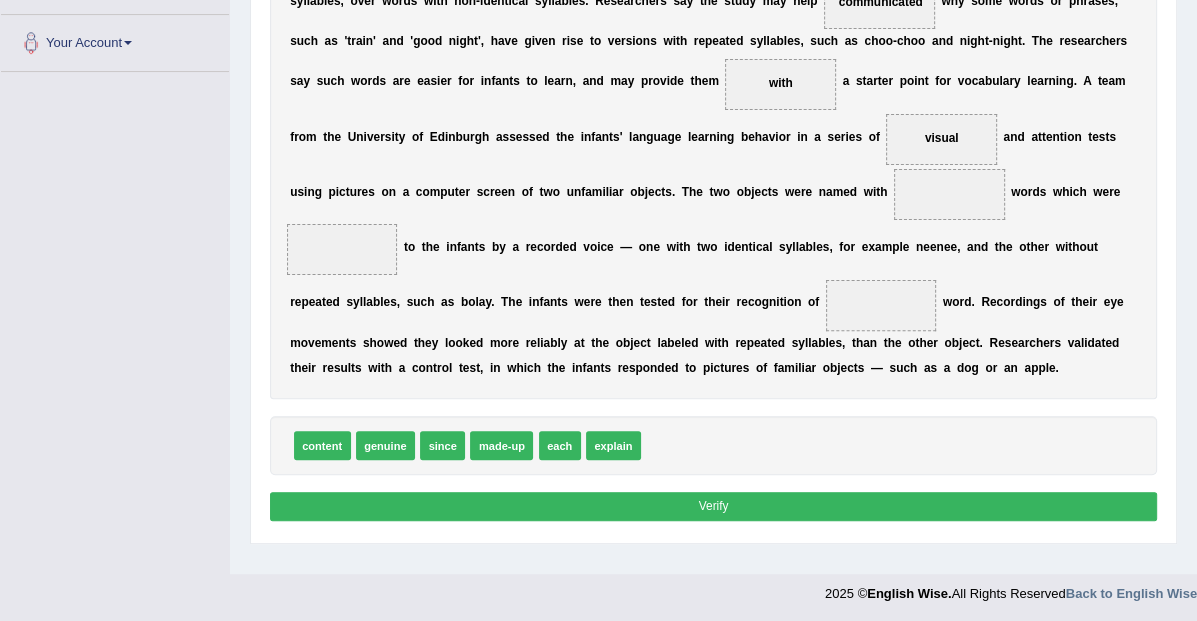 scroll, scrollTop: 428, scrollLeft: 0, axis: vertical 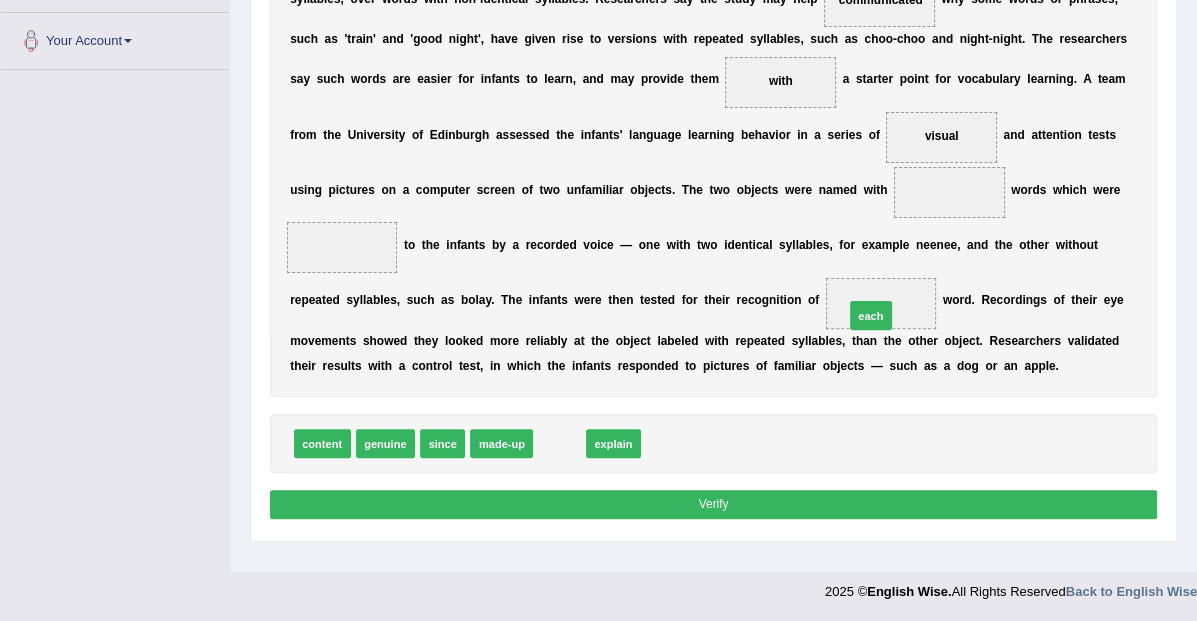 drag, startPoint x: 554, startPoint y: 450, endPoint x: 917, endPoint y: 300, distance: 392.77094 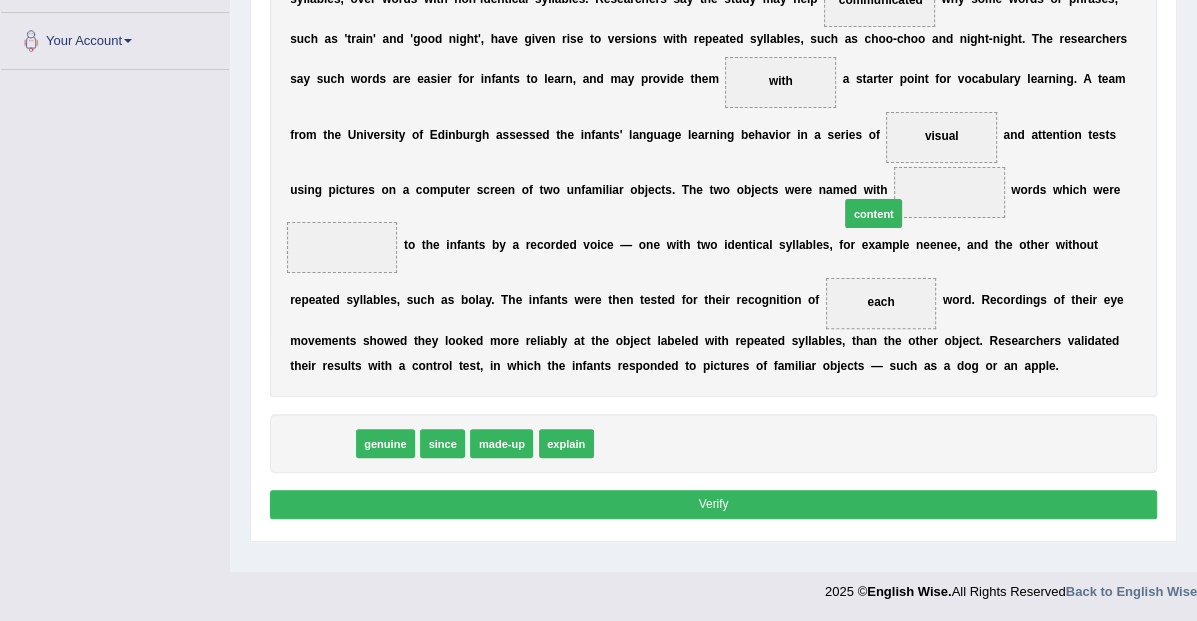 drag, startPoint x: 332, startPoint y: 448, endPoint x: 981, endPoint y: 178, distance: 702.92316 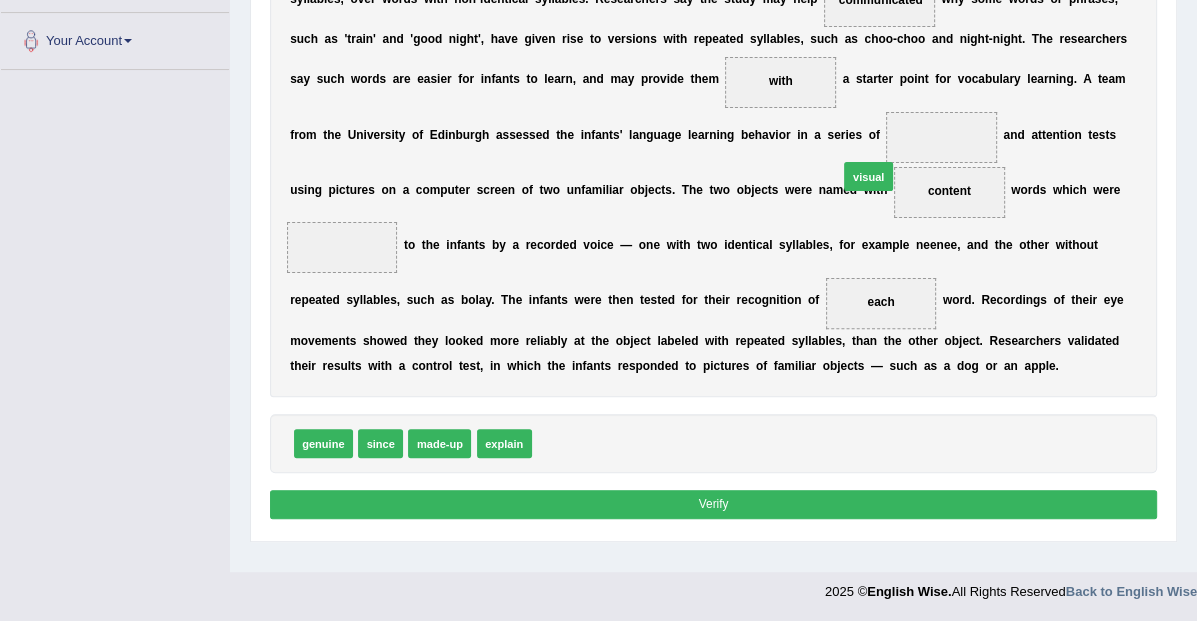 drag, startPoint x: 563, startPoint y: 443, endPoint x: 925, endPoint y: 128, distance: 479.86353 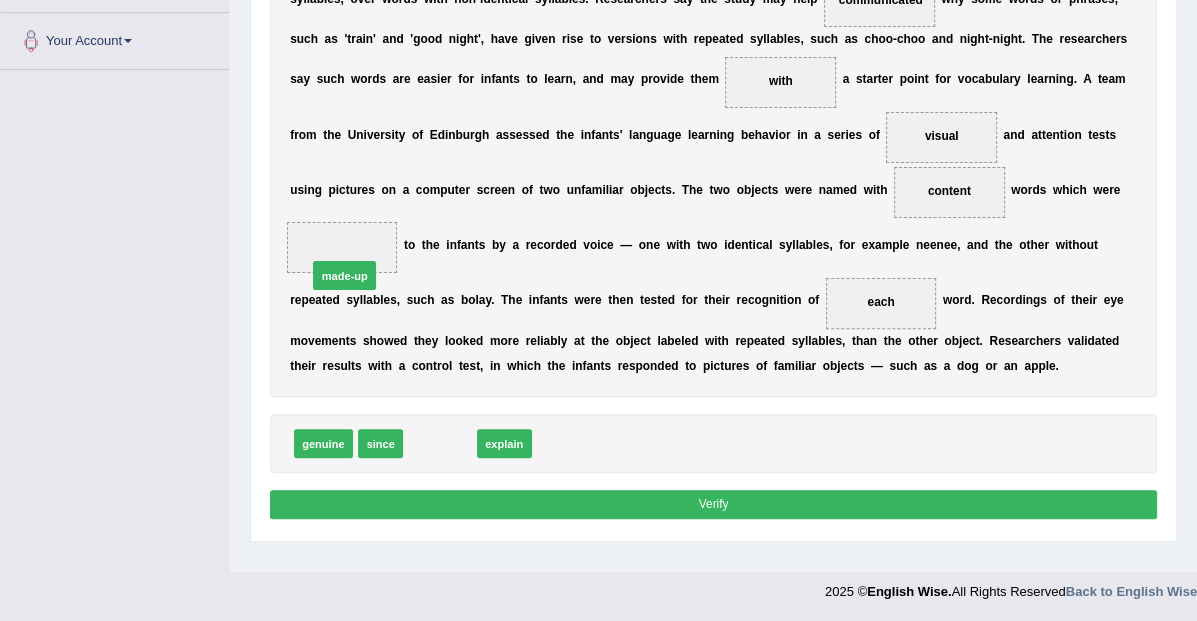 drag, startPoint x: 430, startPoint y: 441, endPoint x: 318, endPoint y: 237, distance: 232.723 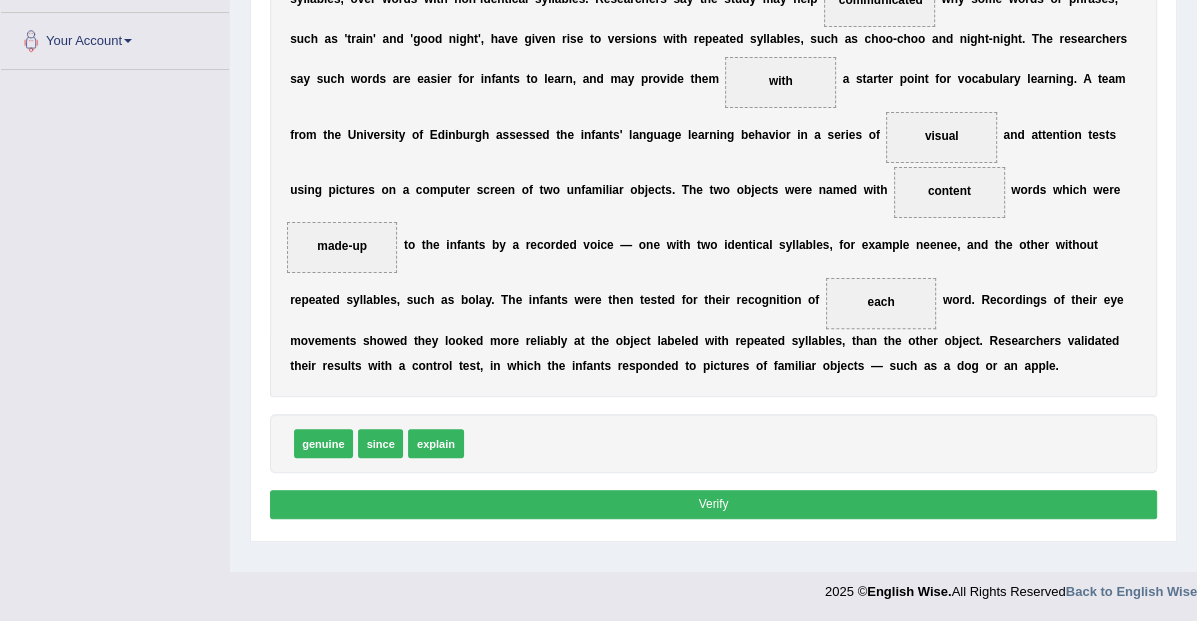 click on "Verify" at bounding box center [714, 504] 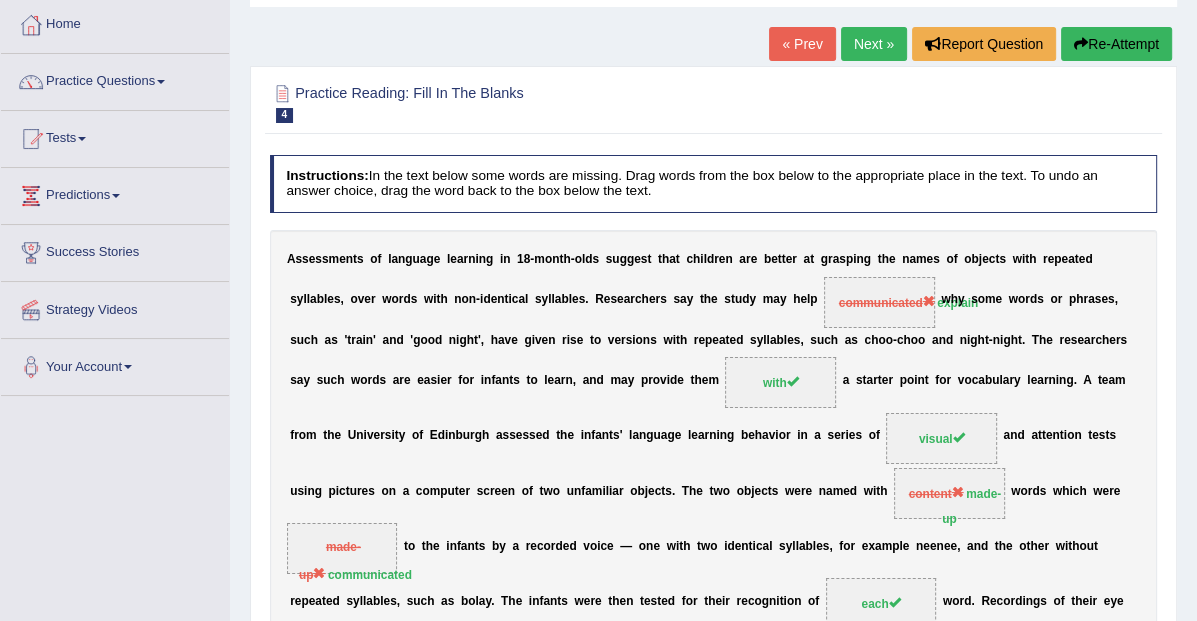 scroll, scrollTop: 0, scrollLeft: 0, axis: both 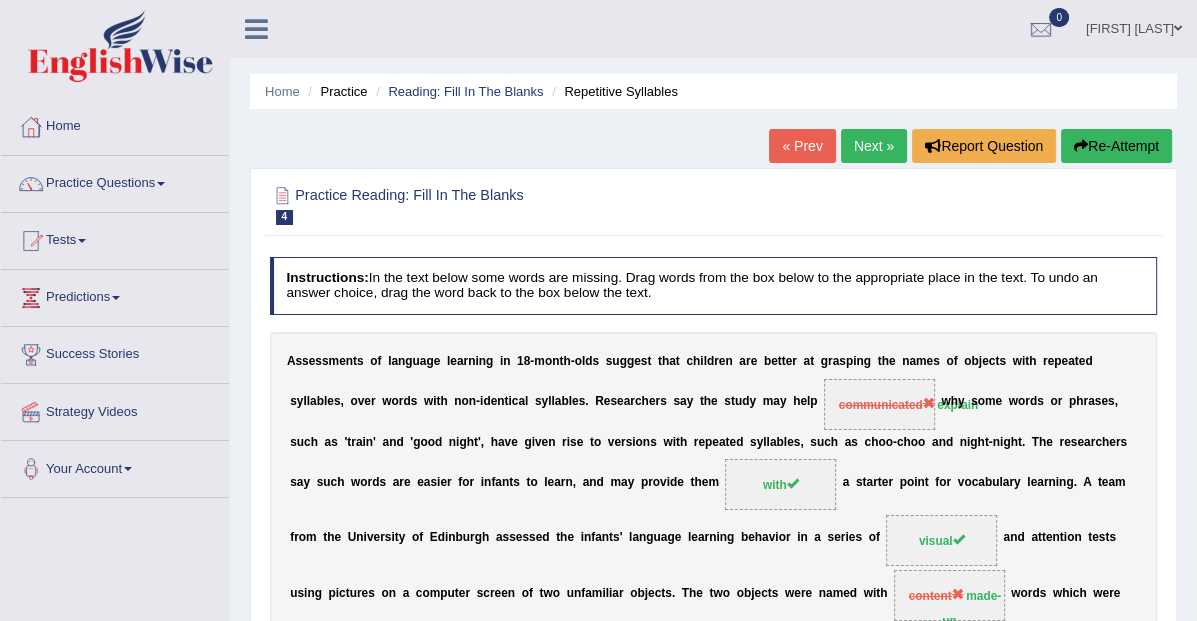 click on "Next »" at bounding box center [874, 146] 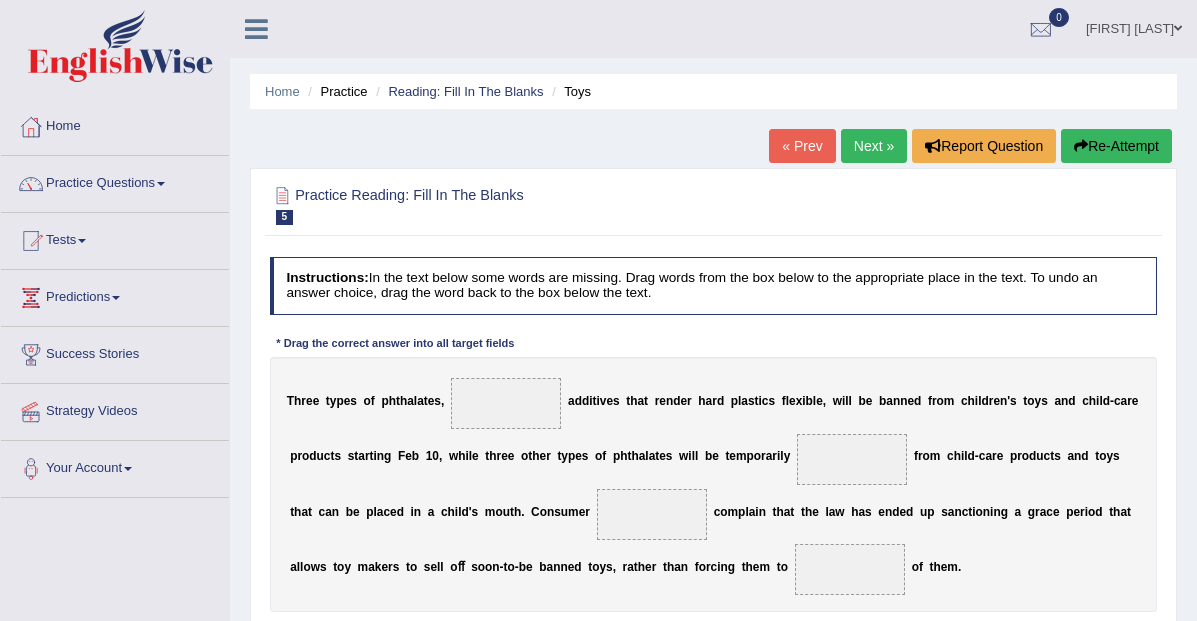 scroll, scrollTop: 0, scrollLeft: 0, axis: both 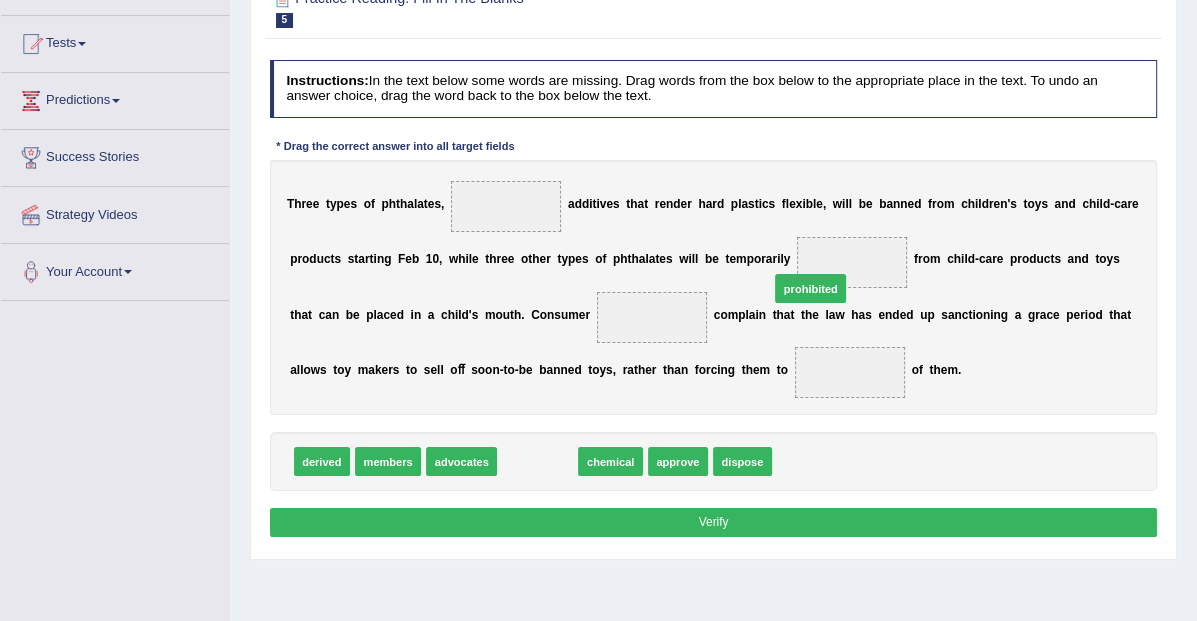 drag, startPoint x: 541, startPoint y: 464, endPoint x: 862, endPoint y: 259, distance: 380.8753 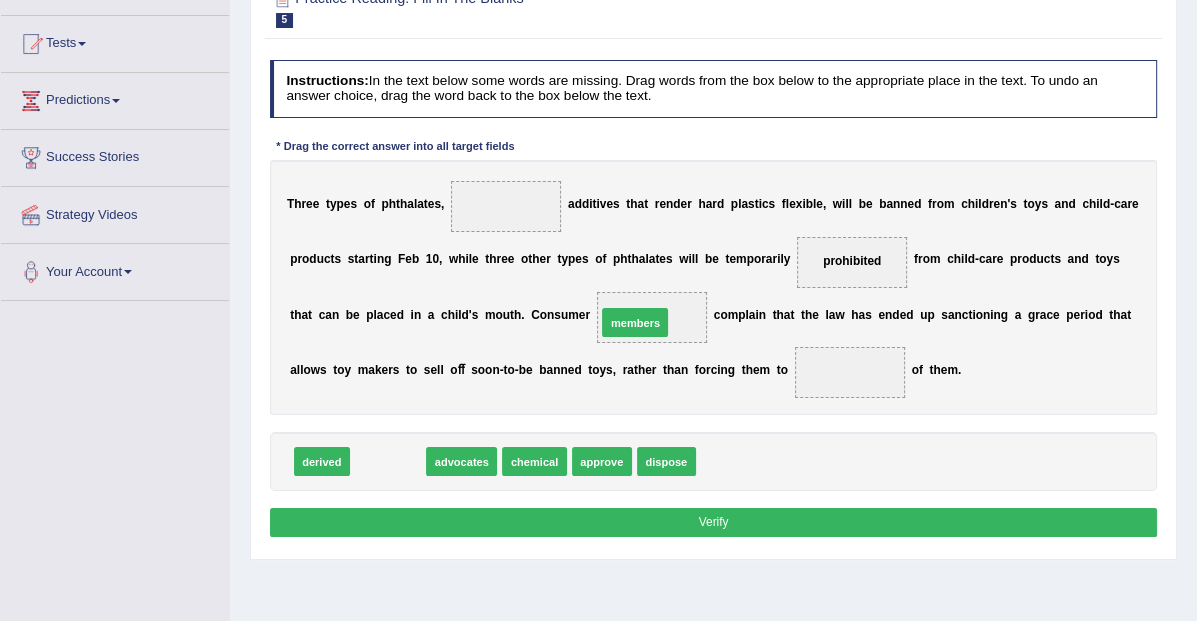 drag, startPoint x: 378, startPoint y: 465, endPoint x: 669, endPoint y: 302, distance: 333.5416 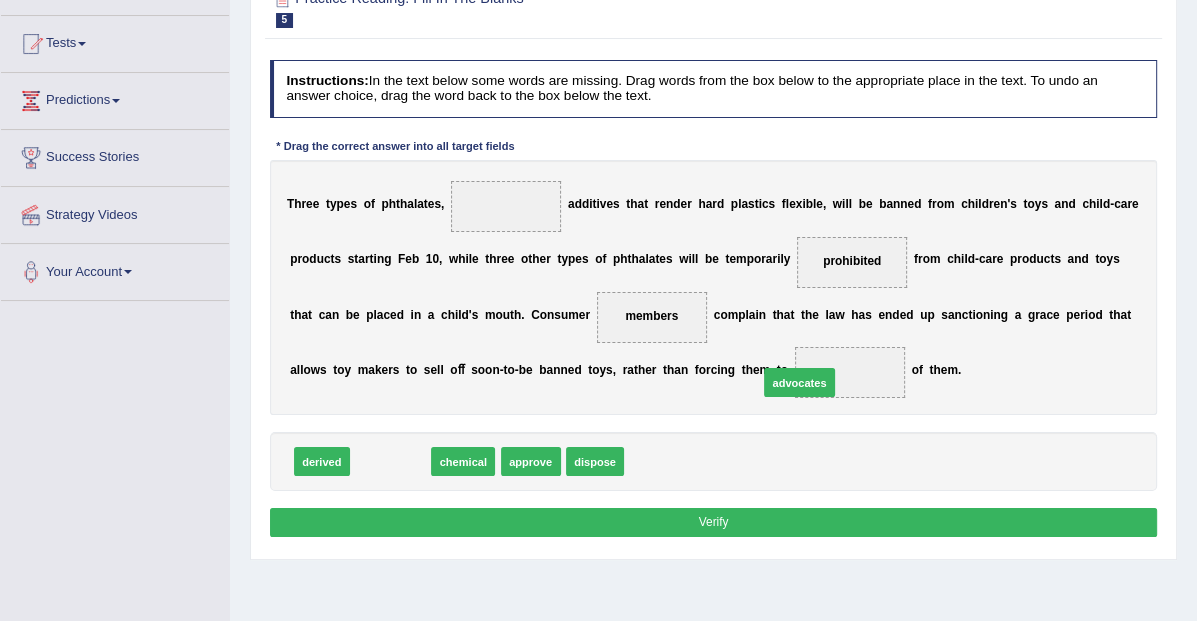 drag, startPoint x: 391, startPoint y: 458, endPoint x: 872, endPoint y: 365, distance: 489.90814 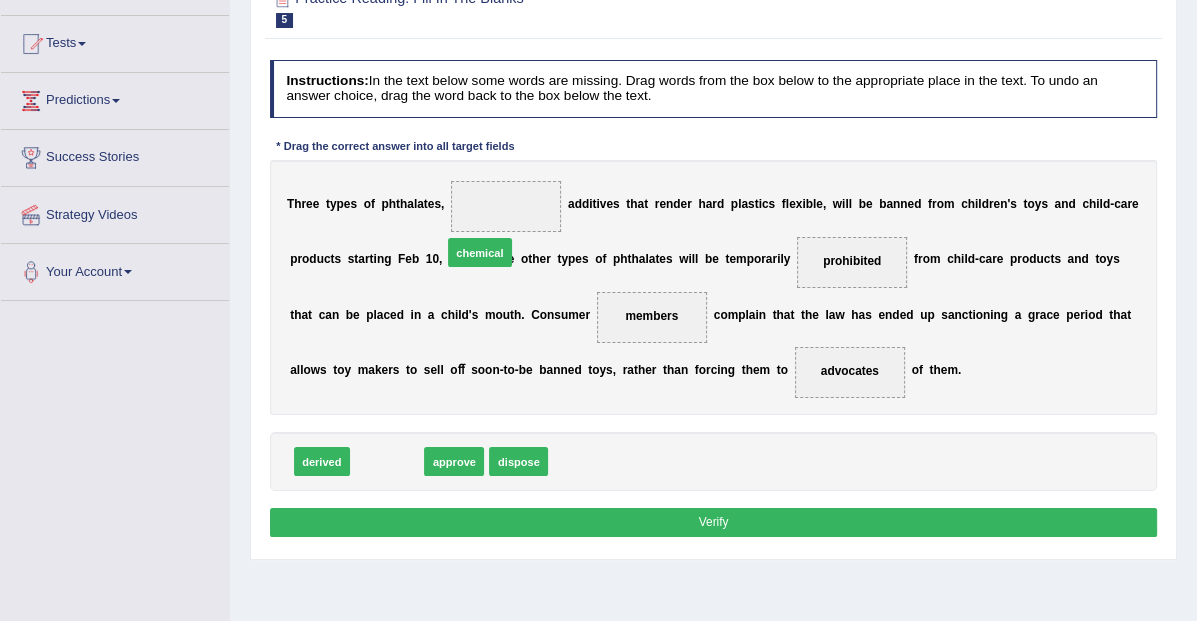drag, startPoint x: 401, startPoint y: 468, endPoint x: 506, endPoint y: 197, distance: 290.63034 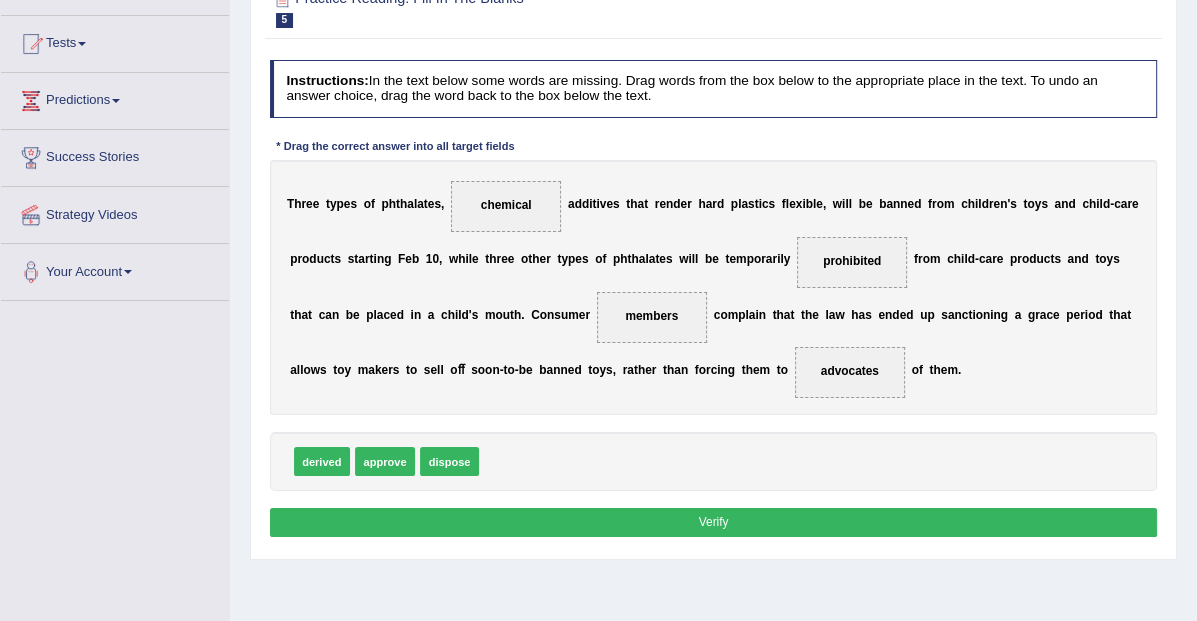 click on "Verify" at bounding box center (714, 522) 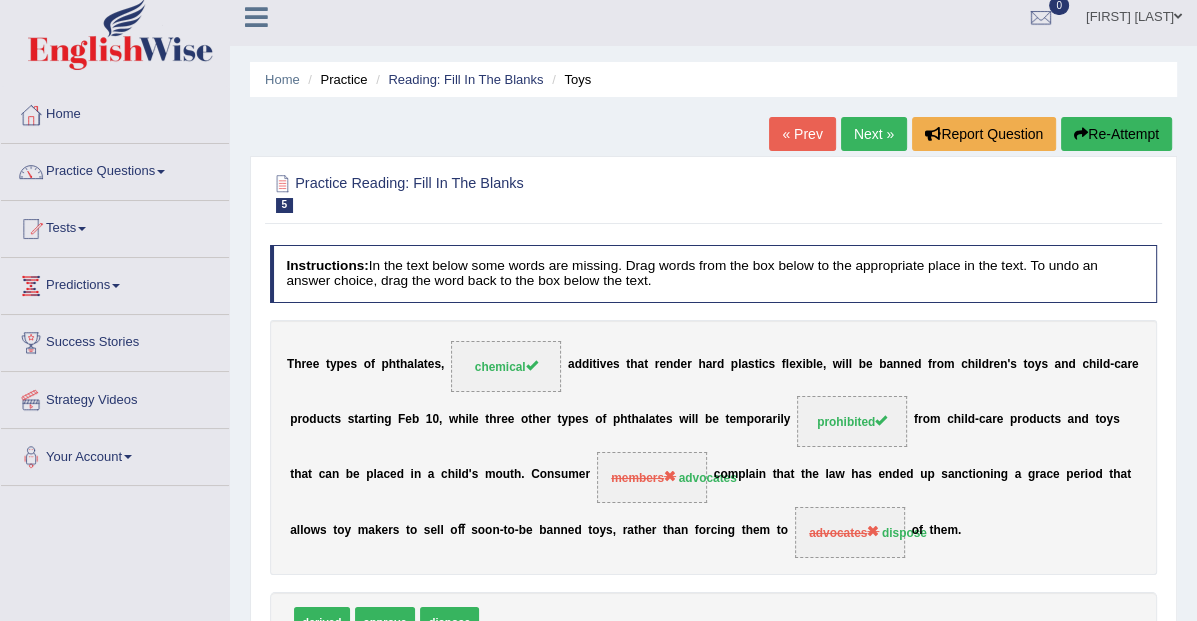 scroll, scrollTop: 0, scrollLeft: 0, axis: both 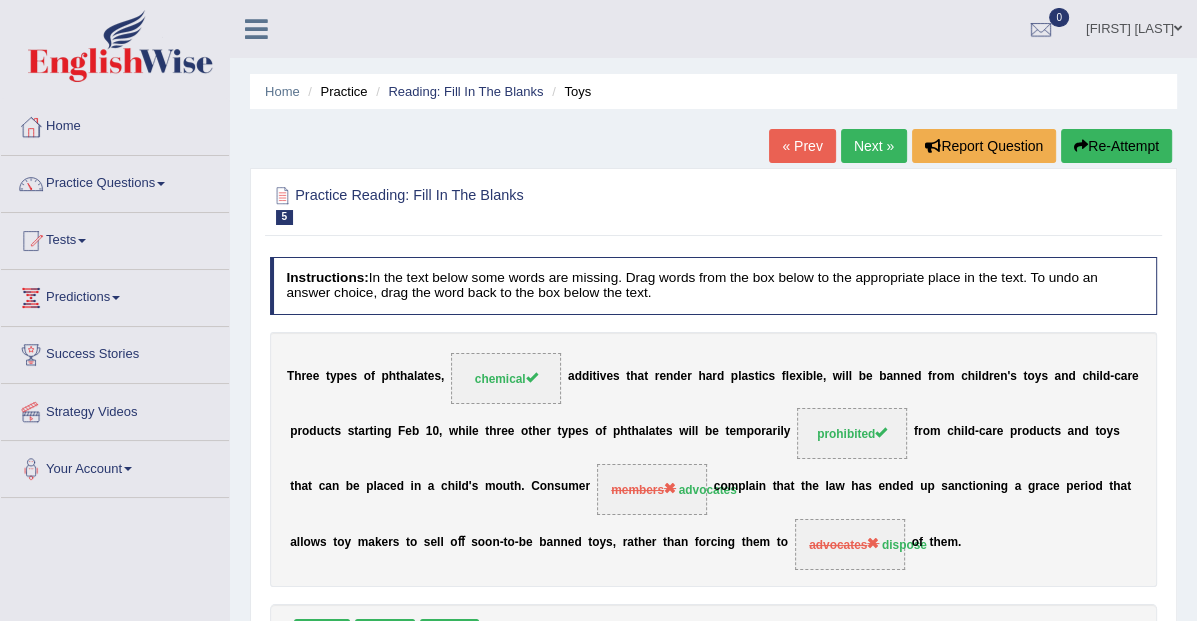 click on "Next »" at bounding box center (874, 146) 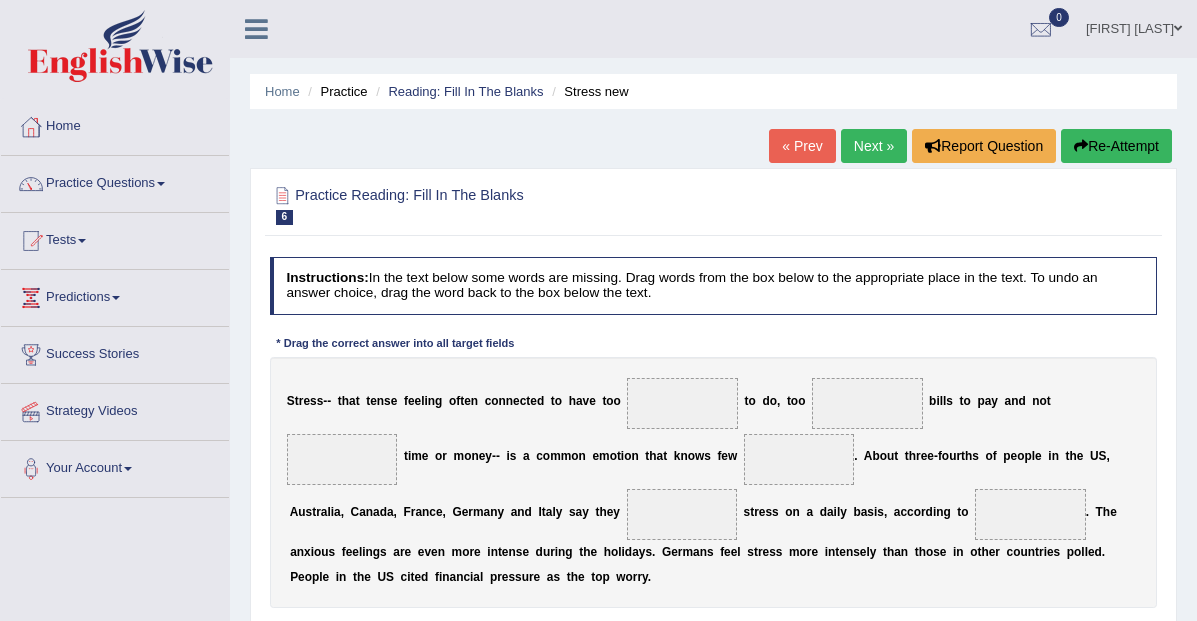 scroll, scrollTop: 0, scrollLeft: 0, axis: both 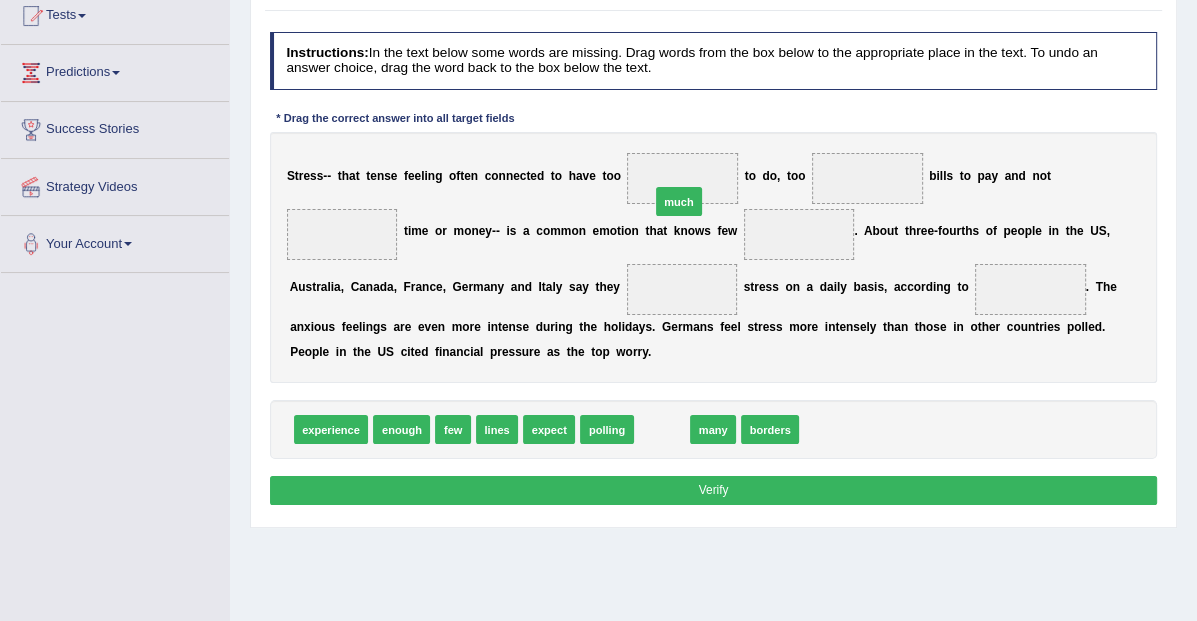 drag, startPoint x: 659, startPoint y: 430, endPoint x: 679, endPoint y: 162, distance: 268.74524 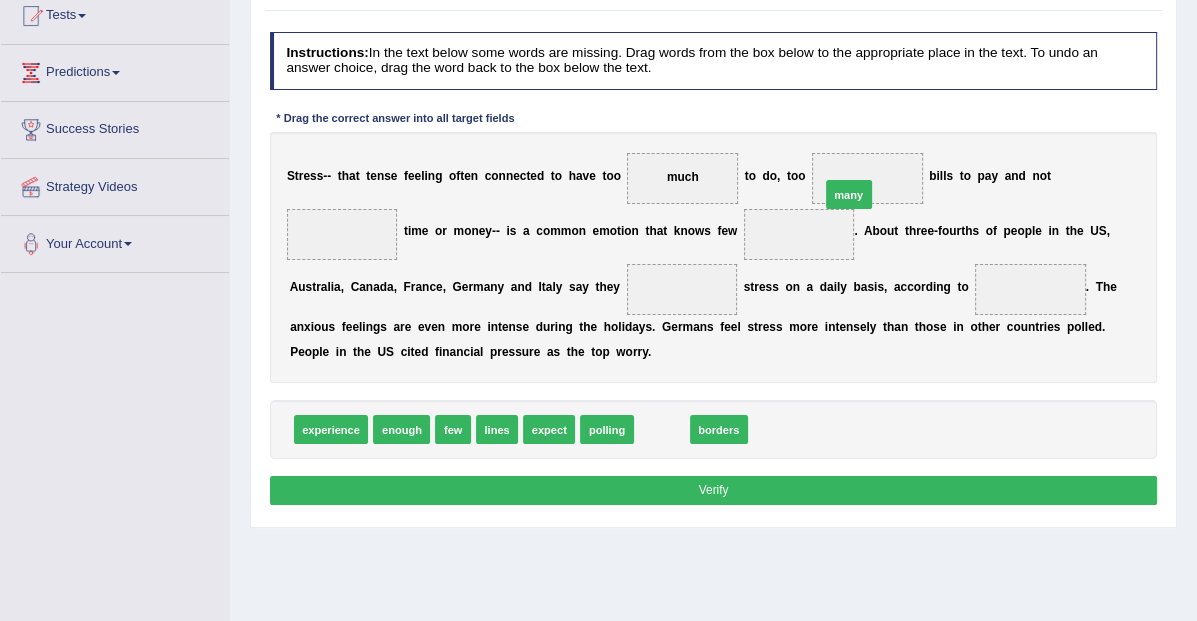 drag, startPoint x: 660, startPoint y: 430, endPoint x: 880, endPoint y: 153, distance: 353.73578 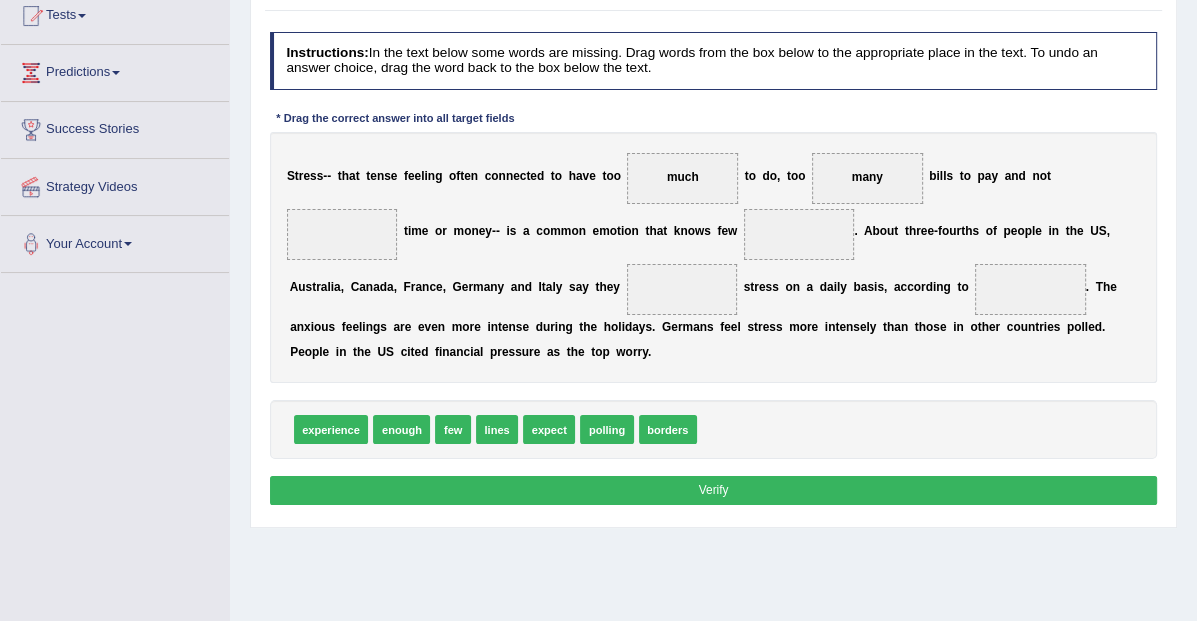 drag, startPoint x: 865, startPoint y: 184, endPoint x: 791, endPoint y: 417, distance: 244.46881 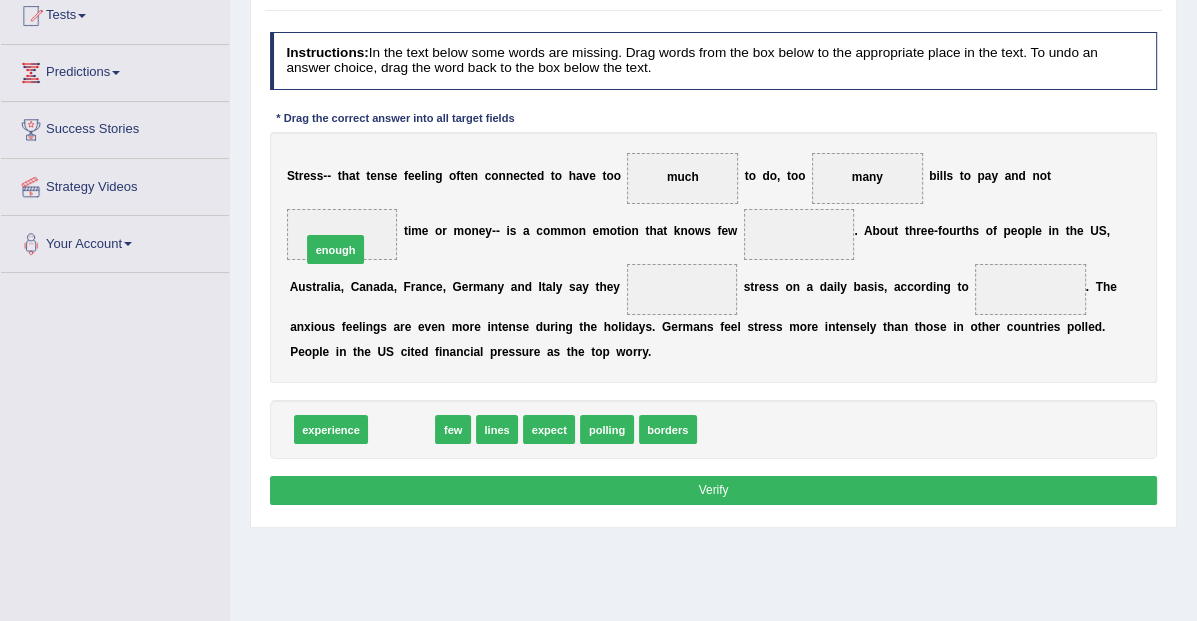 drag, startPoint x: 403, startPoint y: 432, endPoint x: 325, endPoint y: 220, distance: 225.89378 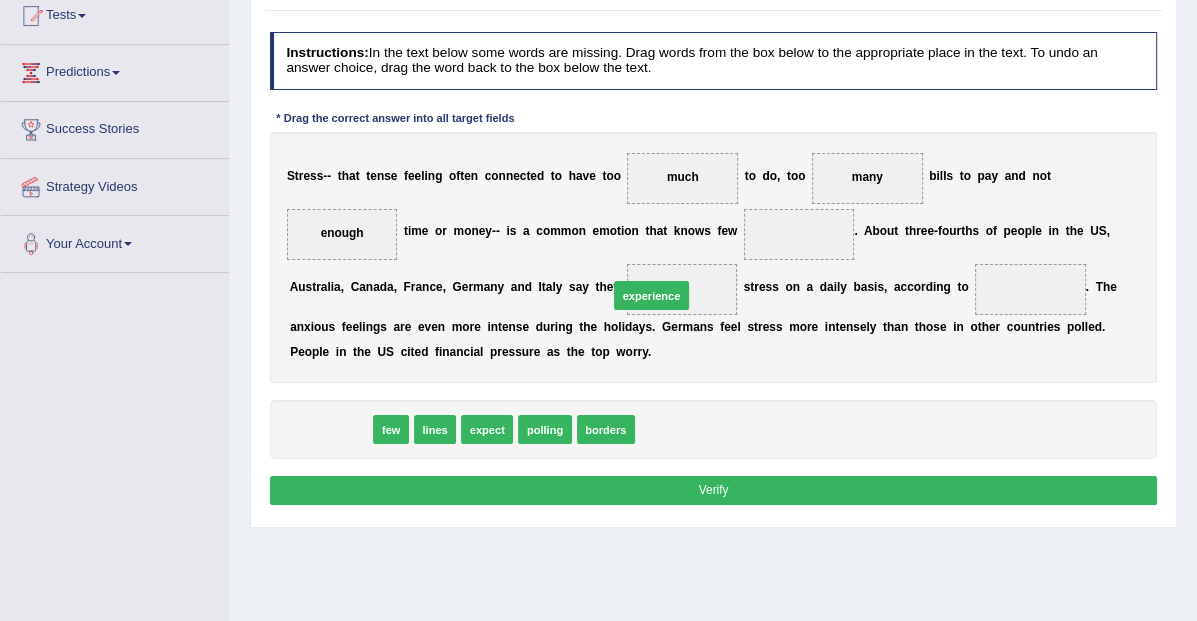 drag, startPoint x: 331, startPoint y: 434, endPoint x: 713, endPoint y: 276, distance: 413.38602 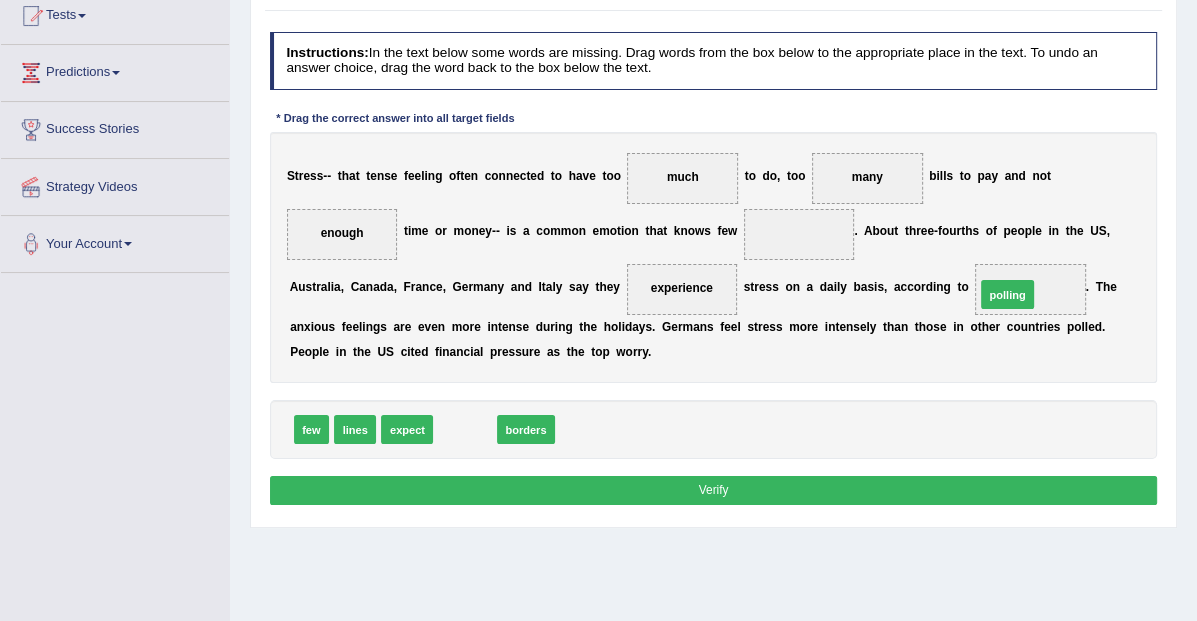 drag, startPoint x: 461, startPoint y: 431, endPoint x: 1099, endPoint y: 273, distance: 657.27313 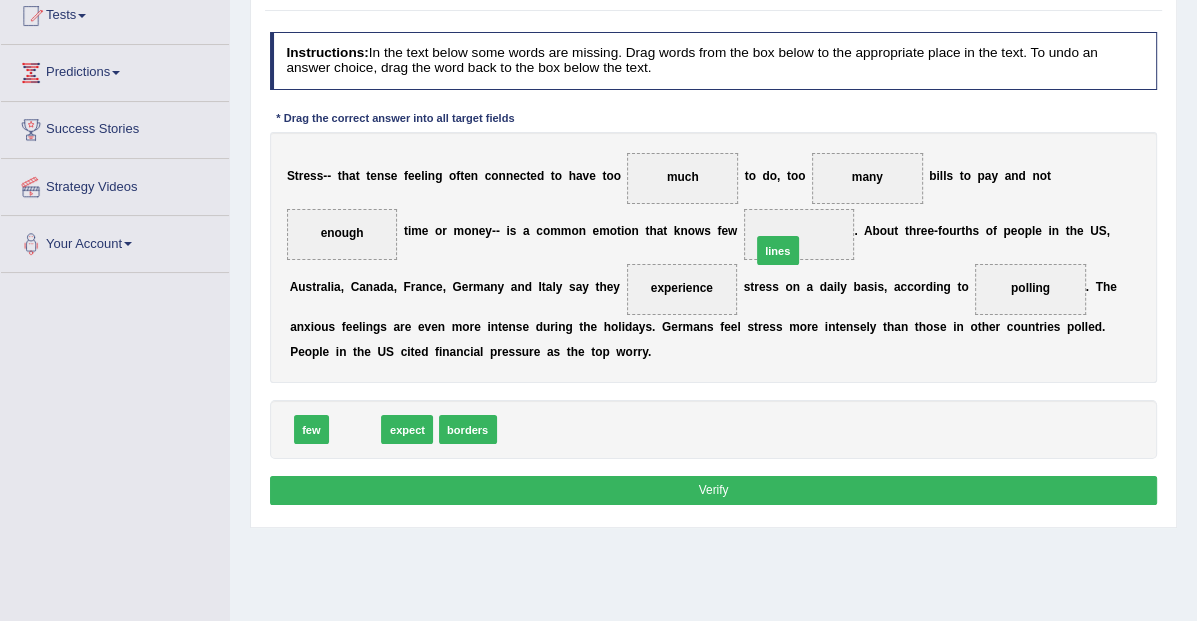 drag, startPoint x: 354, startPoint y: 435, endPoint x: 850, endPoint y: 225, distance: 538.62415 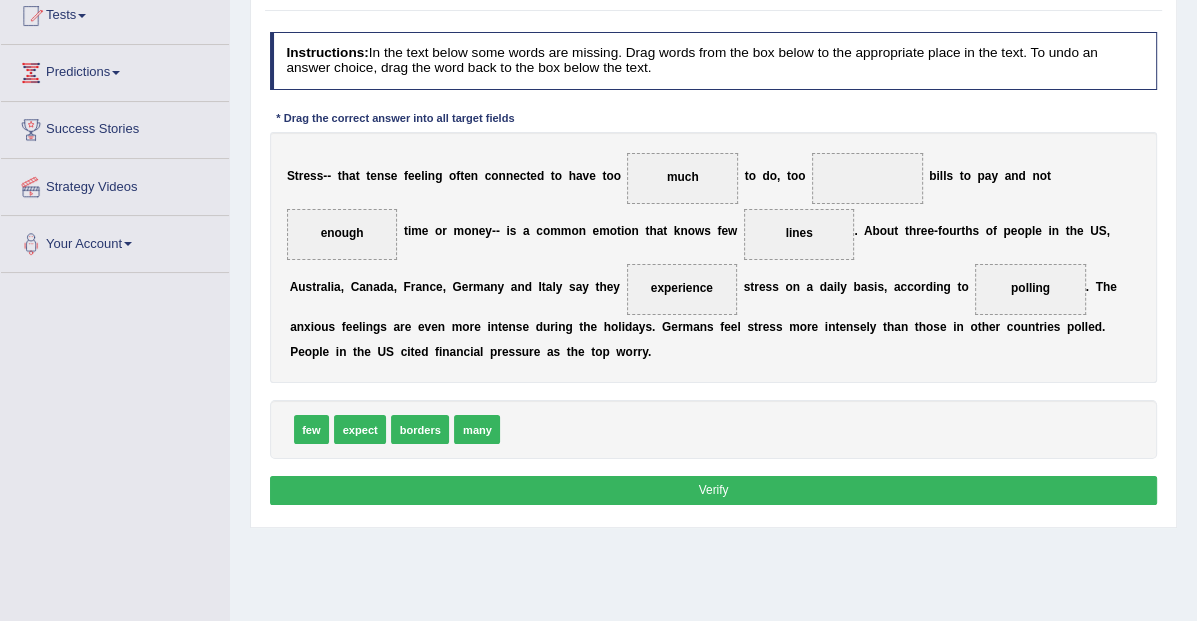 click on "Verify" at bounding box center [714, 490] 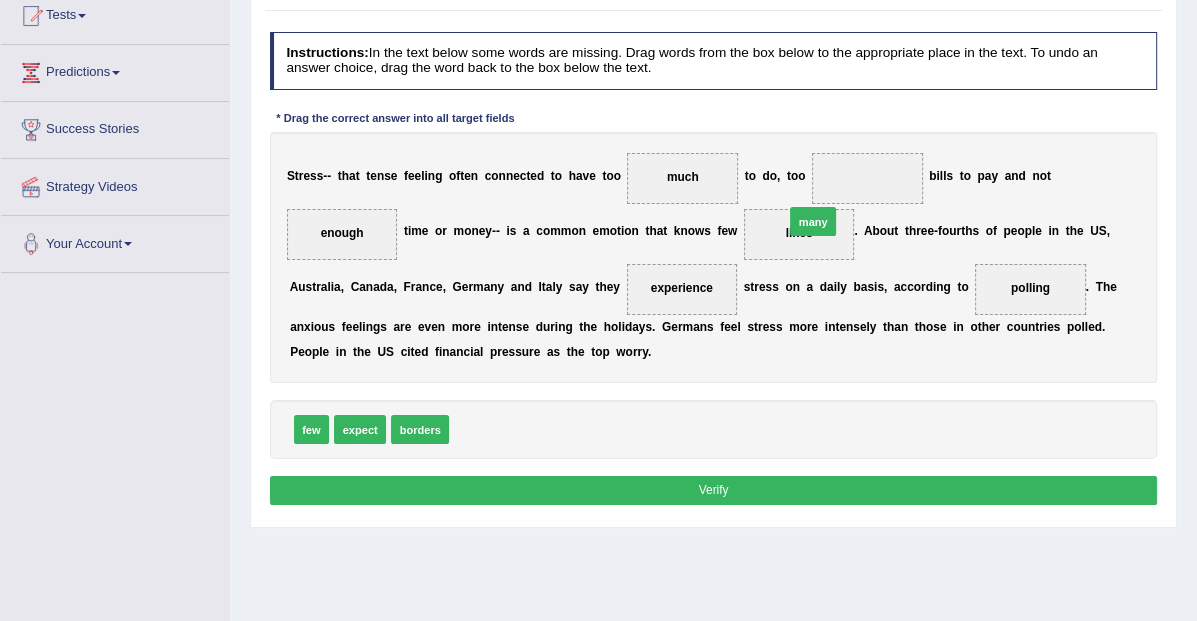 drag, startPoint x: 472, startPoint y: 426, endPoint x: 869, endPoint y: 179, distance: 467.56604 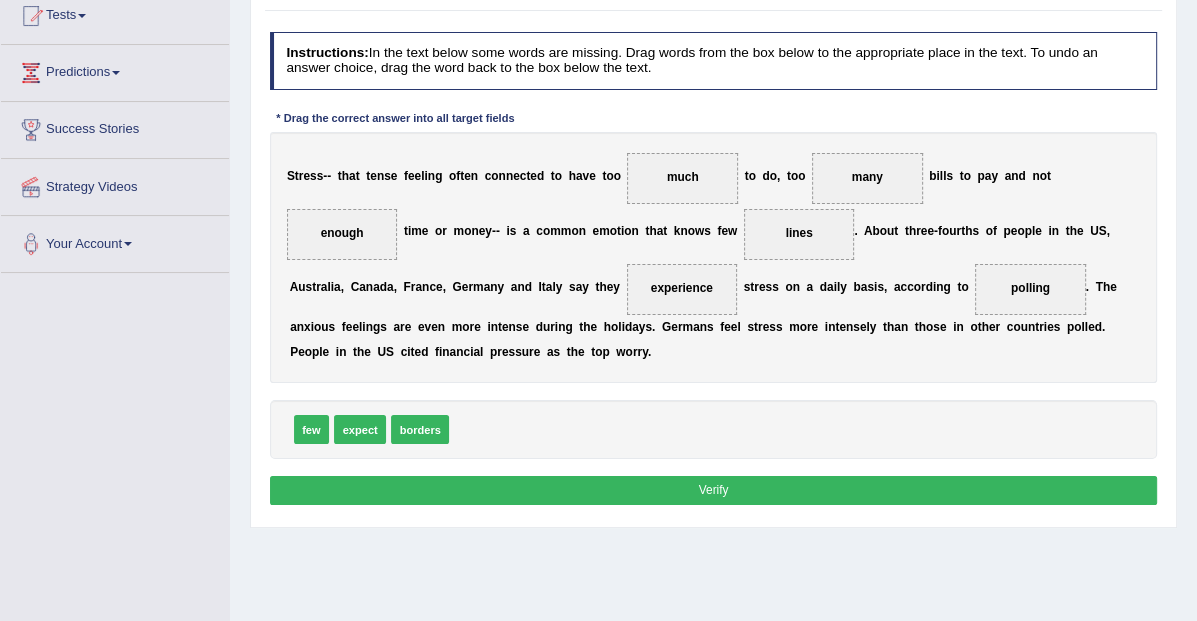 click on "Verify" at bounding box center (714, 490) 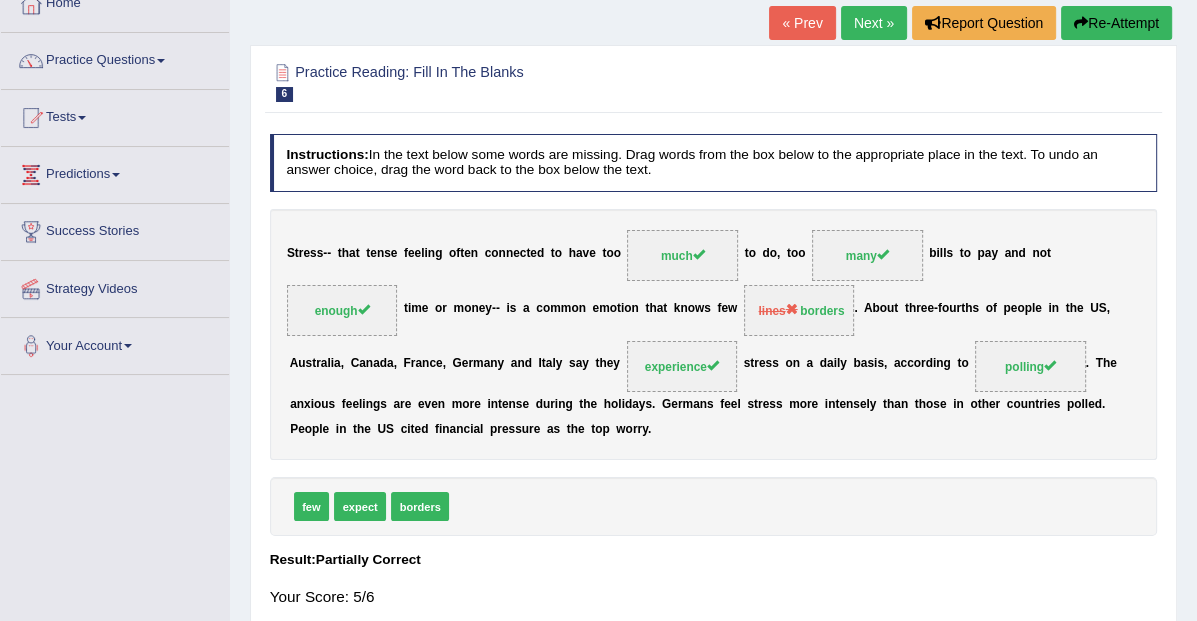 scroll, scrollTop: 0, scrollLeft: 0, axis: both 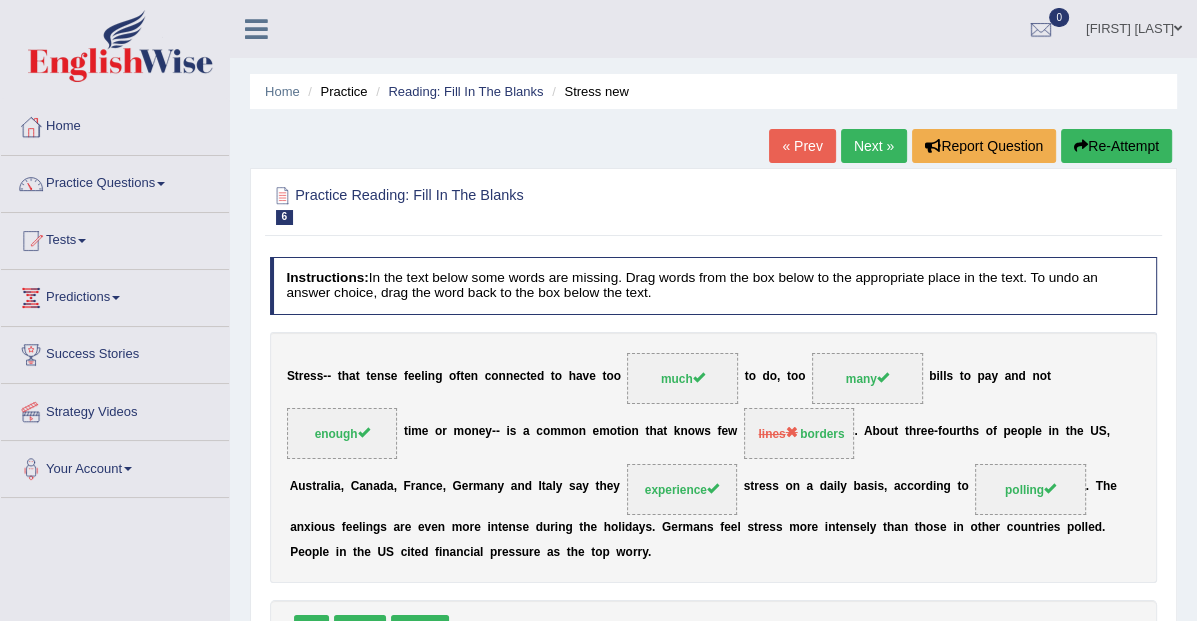 click on "Next »" at bounding box center (874, 146) 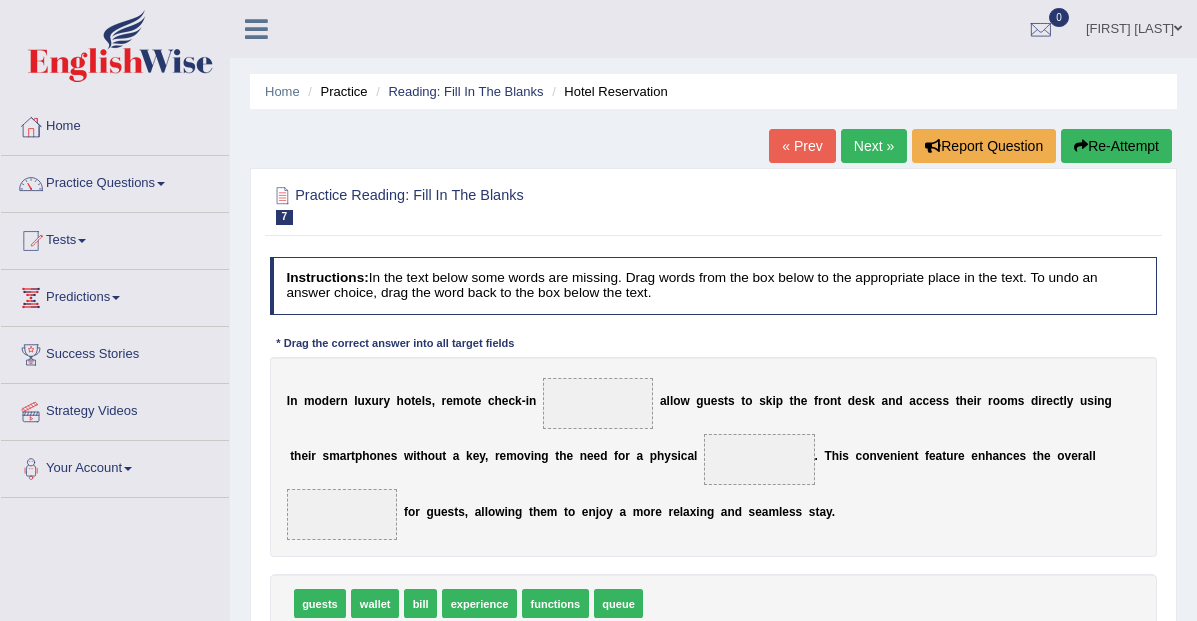 scroll, scrollTop: 0, scrollLeft: 0, axis: both 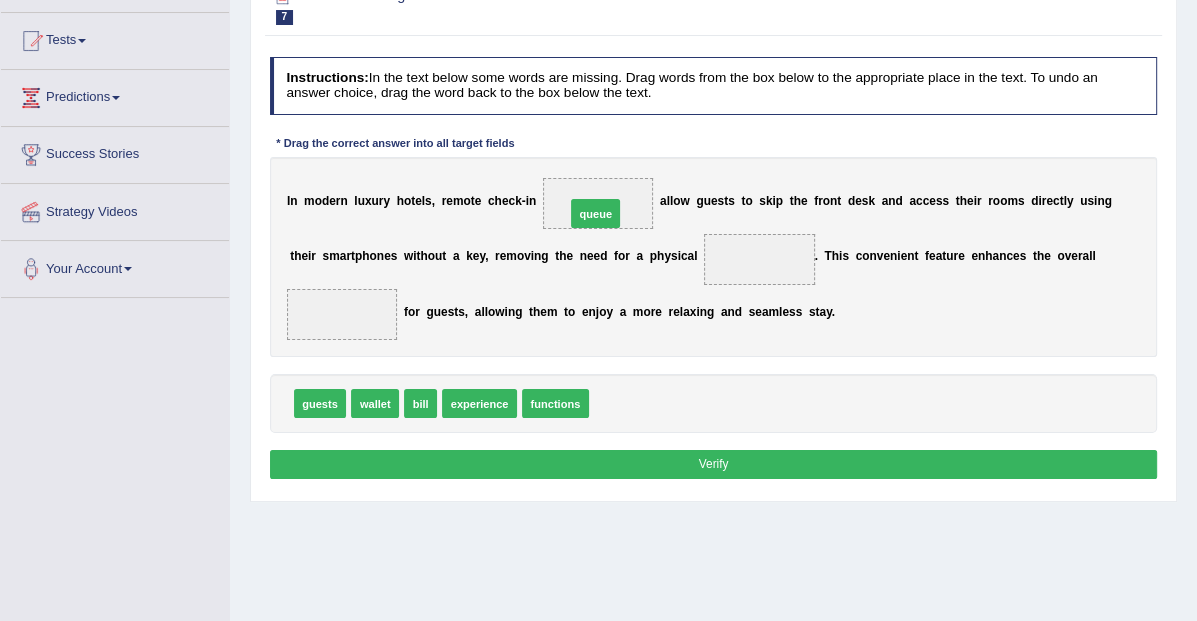 drag, startPoint x: 624, startPoint y: 410, endPoint x: 595, endPoint y: 187, distance: 224.87775 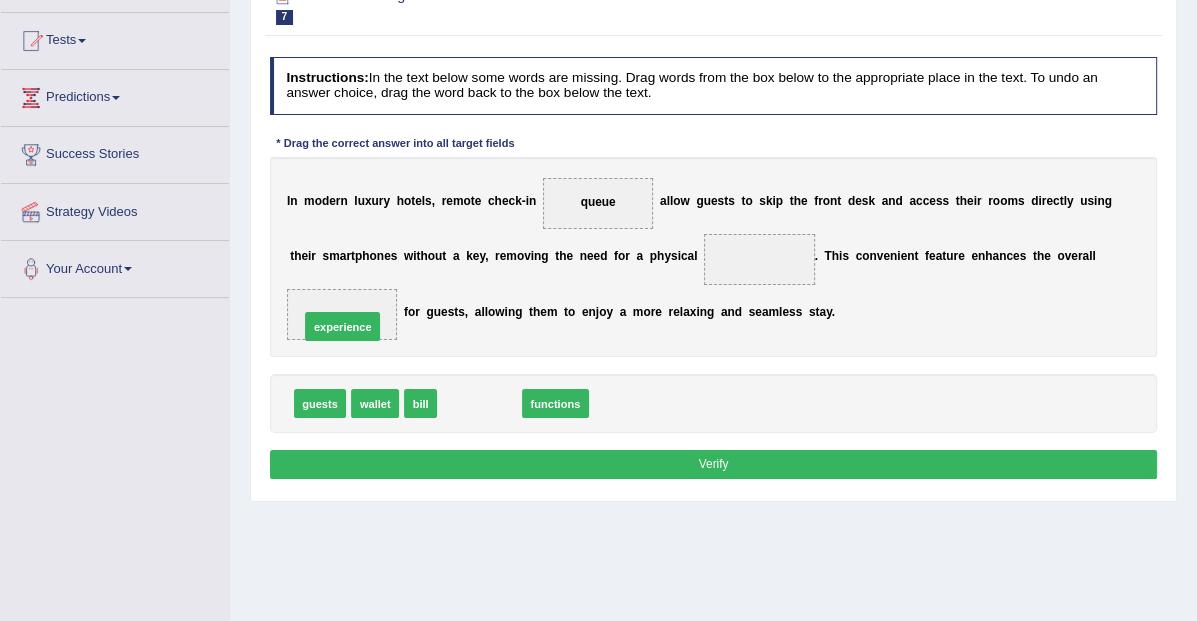drag, startPoint x: 483, startPoint y: 404, endPoint x: 322, endPoint y: 313, distance: 184.93782 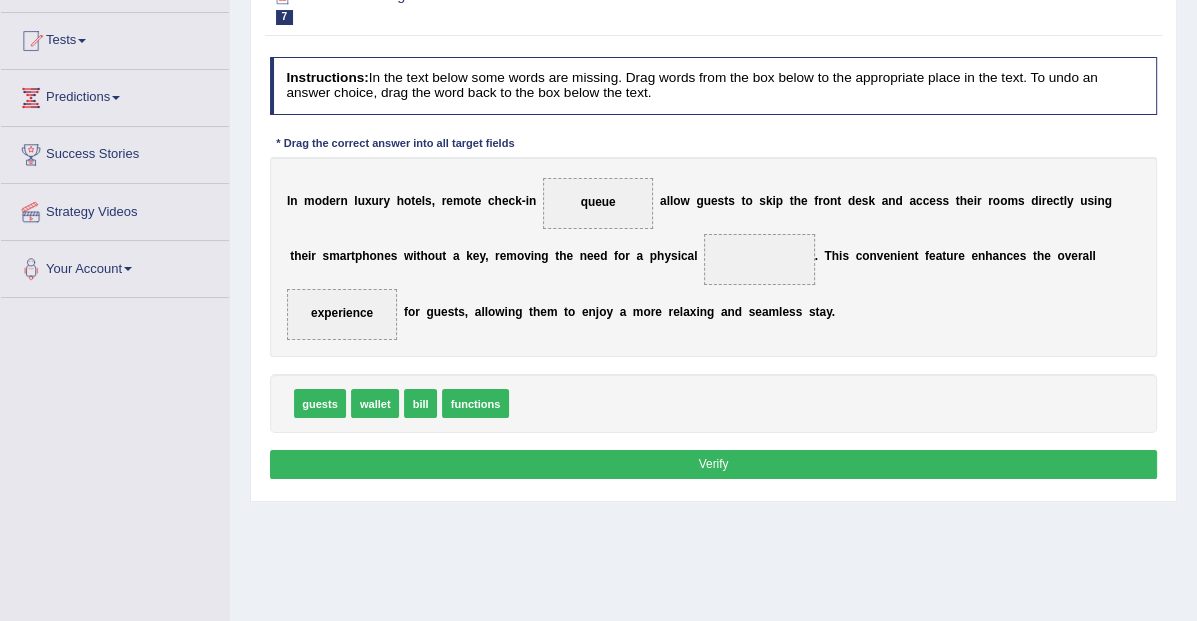 click on "bill" at bounding box center (420, 403) 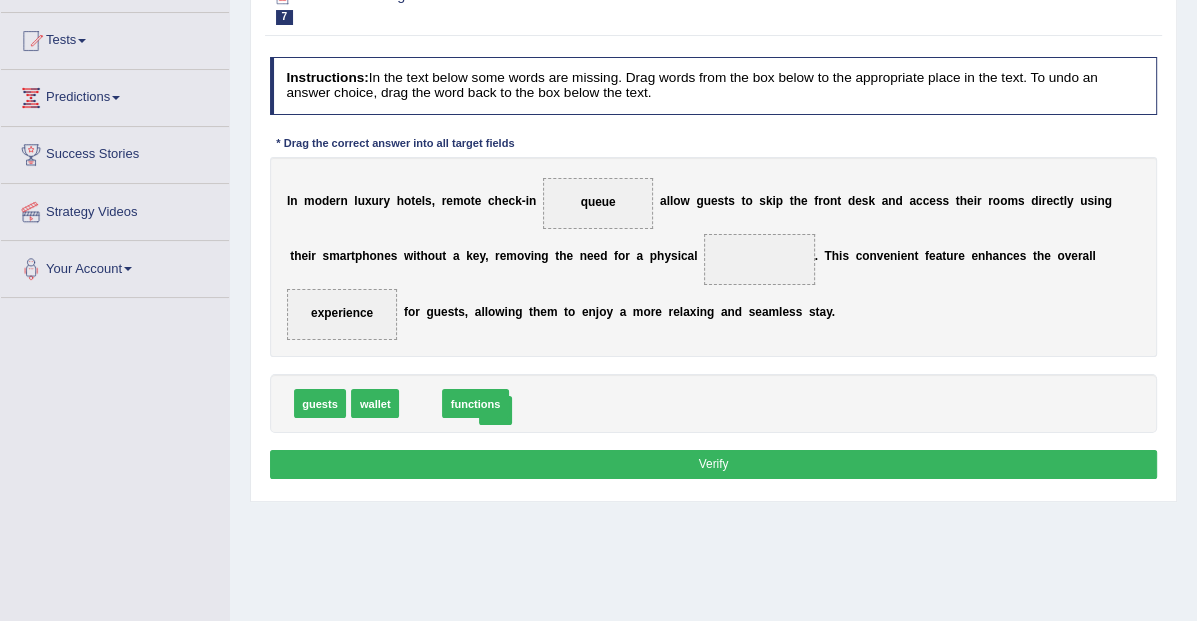drag, startPoint x: 417, startPoint y: 403, endPoint x: 505, endPoint y: 411, distance: 88.362885 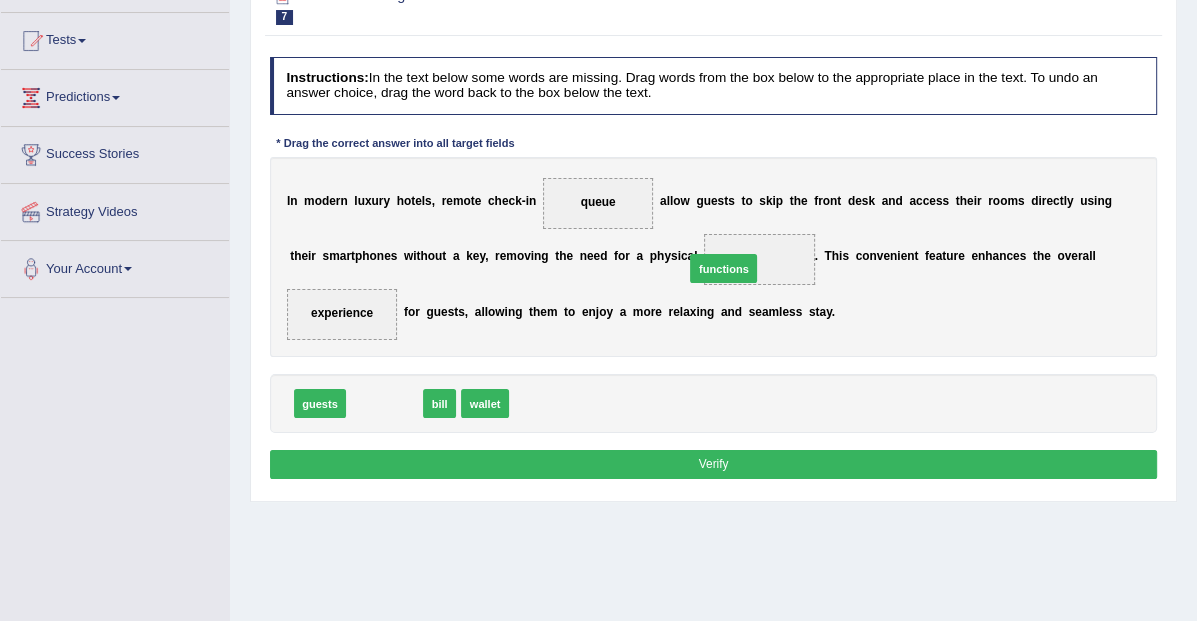 drag, startPoint x: 394, startPoint y: 397, endPoint x: 792, endPoint y: 241, distance: 427.481 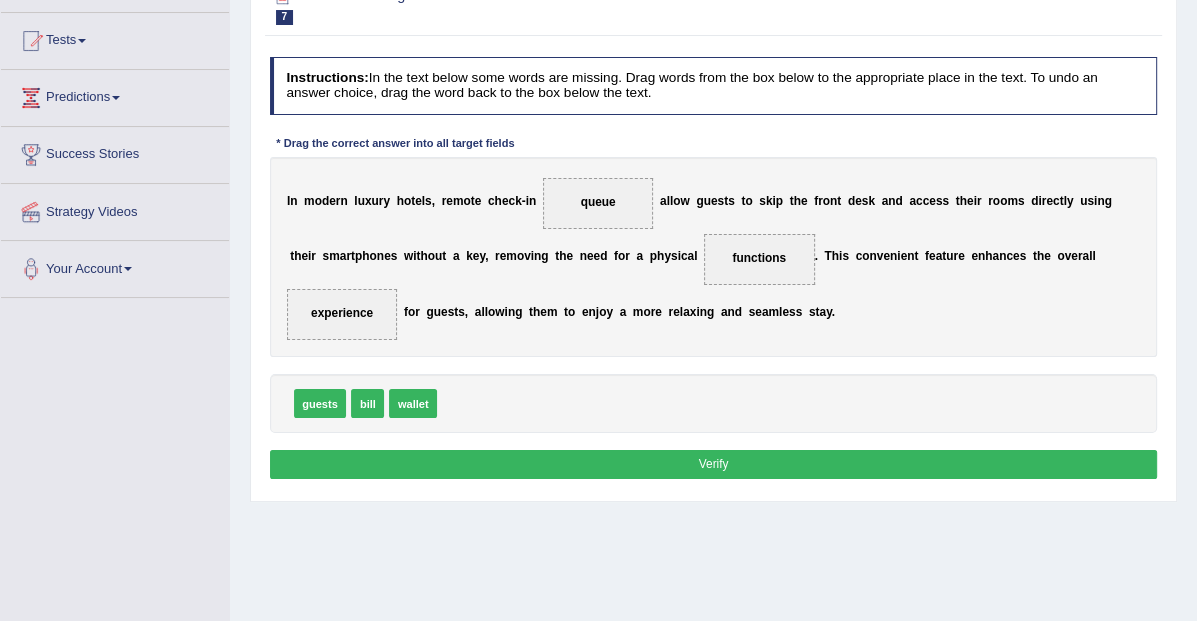 click on "Verify" at bounding box center [714, 464] 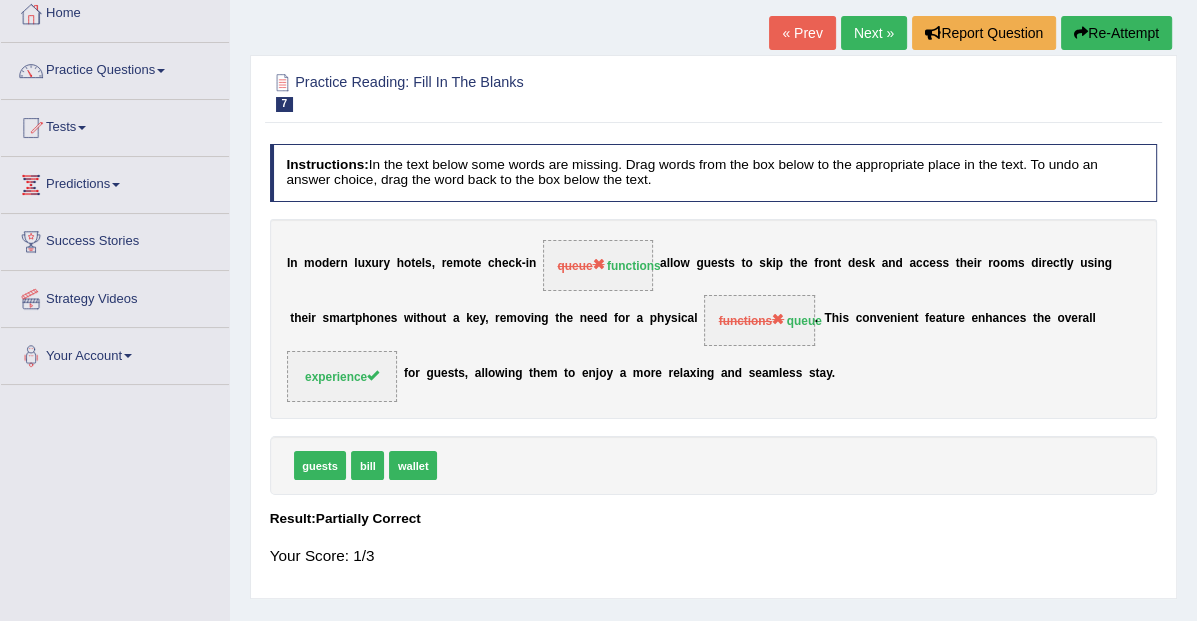 scroll, scrollTop: 0, scrollLeft: 0, axis: both 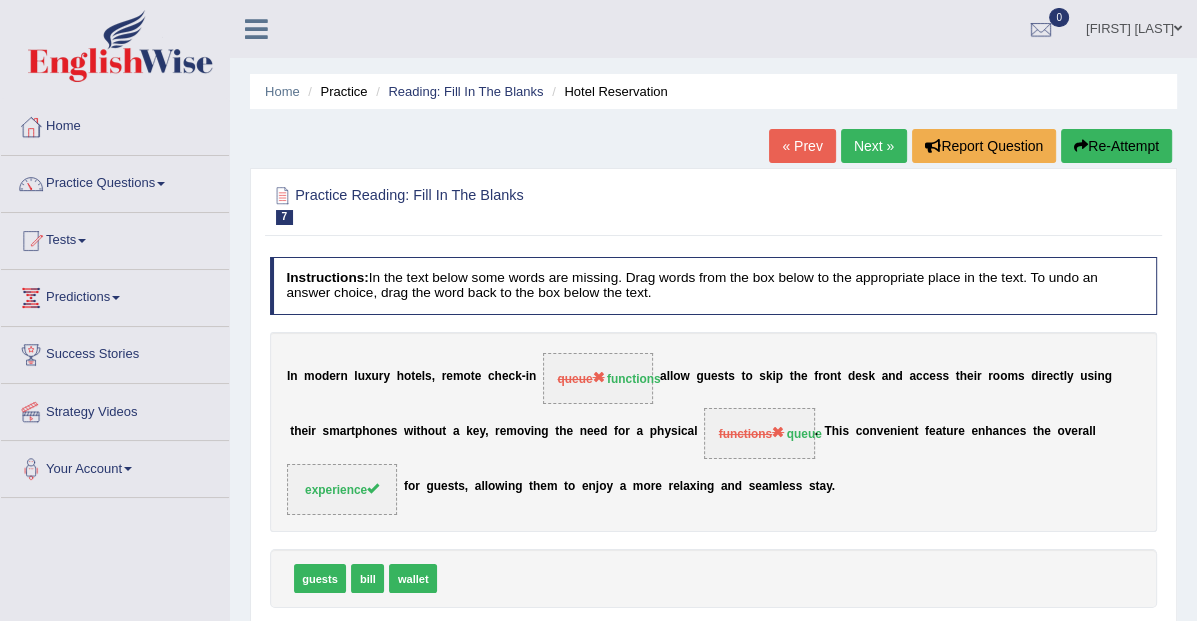 click on "Next »" at bounding box center [874, 146] 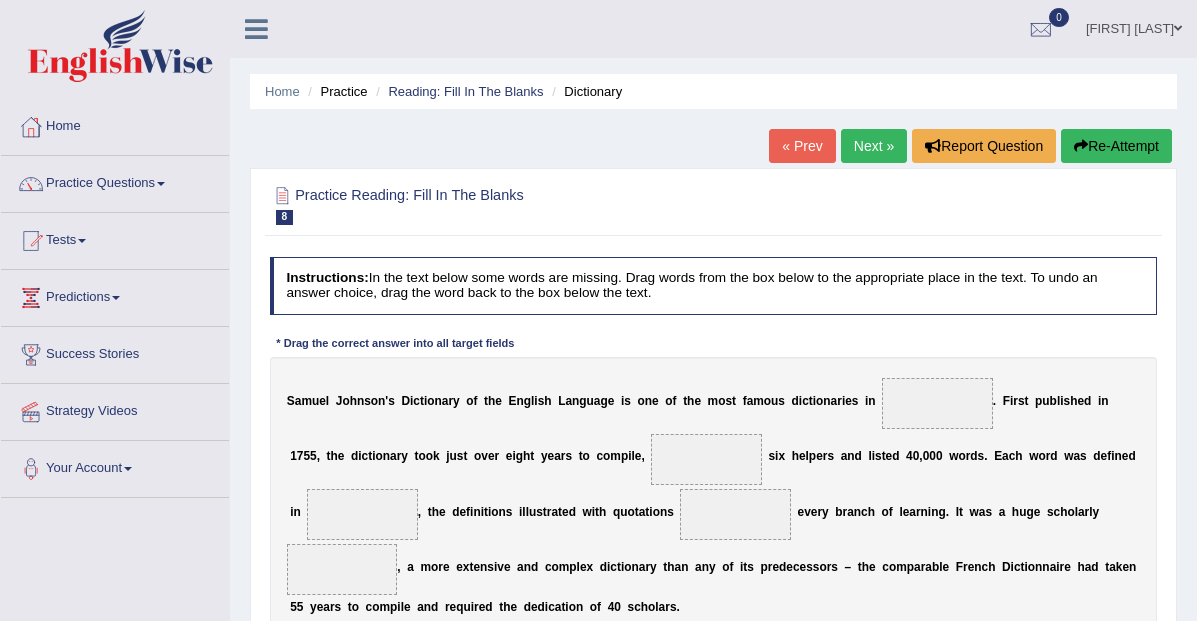 scroll, scrollTop: 0, scrollLeft: 0, axis: both 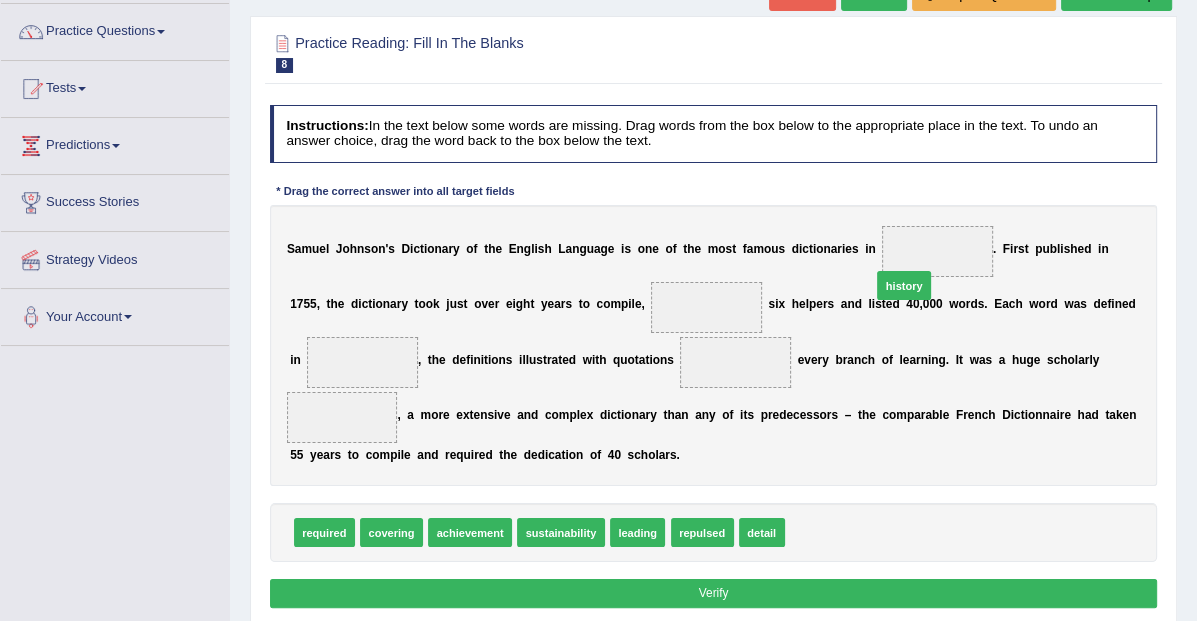 drag, startPoint x: 799, startPoint y: 530, endPoint x: 911, endPoint y: 232, distance: 318.35202 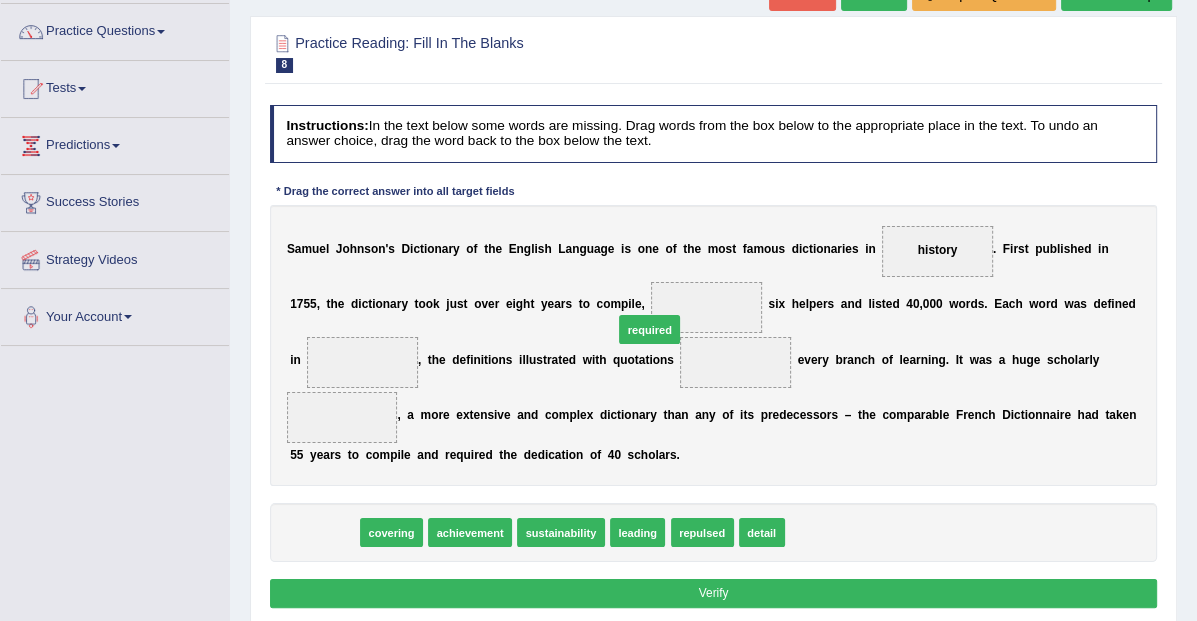 drag, startPoint x: 326, startPoint y: 533, endPoint x: 708, endPoint y: 295, distance: 450.07556 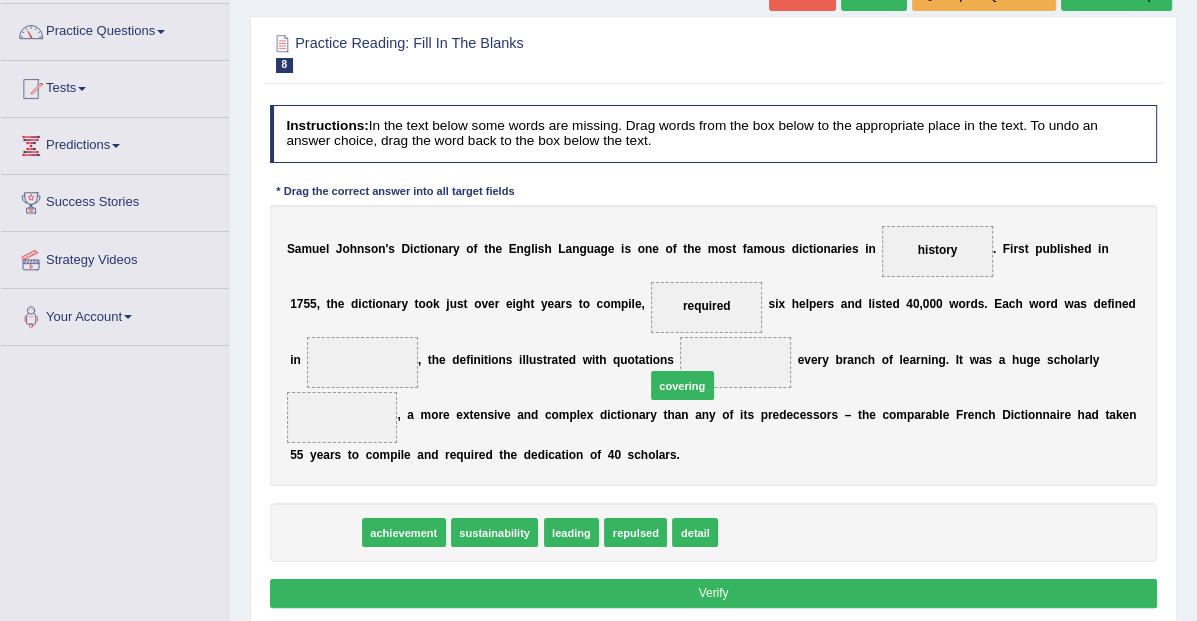 drag, startPoint x: 331, startPoint y: 532, endPoint x: 751, endPoint y: 359, distance: 454.23453 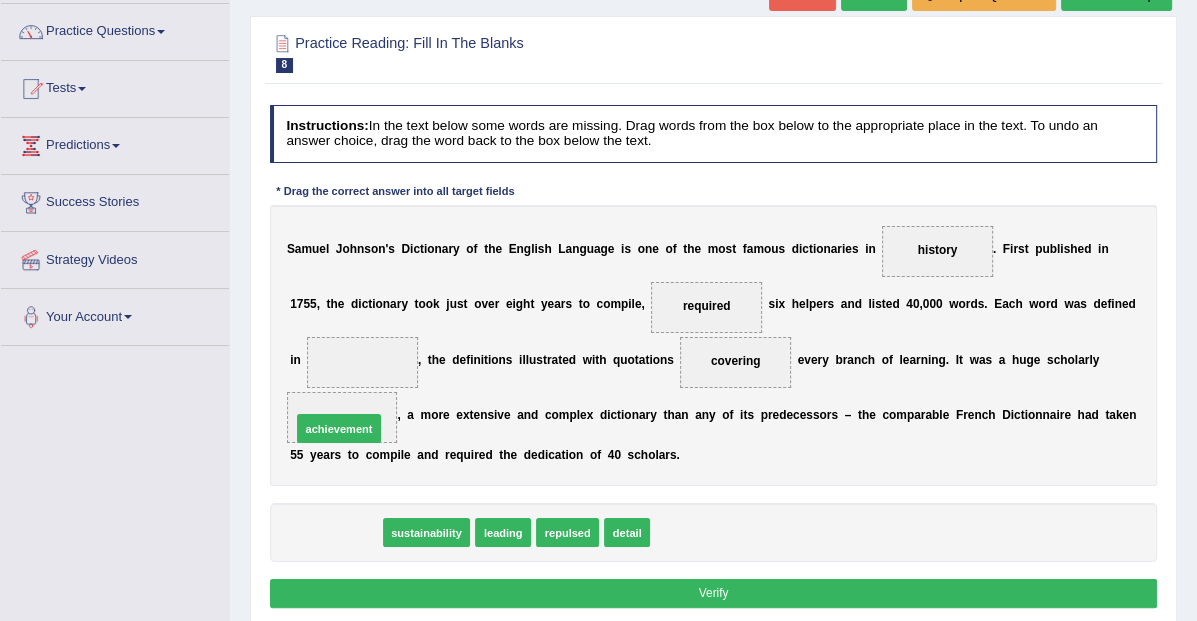 drag, startPoint x: 323, startPoint y: 538, endPoint x: 327, endPoint y: 417, distance: 121.0661 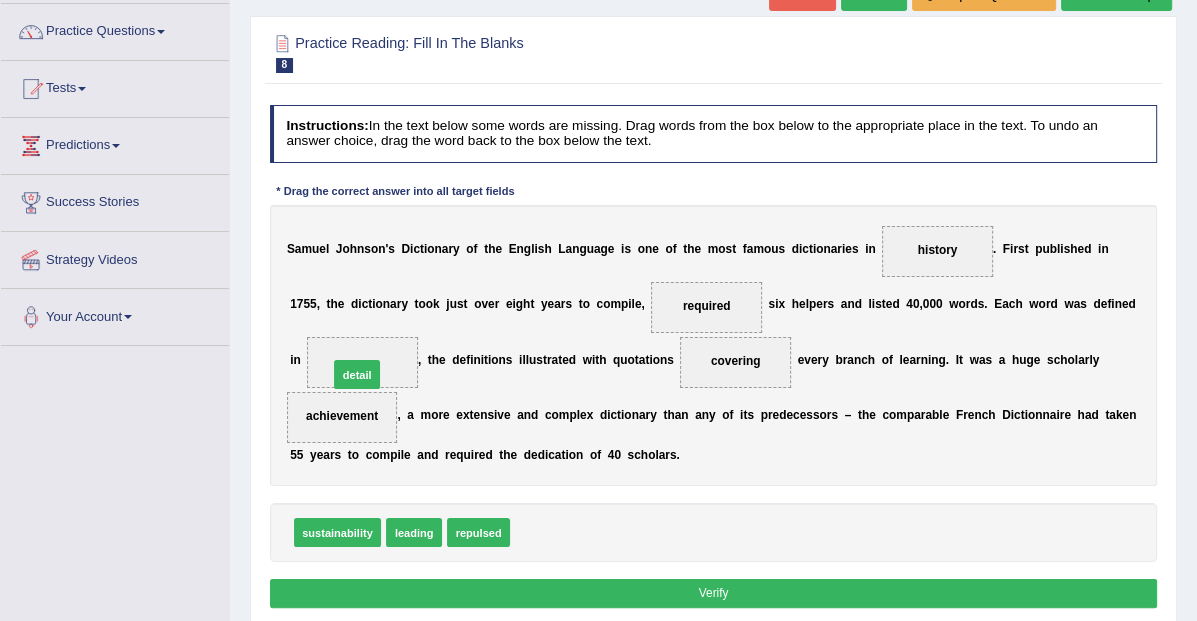 drag, startPoint x: 530, startPoint y: 530, endPoint x: 317, endPoint y: 345, distance: 282.12408 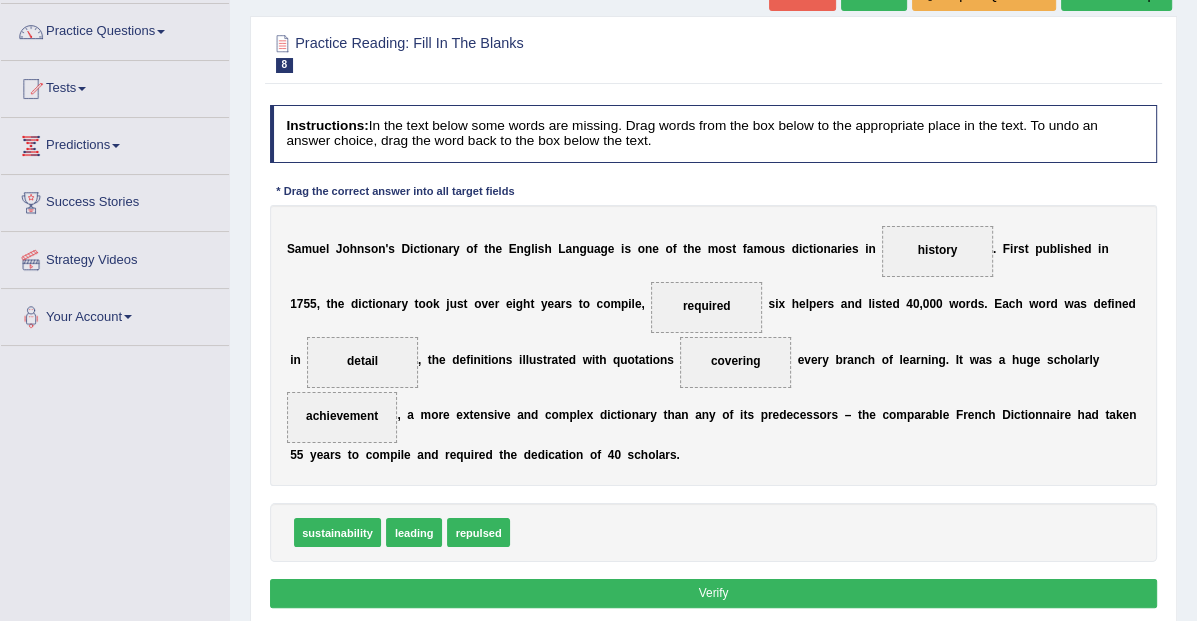 click on "Verify" at bounding box center [714, 593] 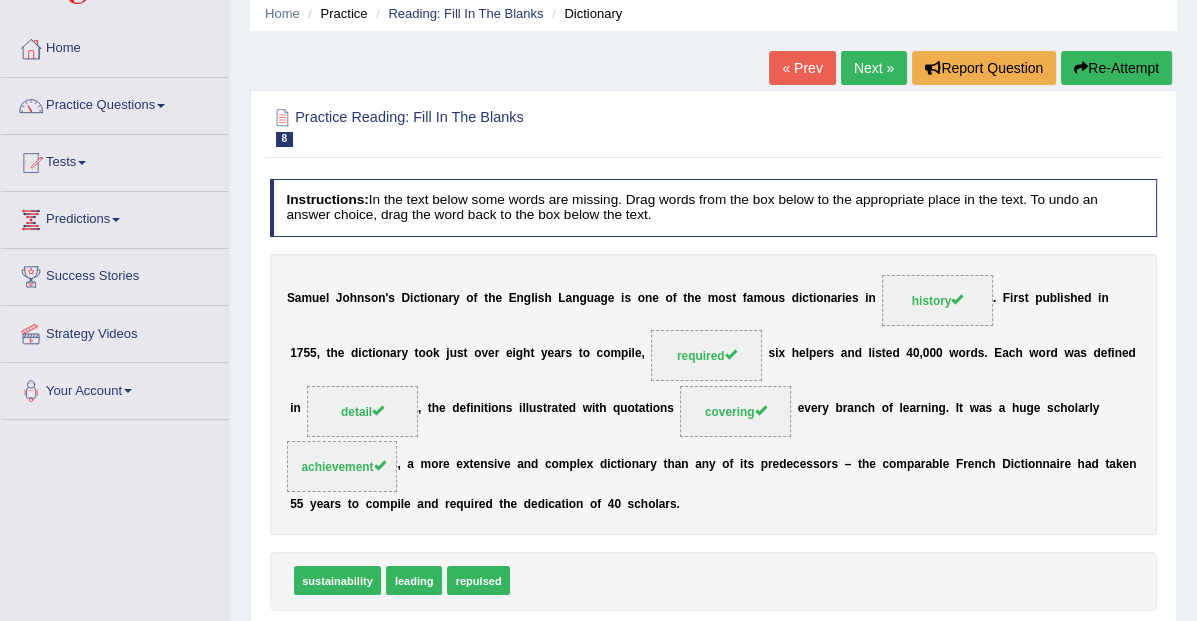 scroll, scrollTop: 64, scrollLeft: 0, axis: vertical 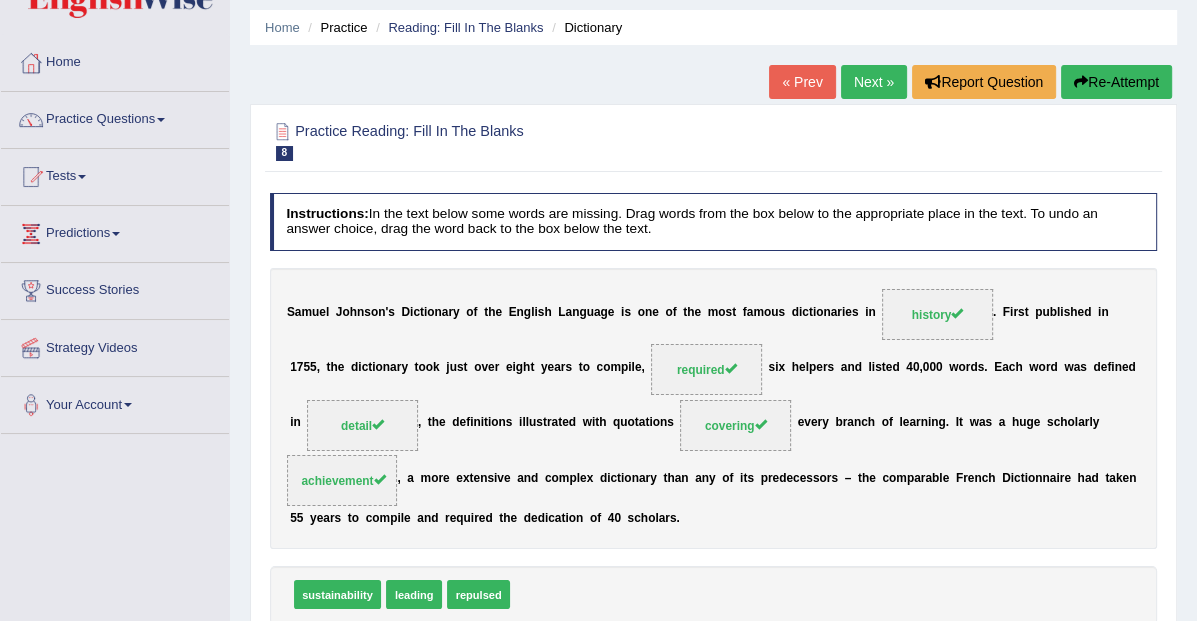 click on "Next »" at bounding box center [874, 82] 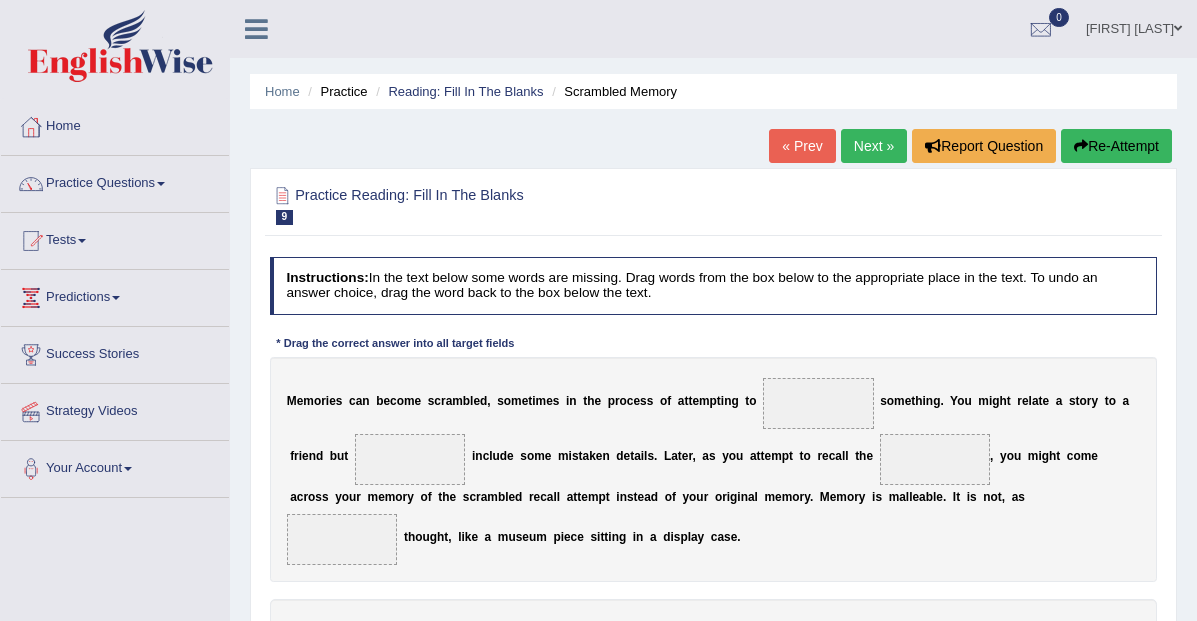 scroll, scrollTop: 0, scrollLeft: 0, axis: both 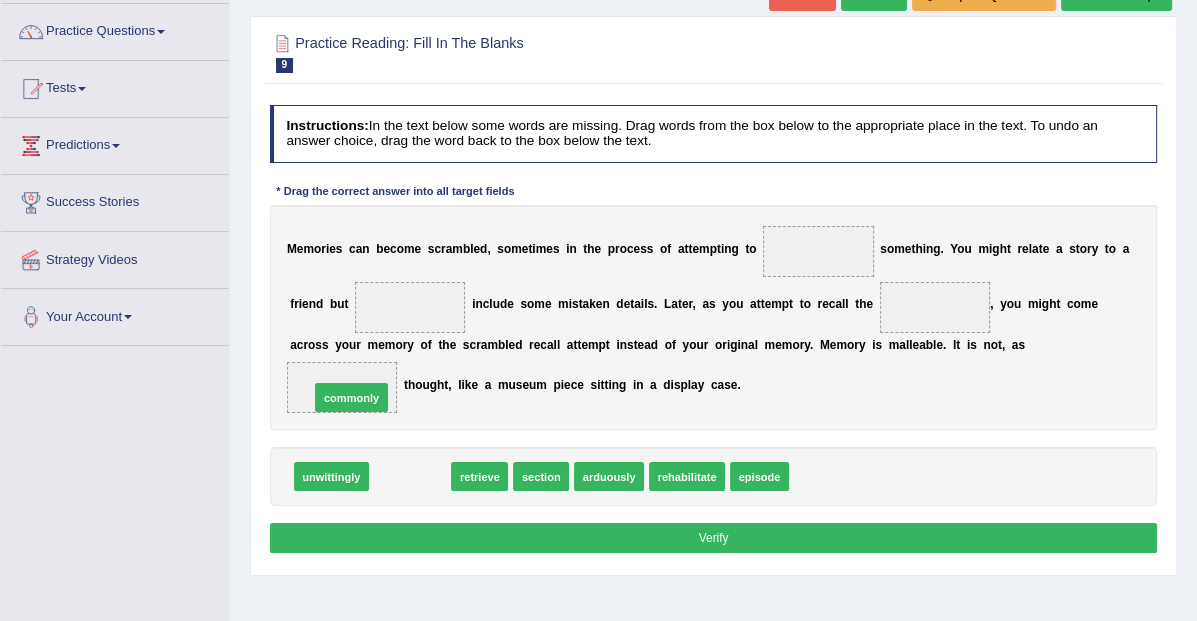 drag, startPoint x: 399, startPoint y: 474, endPoint x: 330, endPoint y: 381, distance: 115.80155 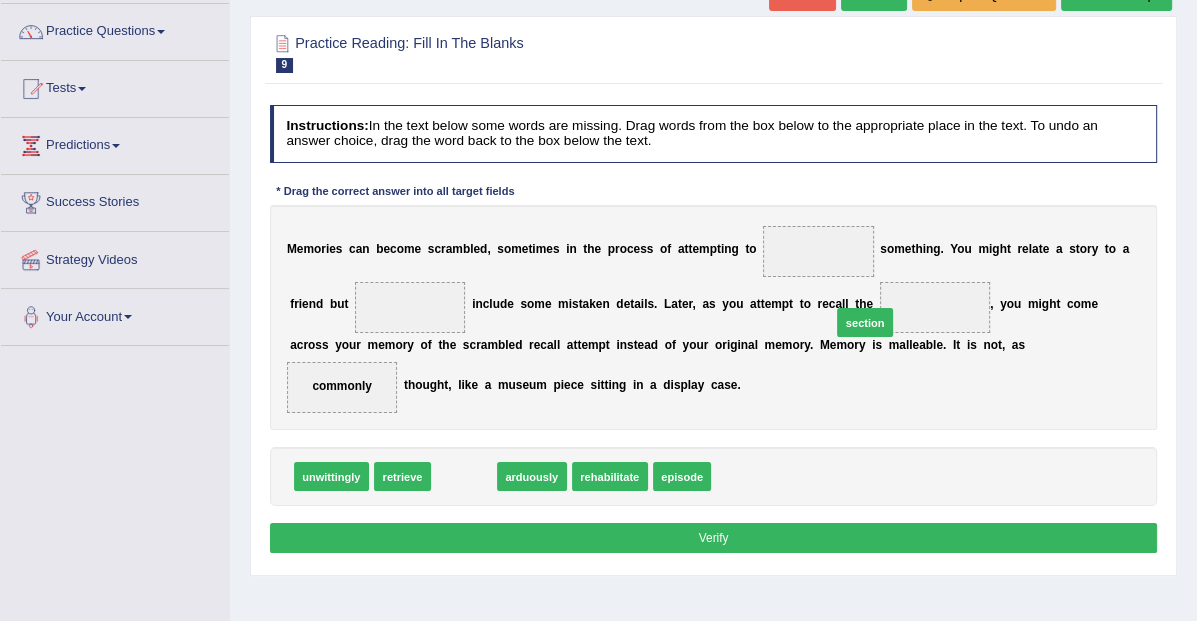 drag, startPoint x: 471, startPoint y: 482, endPoint x: 943, endPoint y: 301, distance: 505.5146 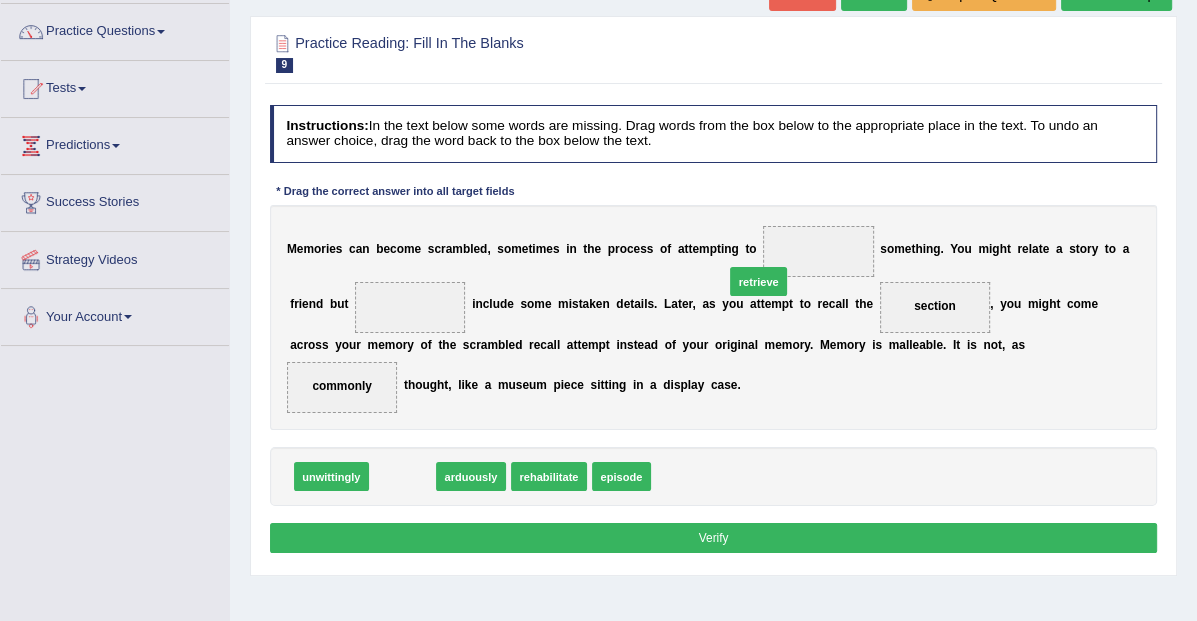 drag, startPoint x: 397, startPoint y: 478, endPoint x: 816, endPoint y: 248, distance: 477.97595 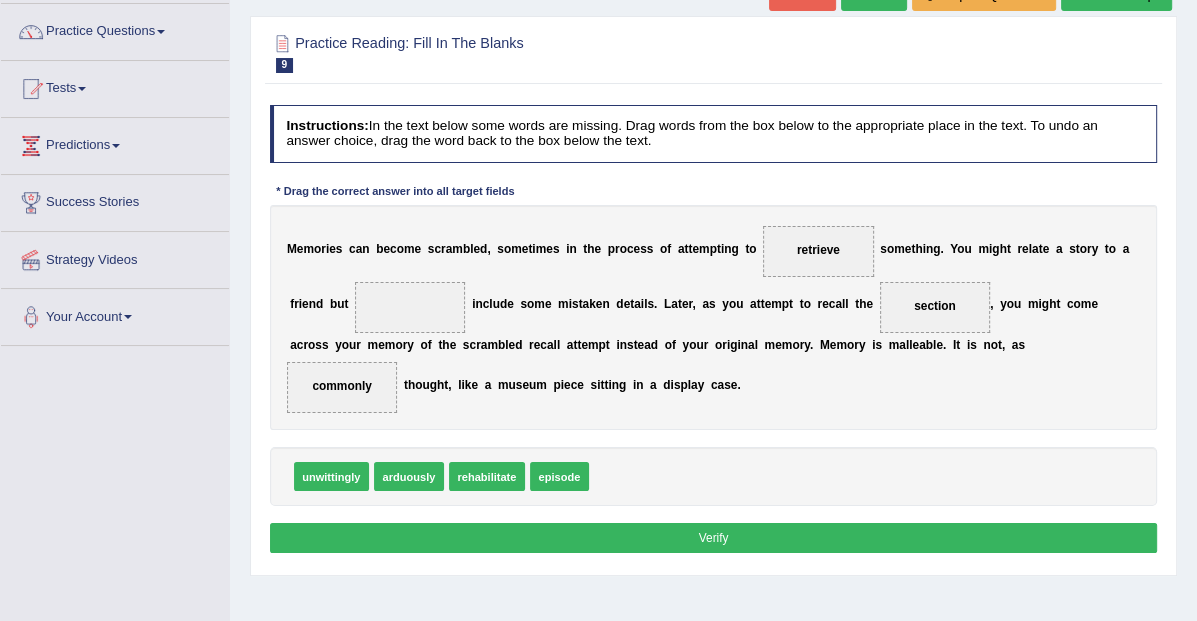 click on "unwittingly" at bounding box center [331, 476] 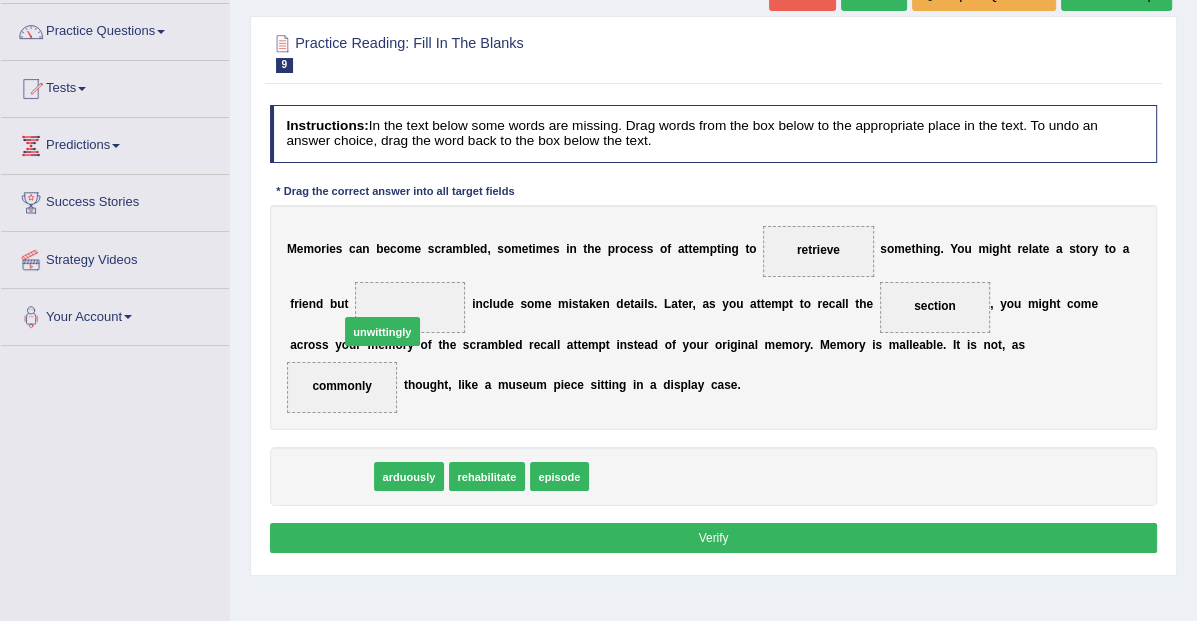 drag, startPoint x: 330, startPoint y: 471, endPoint x: 390, endPoint y: 302, distance: 179.33488 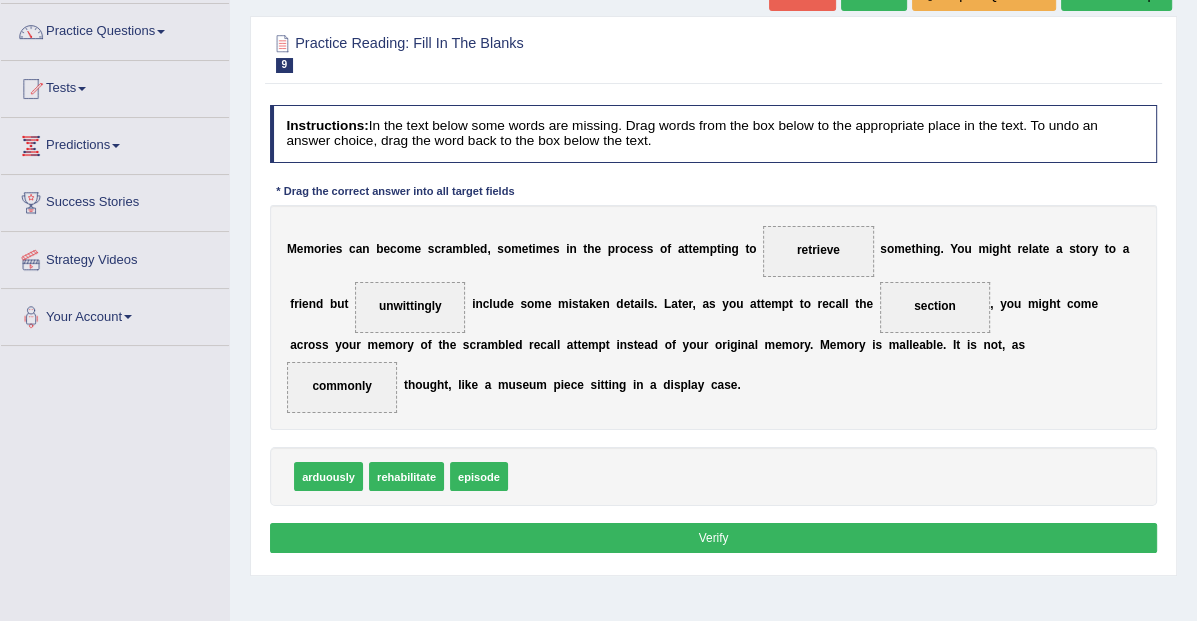 click on "Verify" at bounding box center (714, 537) 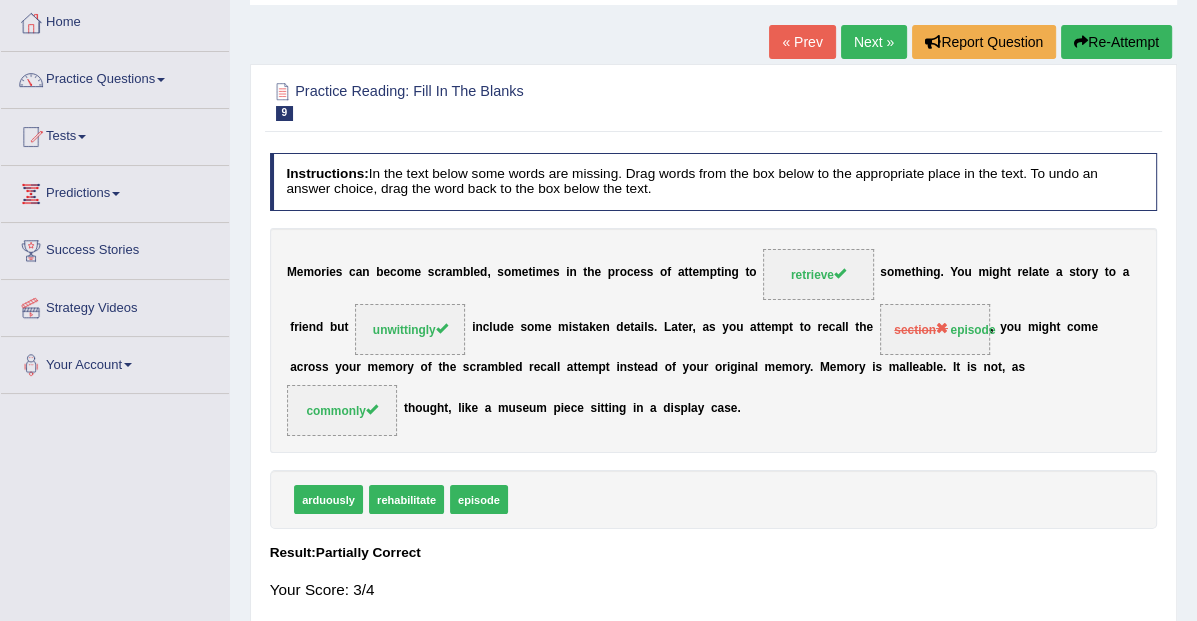 scroll, scrollTop: 98, scrollLeft: 0, axis: vertical 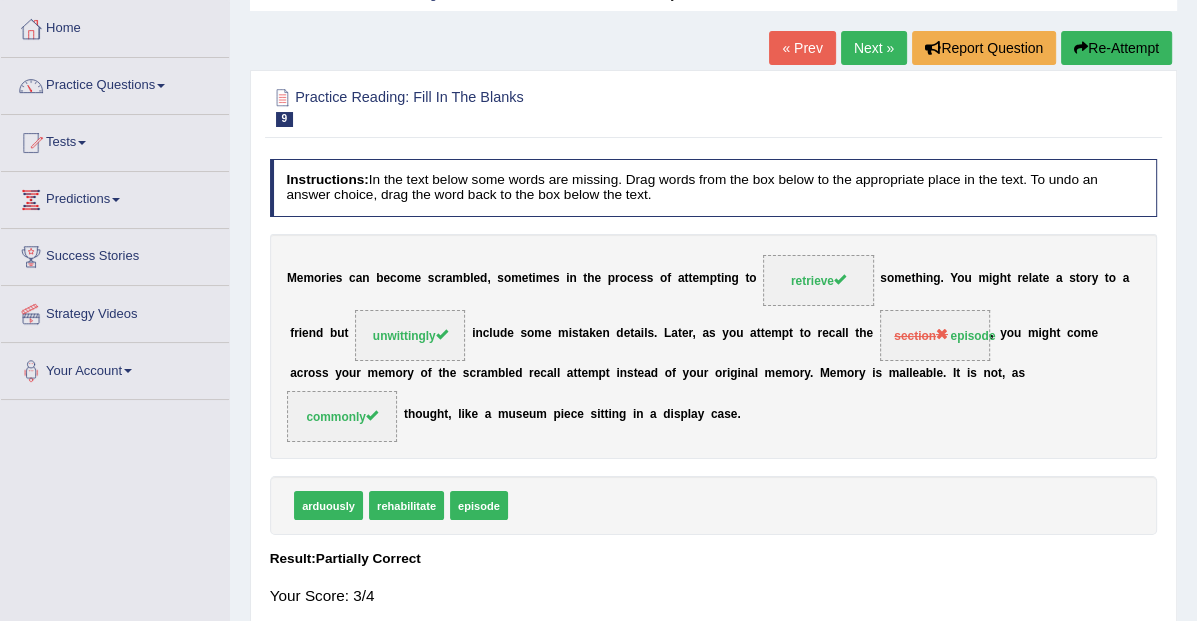 click on "Next »" at bounding box center [874, 48] 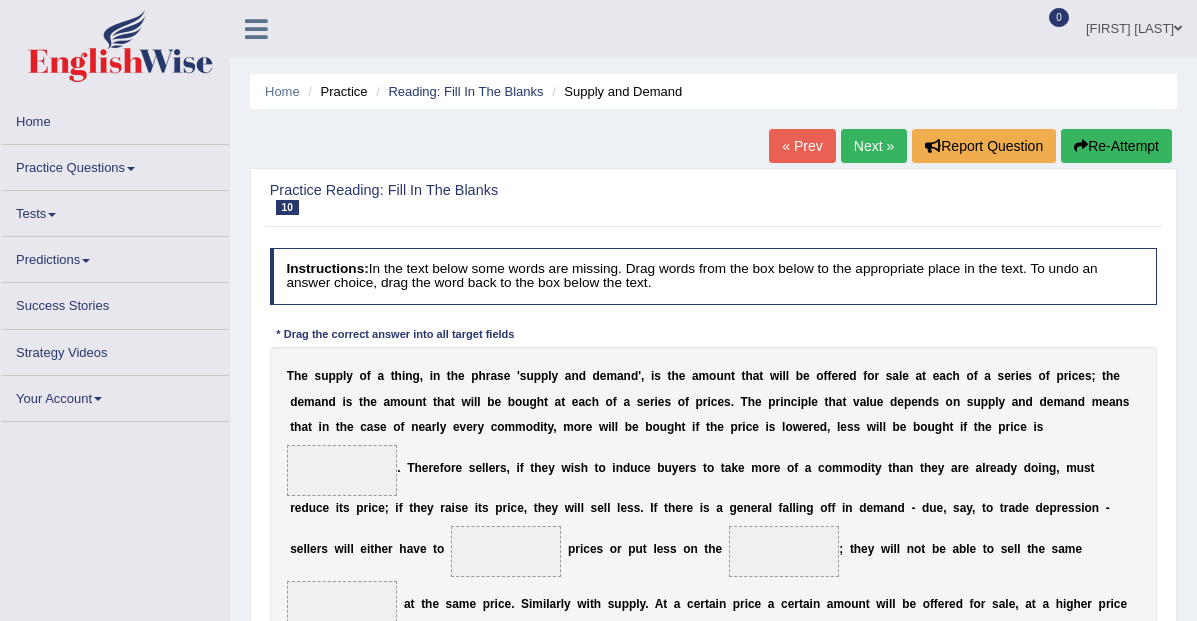 scroll, scrollTop: 0, scrollLeft: 0, axis: both 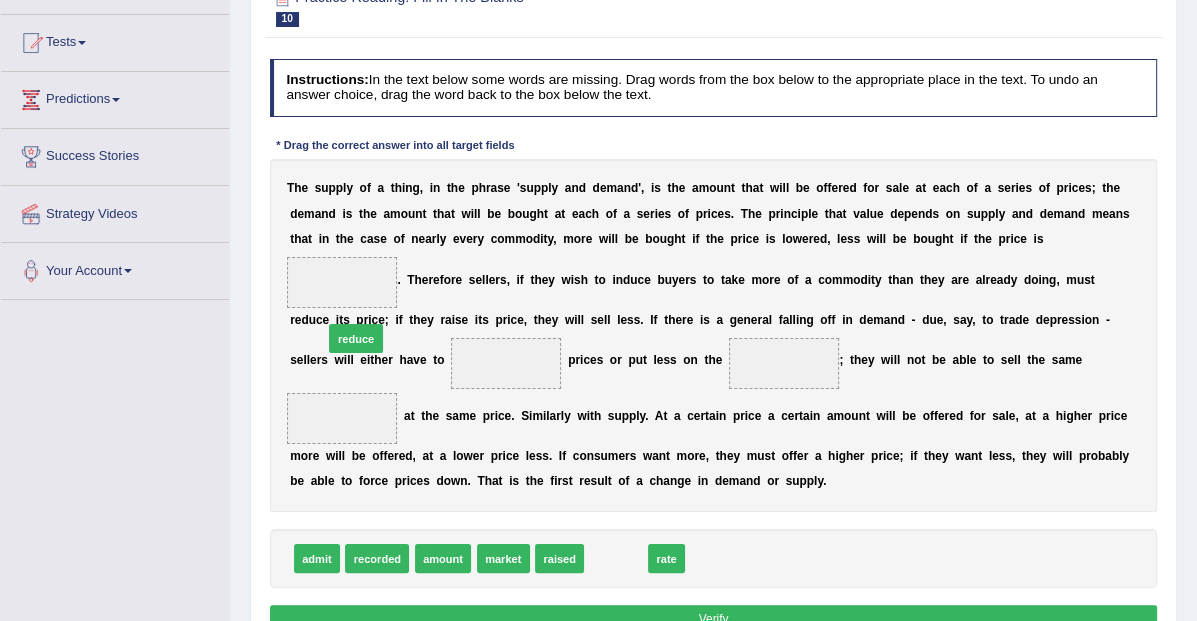 drag, startPoint x: 614, startPoint y: 528, endPoint x: 308, endPoint y: 268, distance: 401.54202 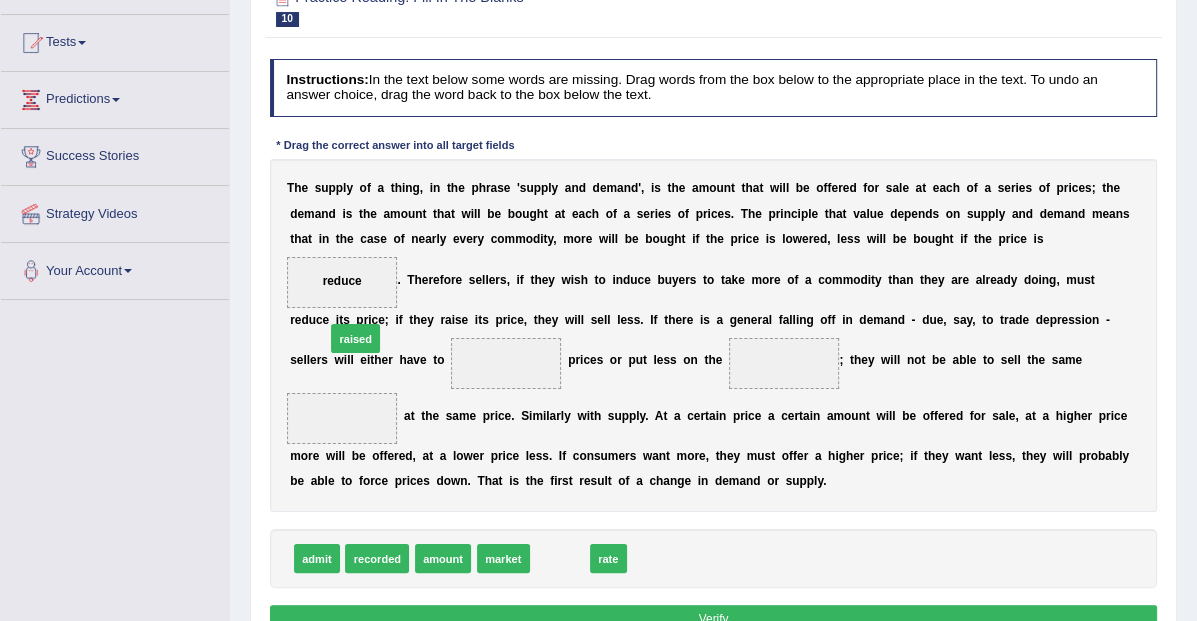 drag, startPoint x: 565, startPoint y: 533, endPoint x: 325, endPoint y: 273, distance: 353.83612 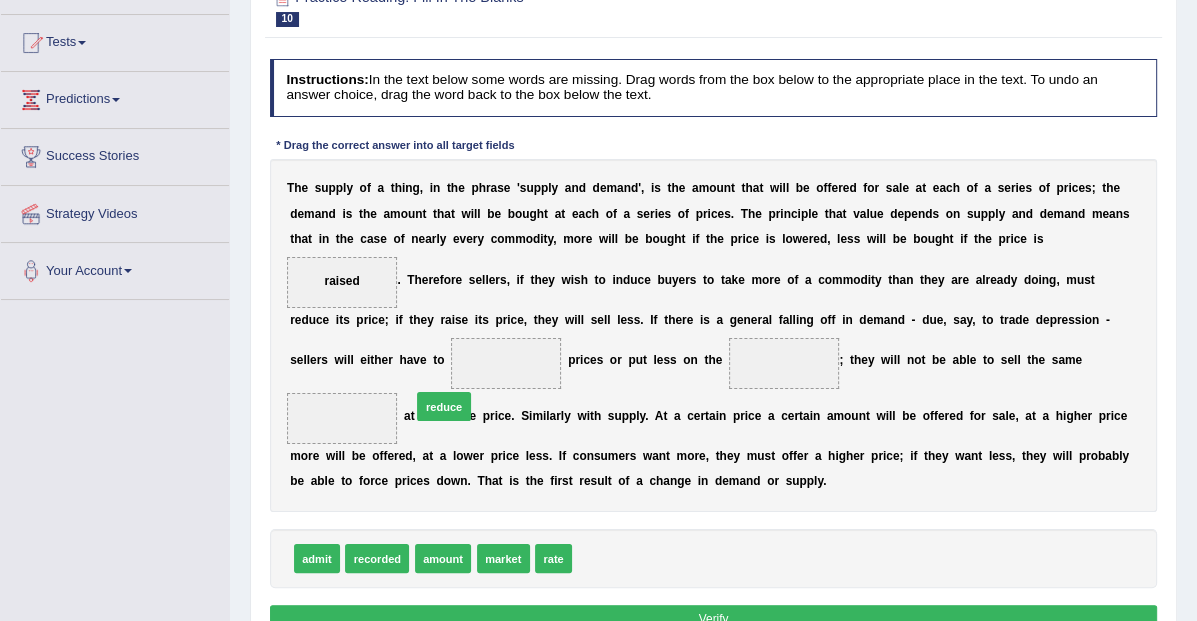 drag, startPoint x: 611, startPoint y: 532, endPoint x: 423, endPoint y: 355, distance: 258.21115 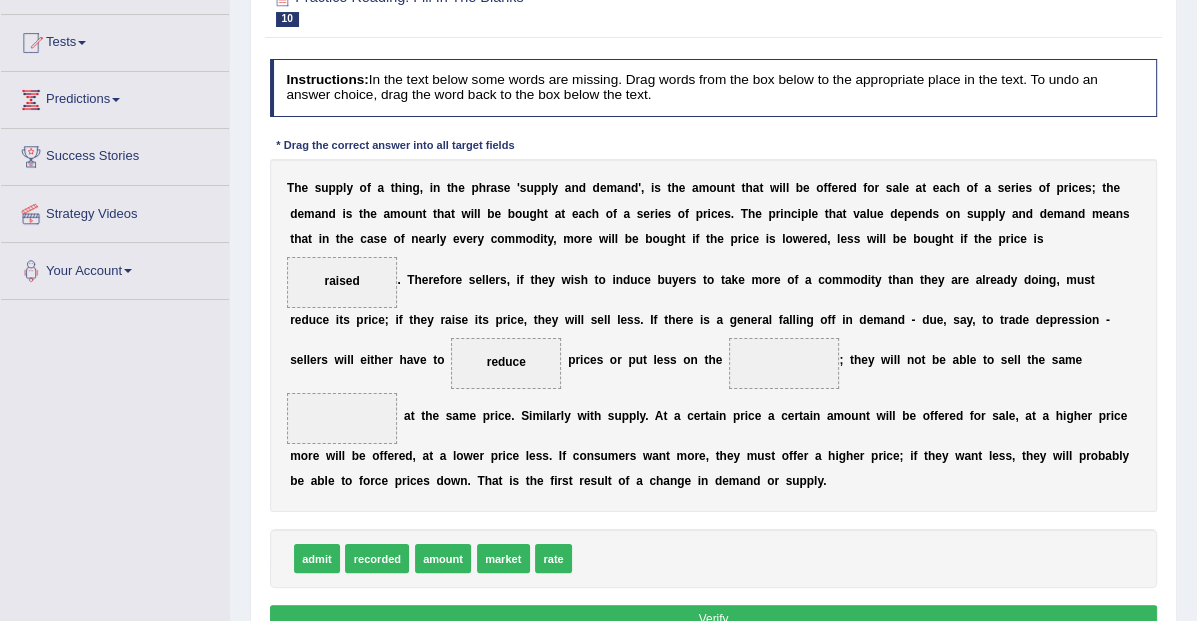 click on "market" at bounding box center [503, 558] 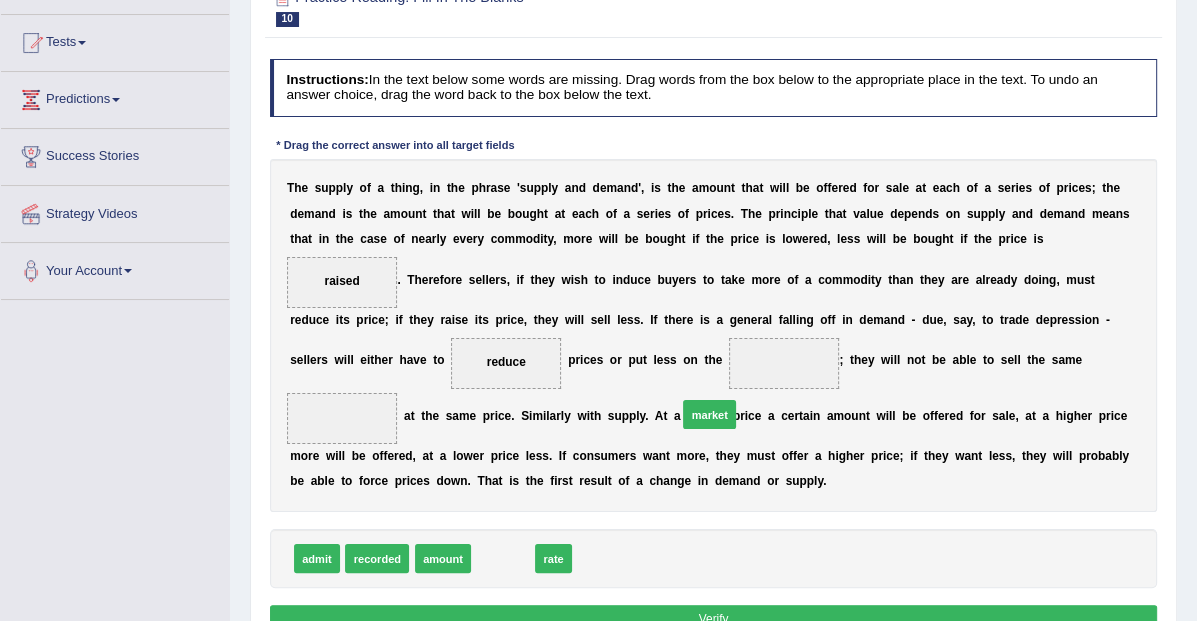 drag, startPoint x: 507, startPoint y: 531, endPoint x: 750, endPoint y: 362, distance: 295.98987 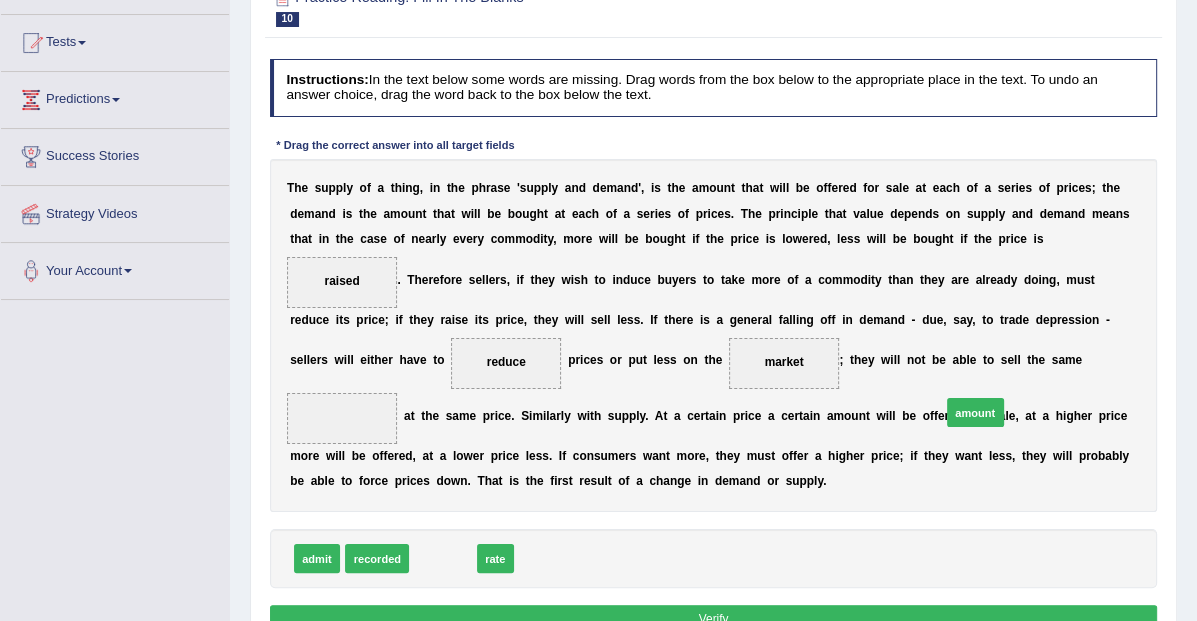 drag, startPoint x: 447, startPoint y: 534, endPoint x: 1071, endPoint y: 363, distance: 647.00616 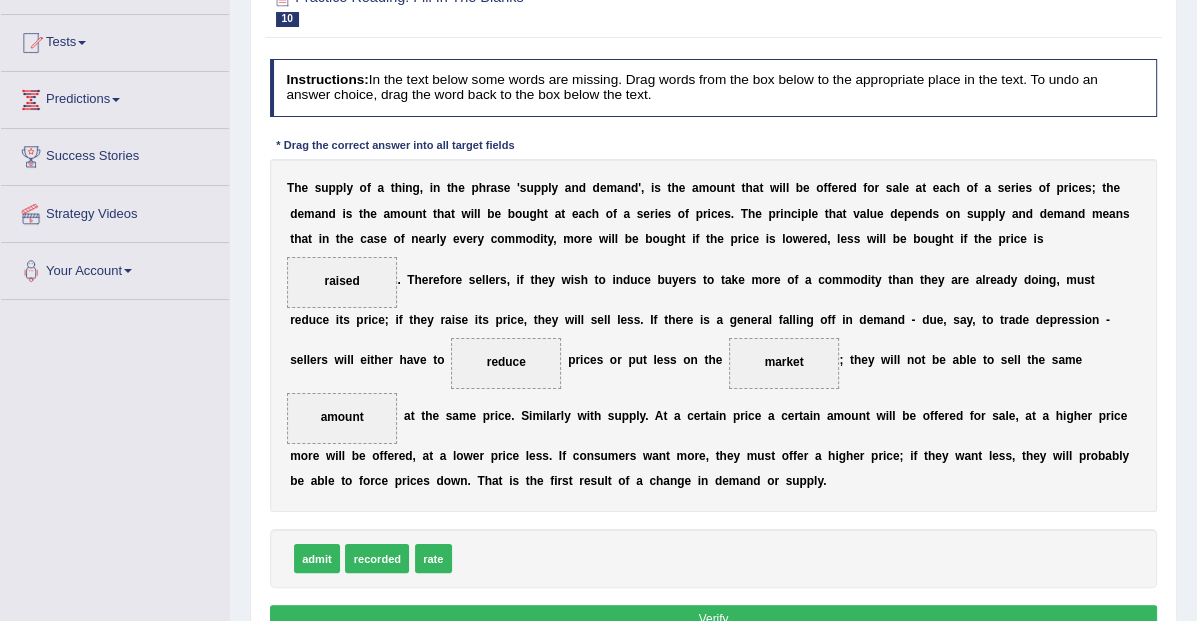 click on "Verify" at bounding box center [714, 619] 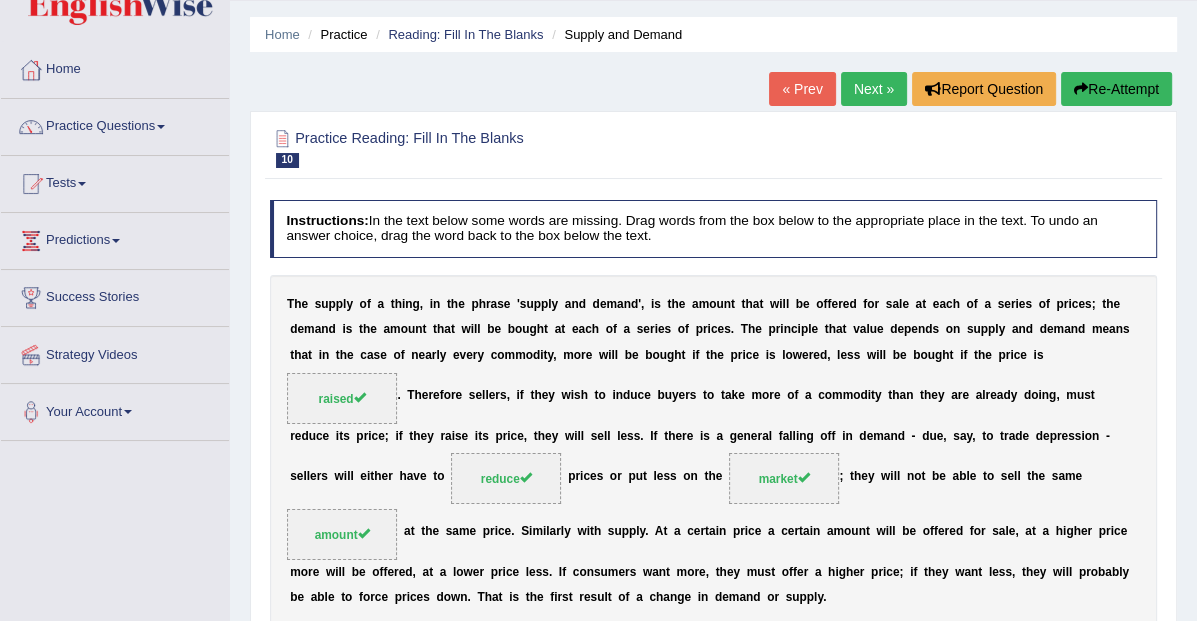 scroll, scrollTop: 0, scrollLeft: 0, axis: both 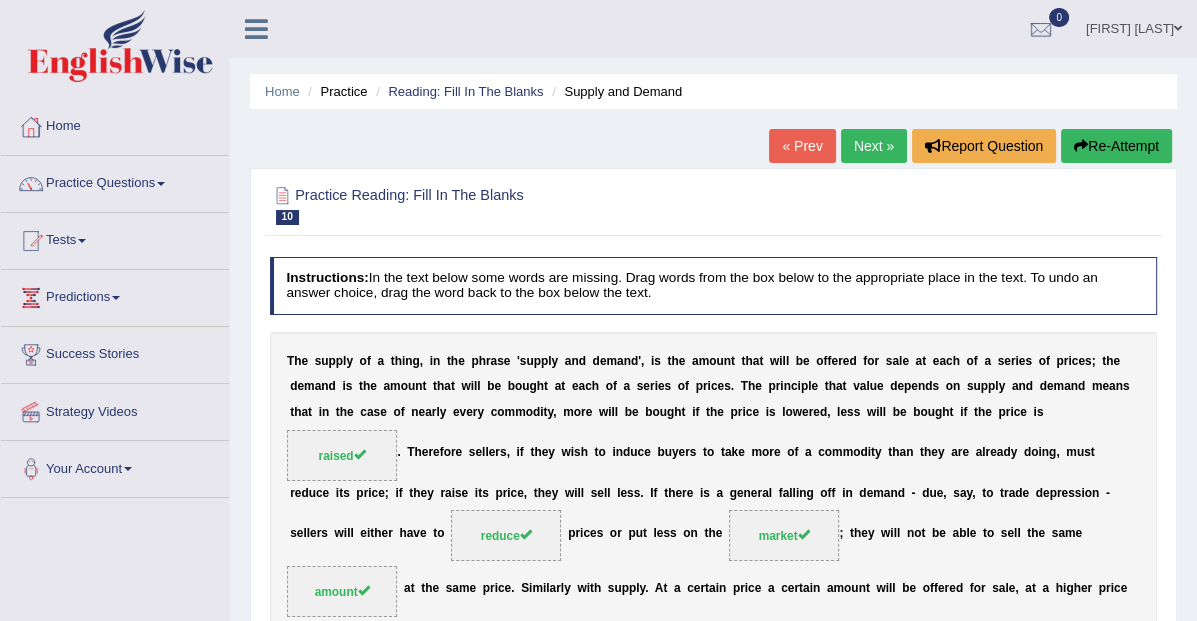 click on "Next »" at bounding box center [874, 146] 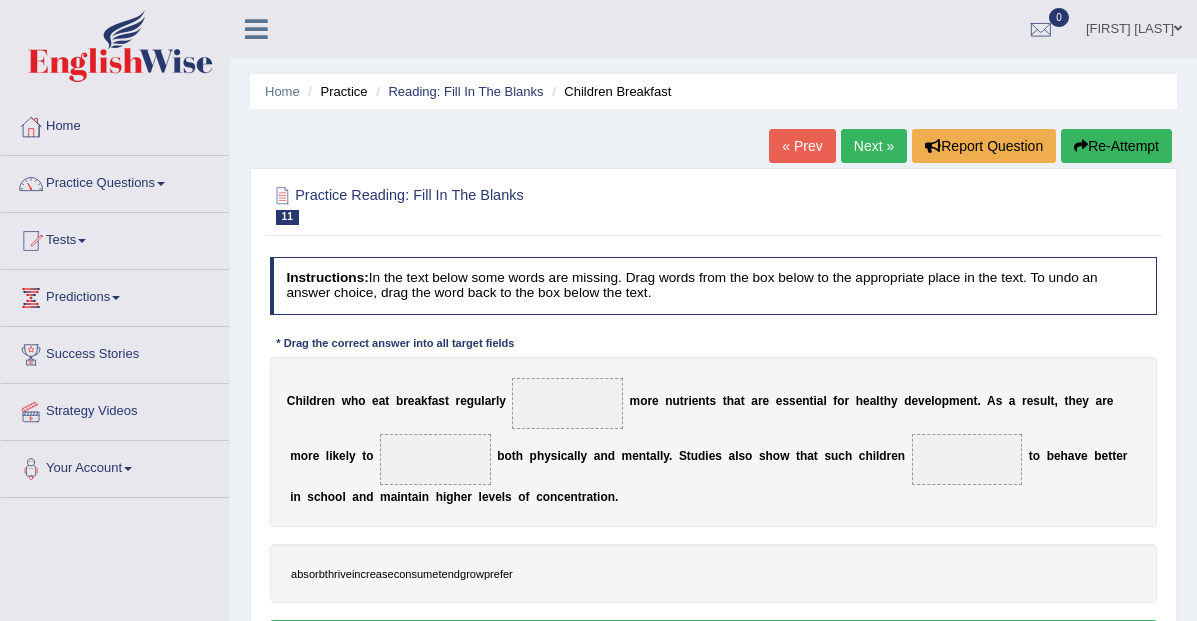 scroll, scrollTop: 0, scrollLeft: 0, axis: both 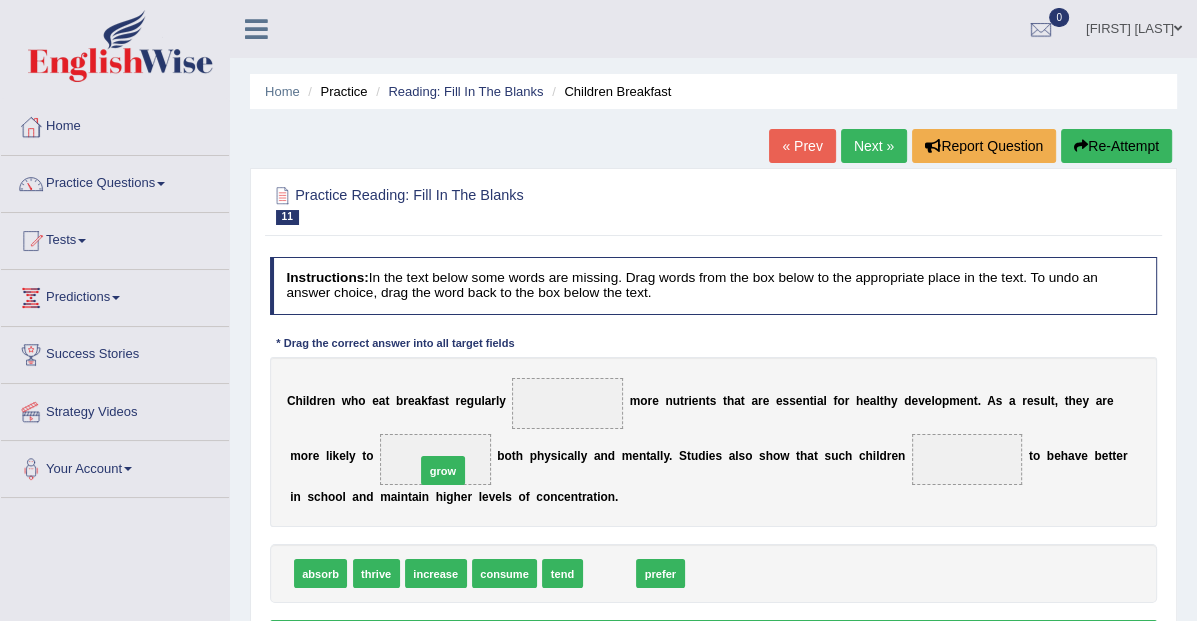 drag, startPoint x: 607, startPoint y: 574, endPoint x: 411, endPoint y: 454, distance: 229.81732 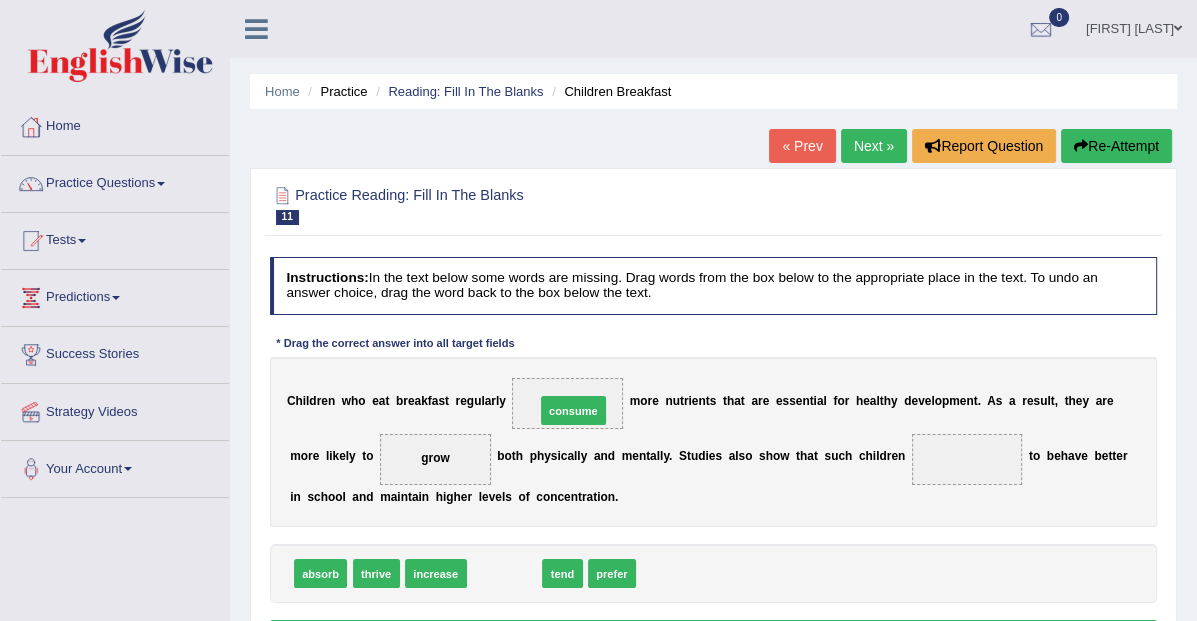 drag, startPoint x: 503, startPoint y: 575, endPoint x: 584, endPoint y: 383, distance: 208.38666 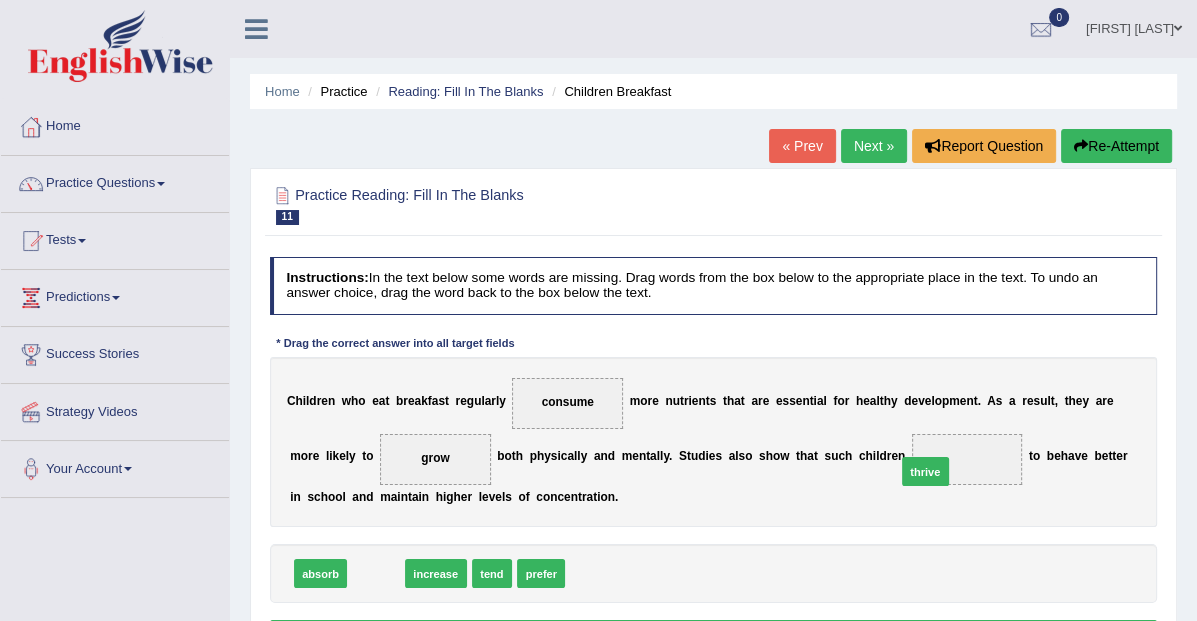drag, startPoint x: 364, startPoint y: 571, endPoint x: 1010, endPoint y: 451, distance: 657.05096 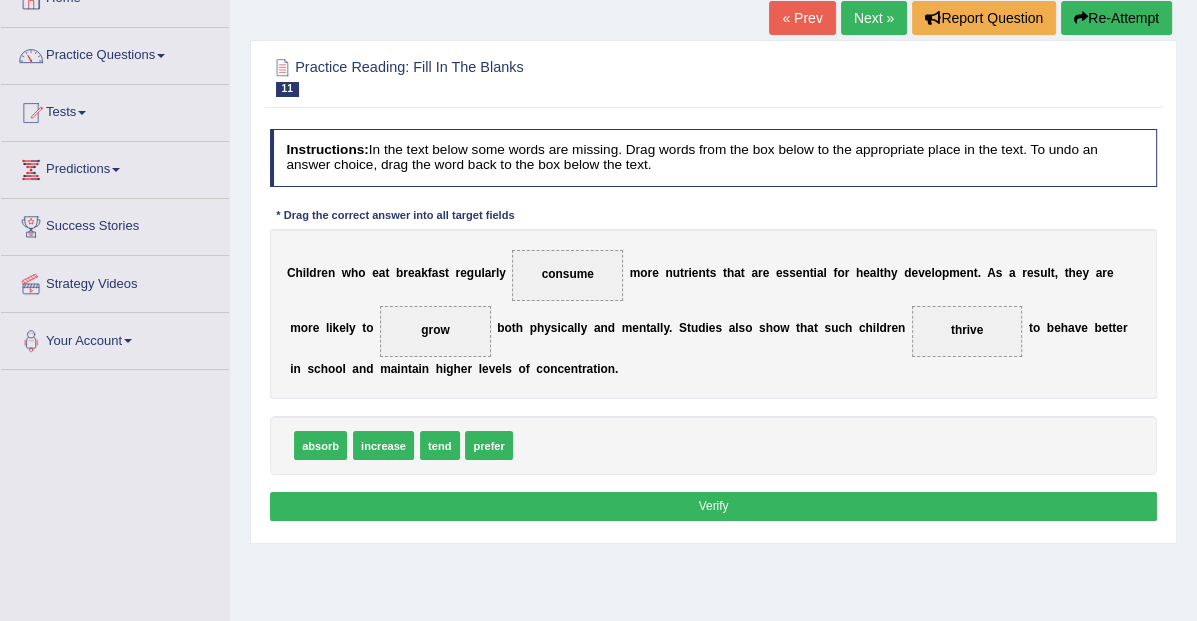 scroll, scrollTop: 139, scrollLeft: 0, axis: vertical 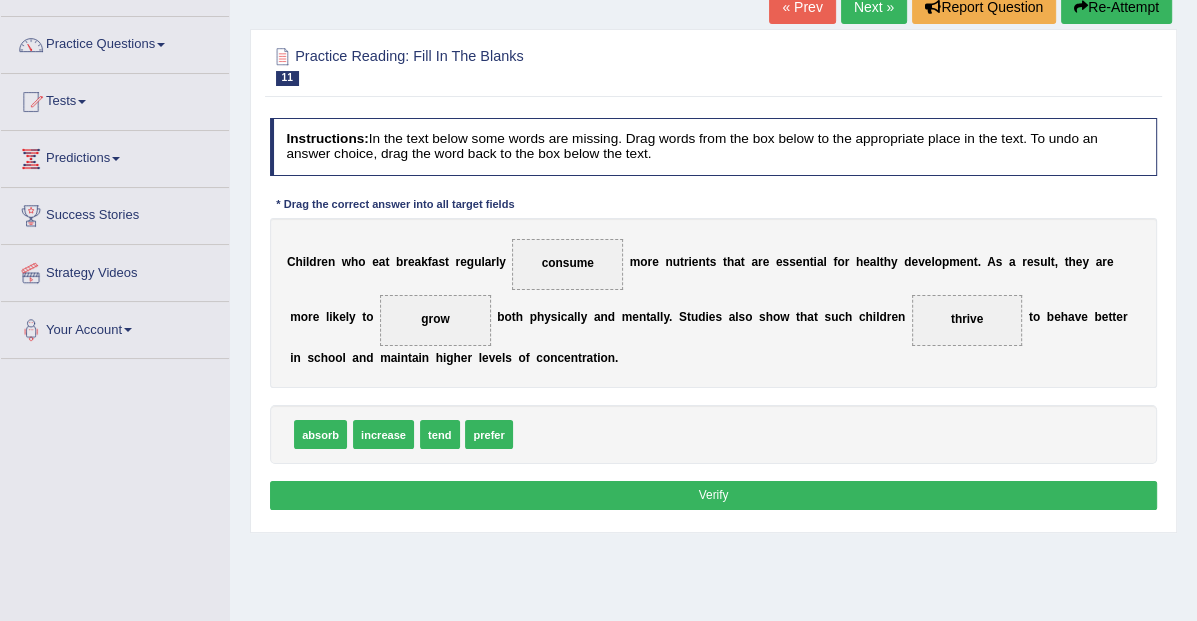 click on "Verify" at bounding box center (714, 495) 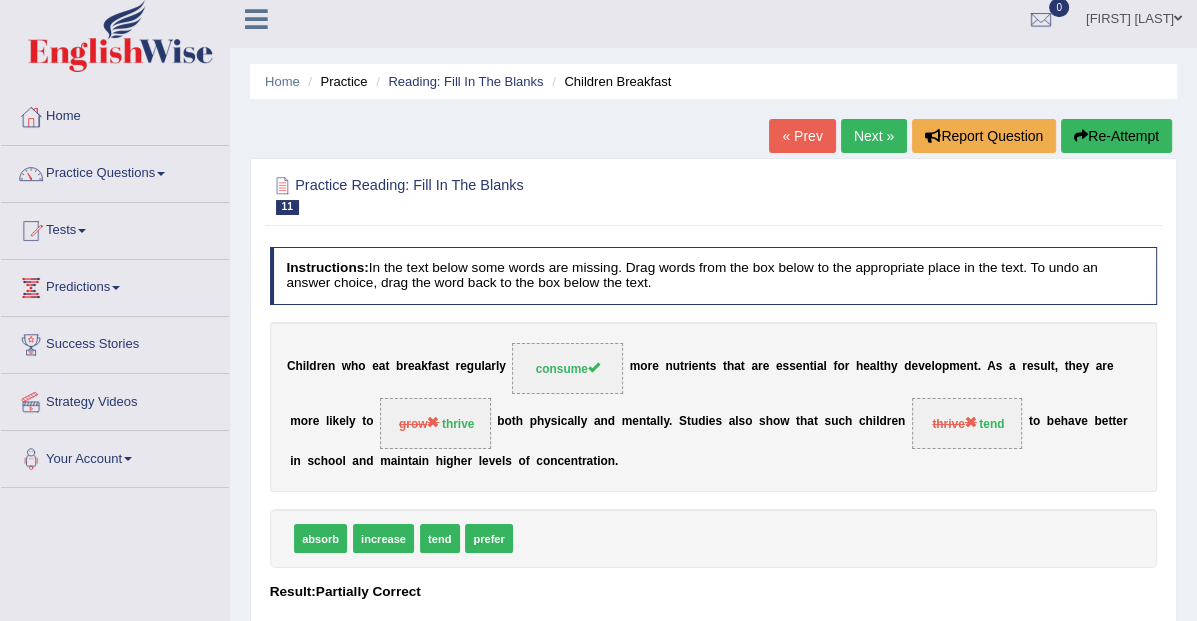 scroll, scrollTop: 0, scrollLeft: 0, axis: both 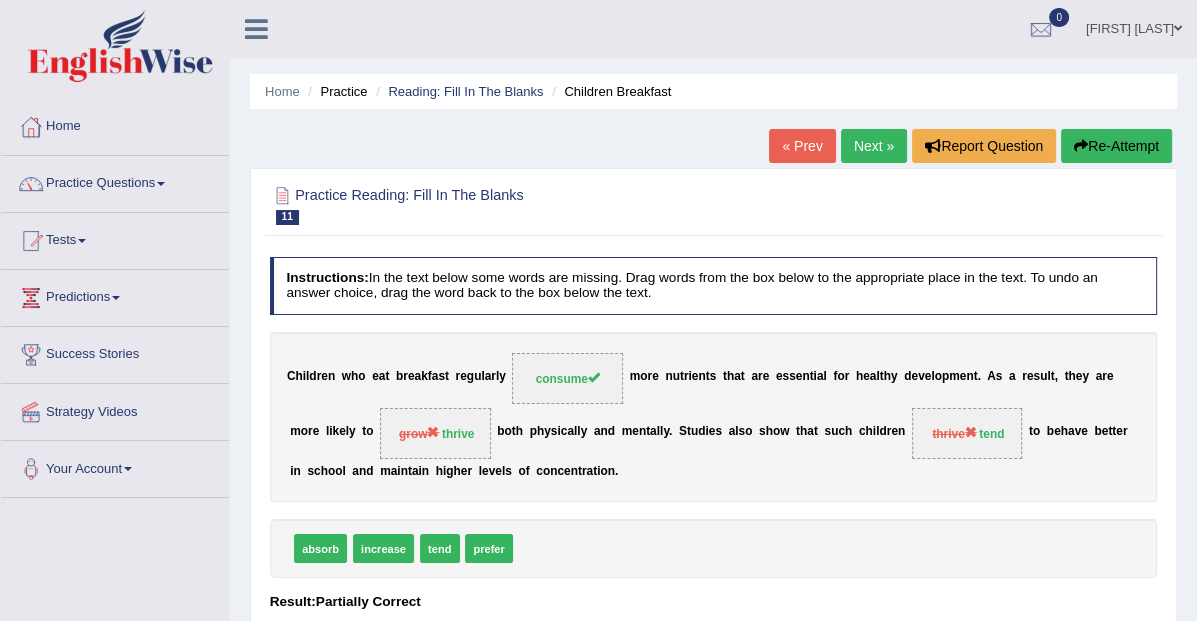 click on "Next »" at bounding box center (874, 146) 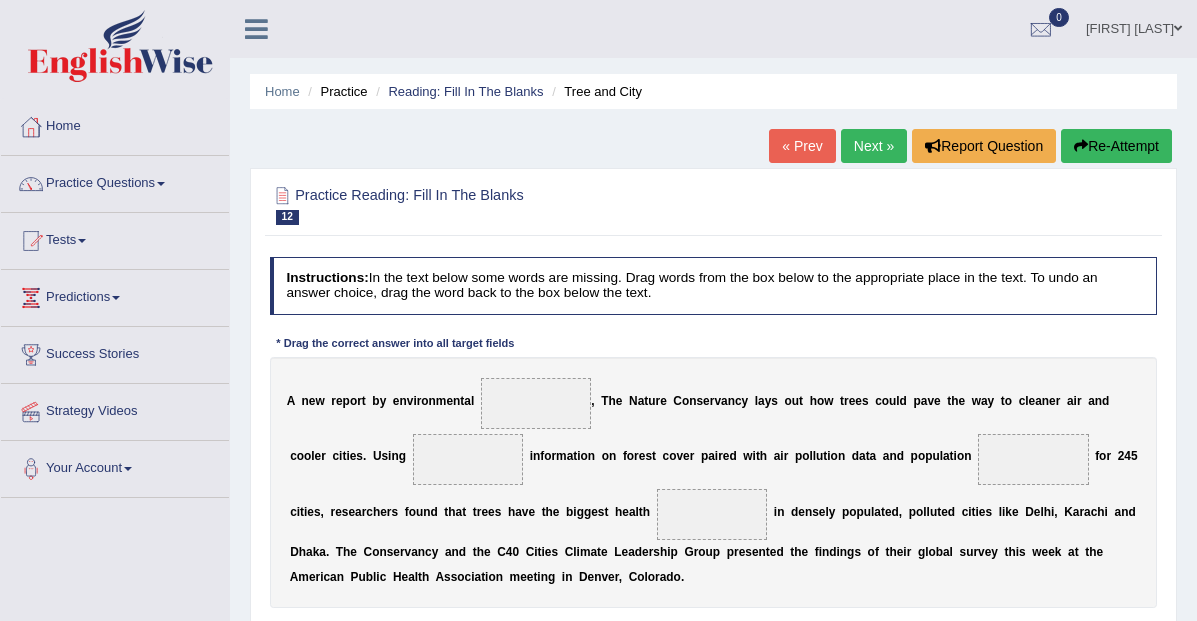 scroll, scrollTop: 0, scrollLeft: 0, axis: both 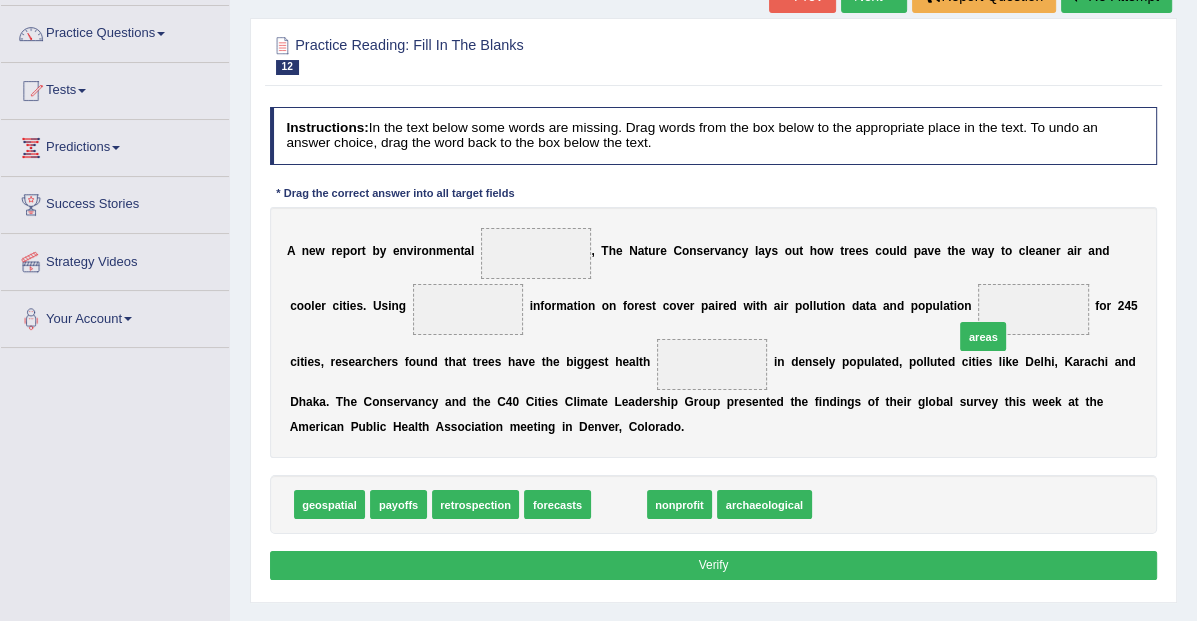 drag, startPoint x: 615, startPoint y: 504, endPoint x: 1044, endPoint y: 308, distance: 471.65347 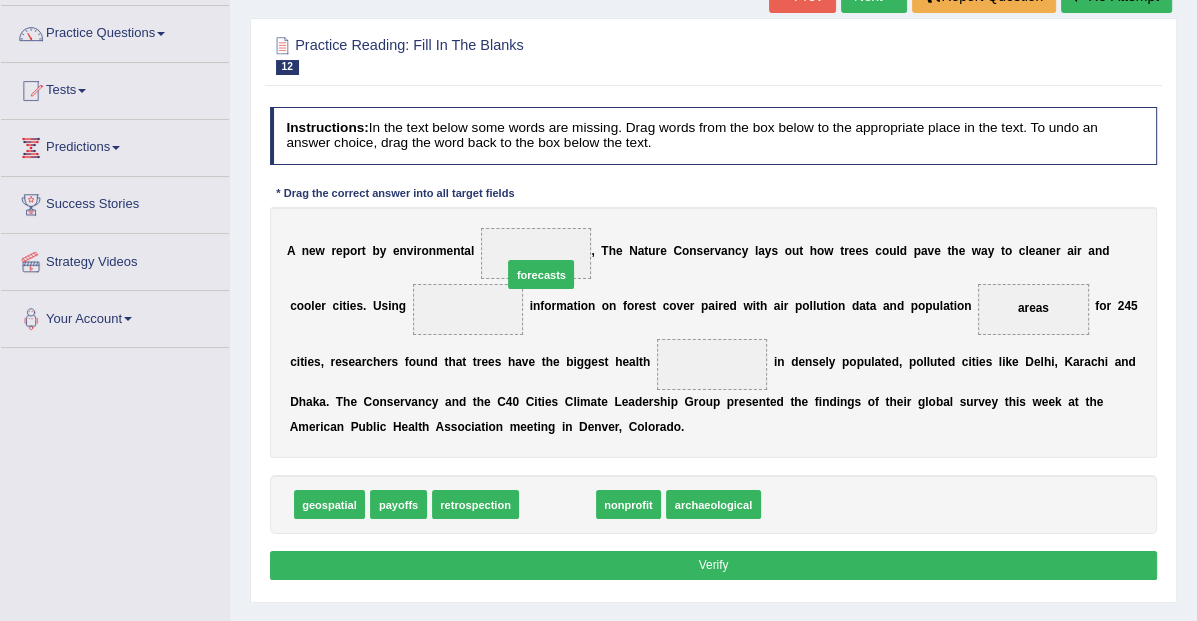 drag, startPoint x: 554, startPoint y: 509, endPoint x: 535, endPoint y: 238, distance: 271.66522 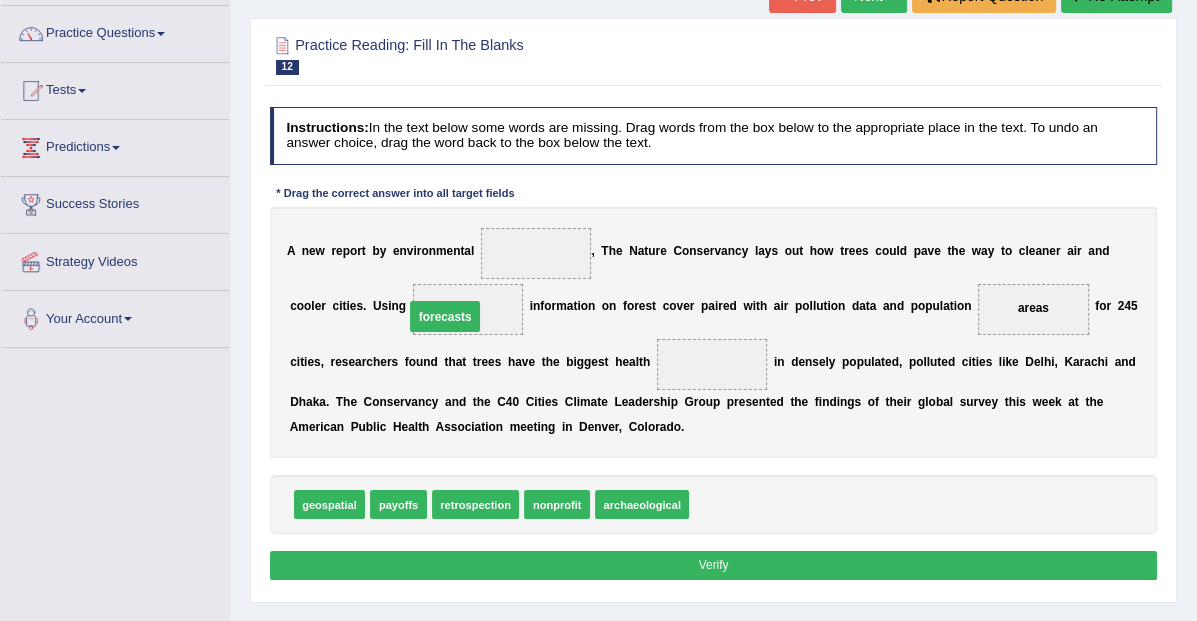 drag, startPoint x: 538, startPoint y: 251, endPoint x: 431, endPoint y: 326, distance: 130.66751 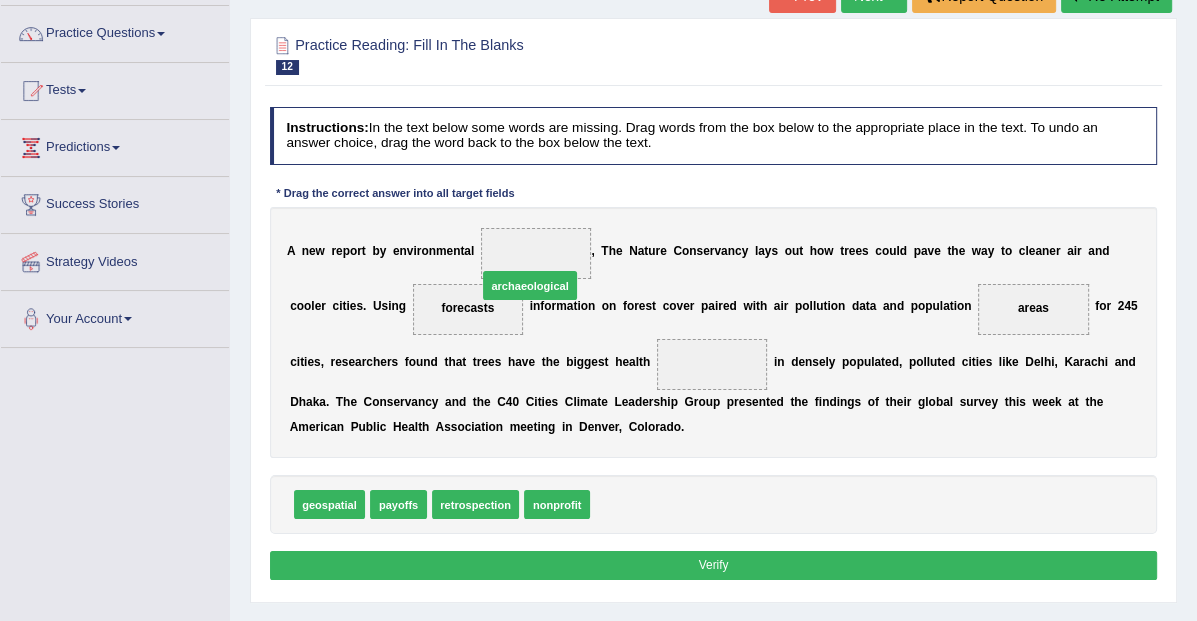 drag, startPoint x: 644, startPoint y: 508, endPoint x: 508, endPoint y: 240, distance: 300.53287 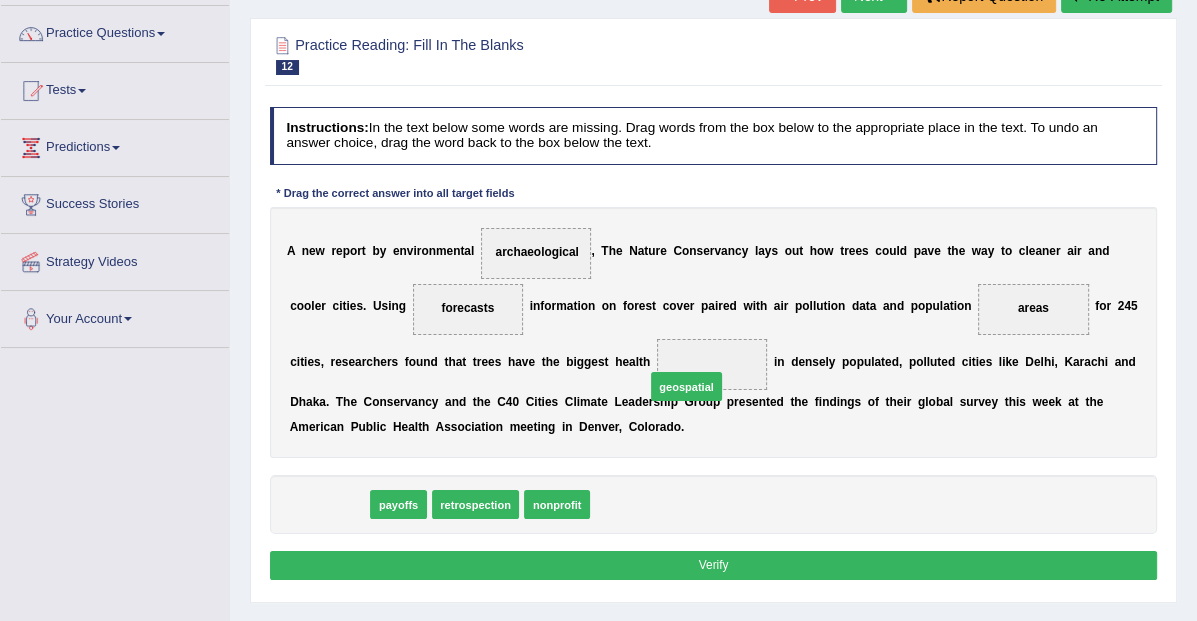 drag, startPoint x: 342, startPoint y: 508, endPoint x: 762, endPoint y: 369, distance: 442.40366 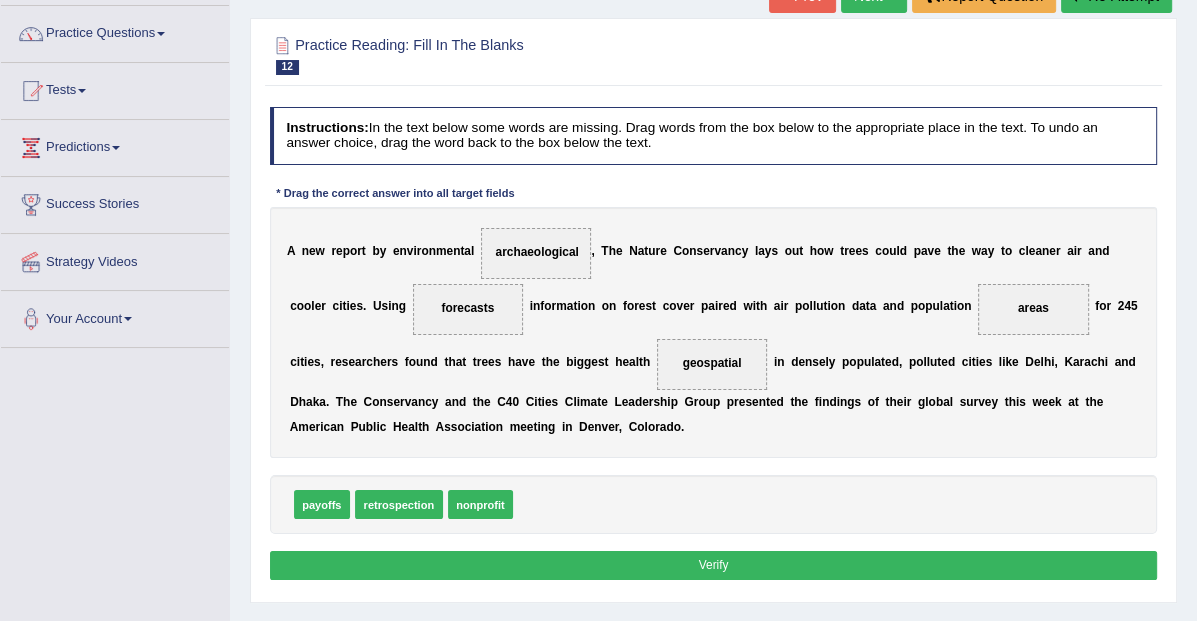 click on "Verify" at bounding box center (714, 565) 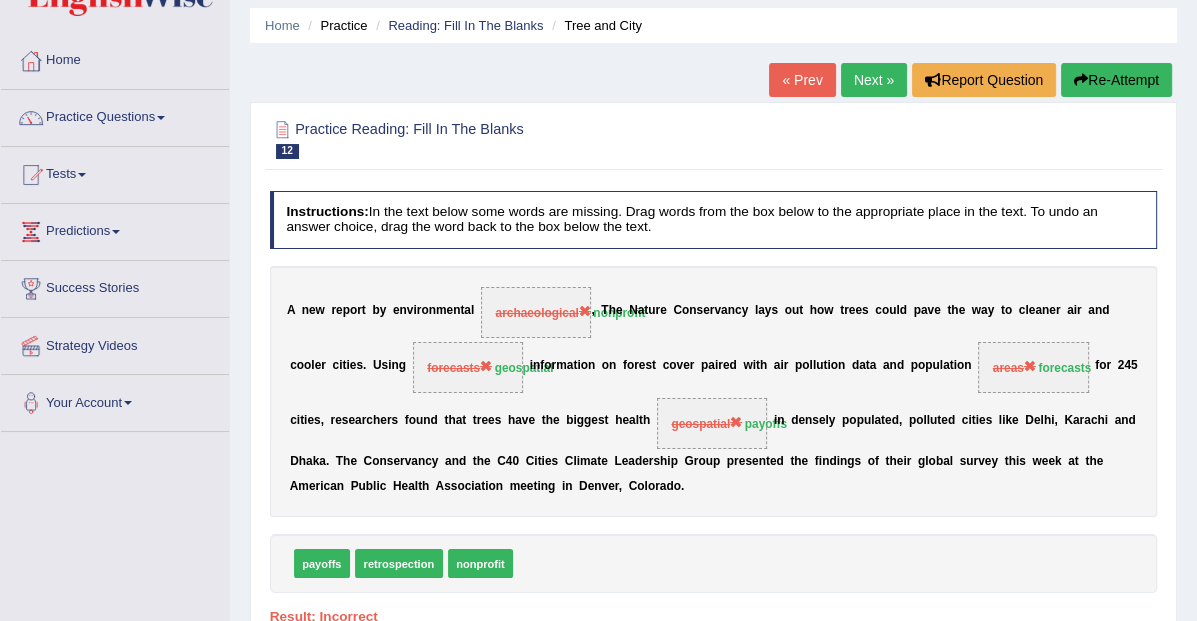 scroll, scrollTop: 0, scrollLeft: 0, axis: both 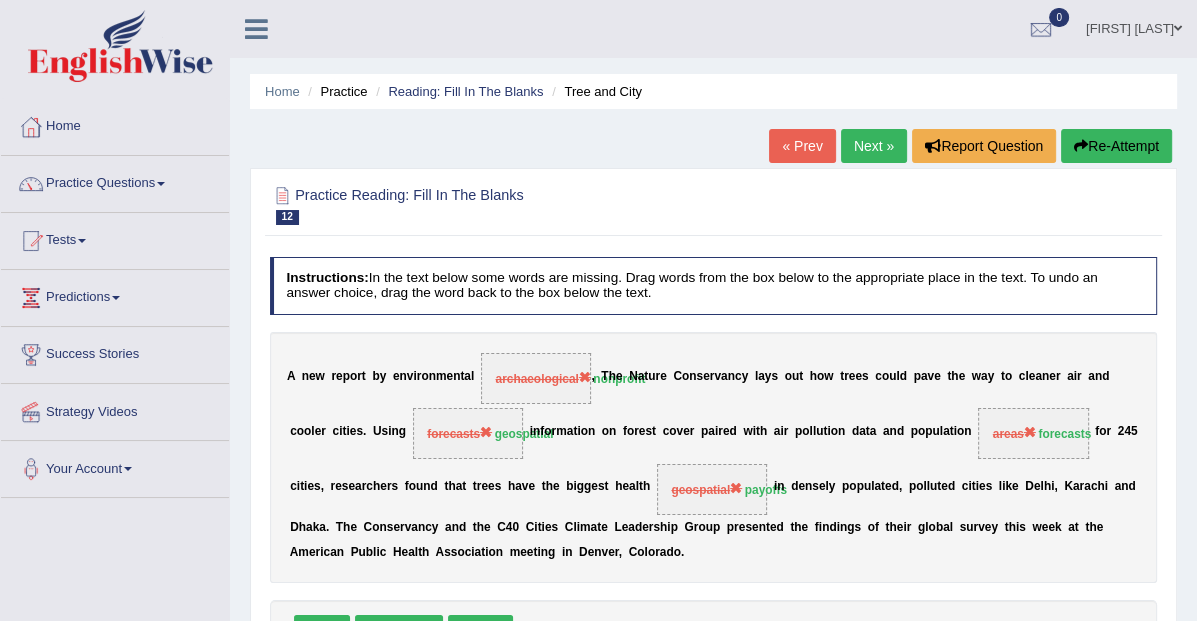 click on "Next »" at bounding box center (874, 146) 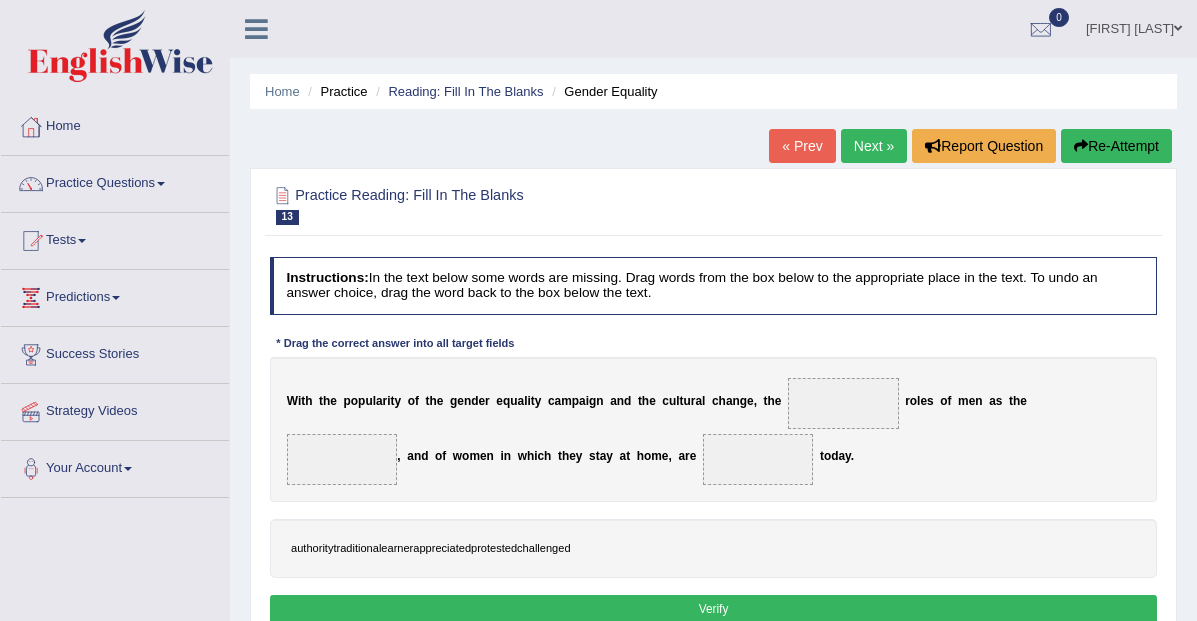 scroll, scrollTop: 0, scrollLeft: 0, axis: both 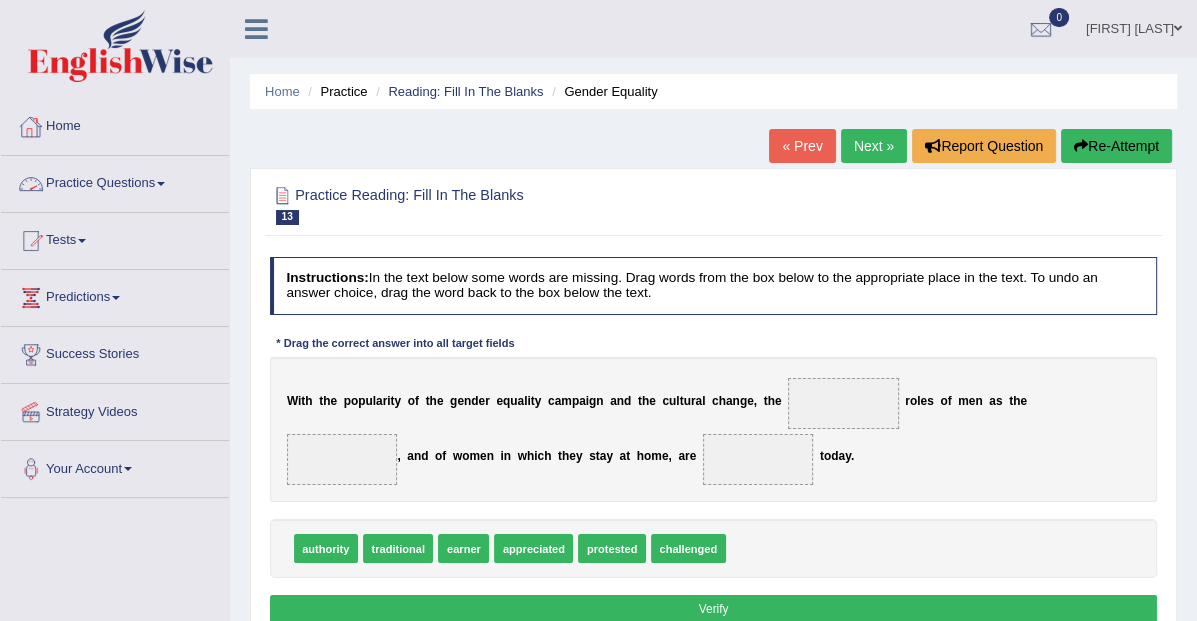 click on "Practice Questions" at bounding box center [115, 181] 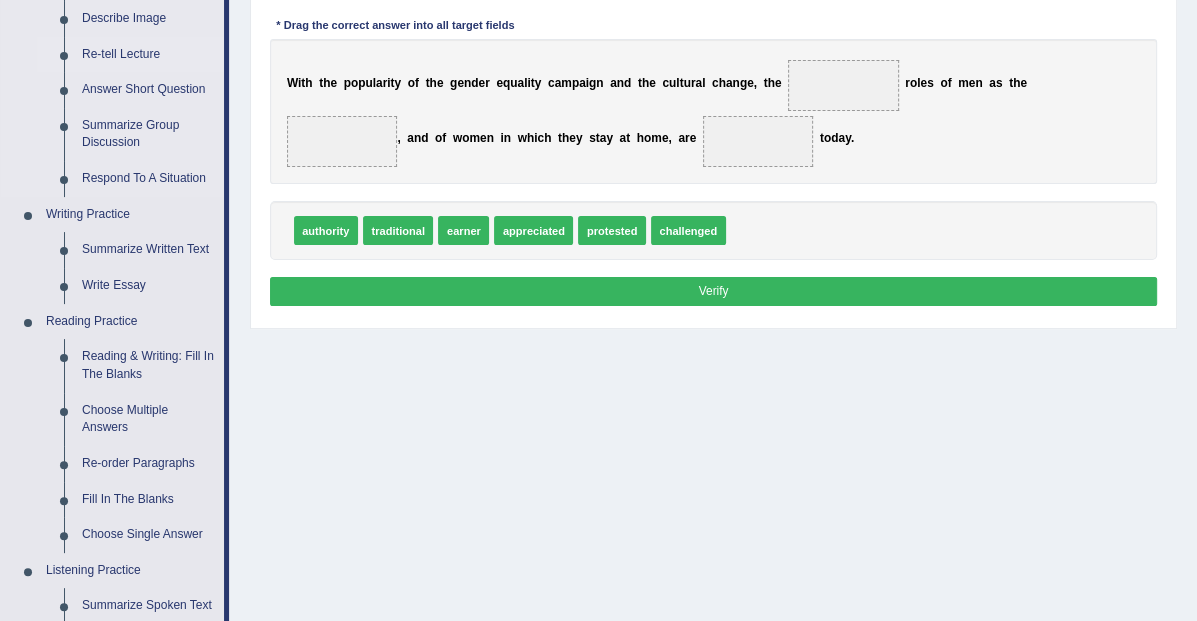 scroll, scrollTop: 319, scrollLeft: 0, axis: vertical 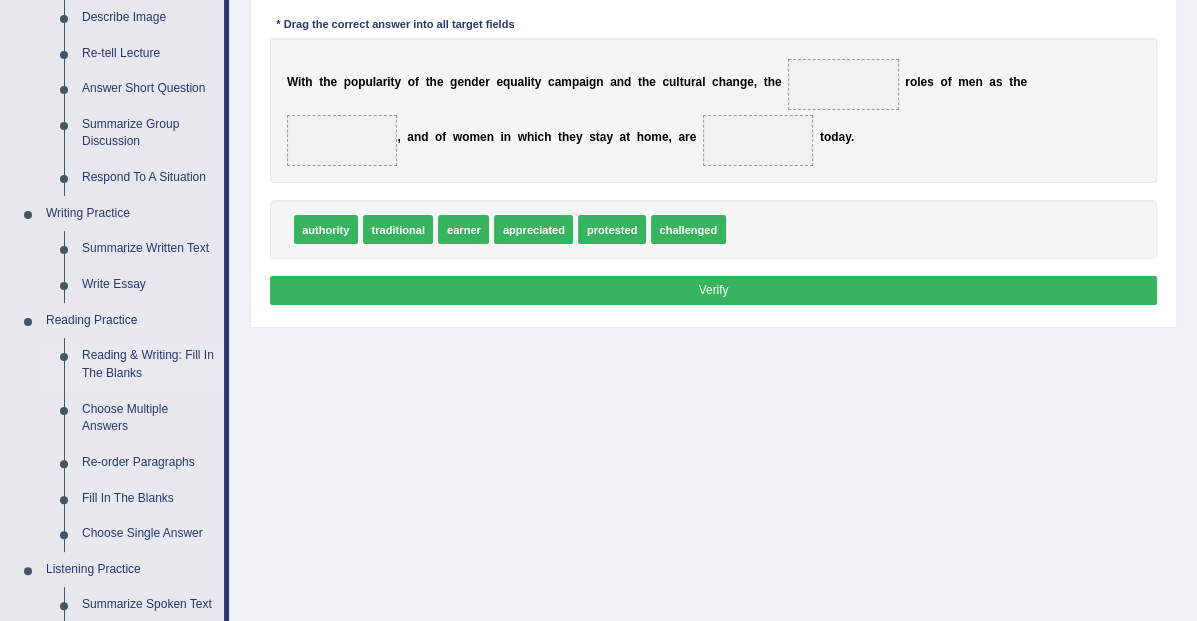 click on "Reading & Writing: Fill In The Blanks" at bounding box center (148, 364) 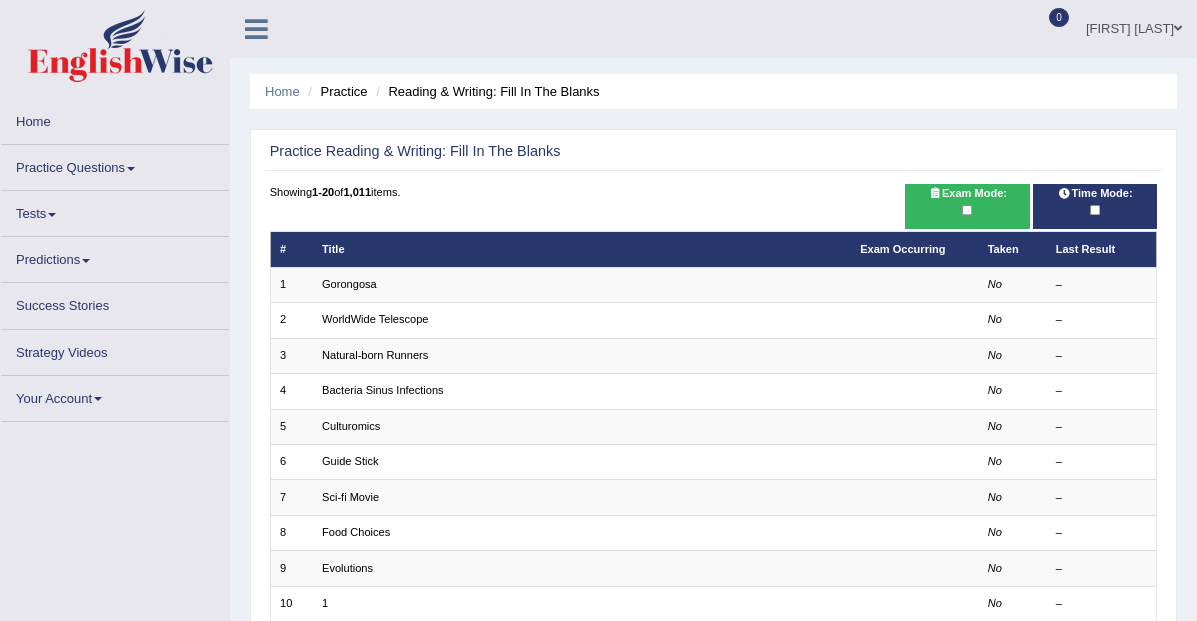 scroll, scrollTop: 0, scrollLeft: 0, axis: both 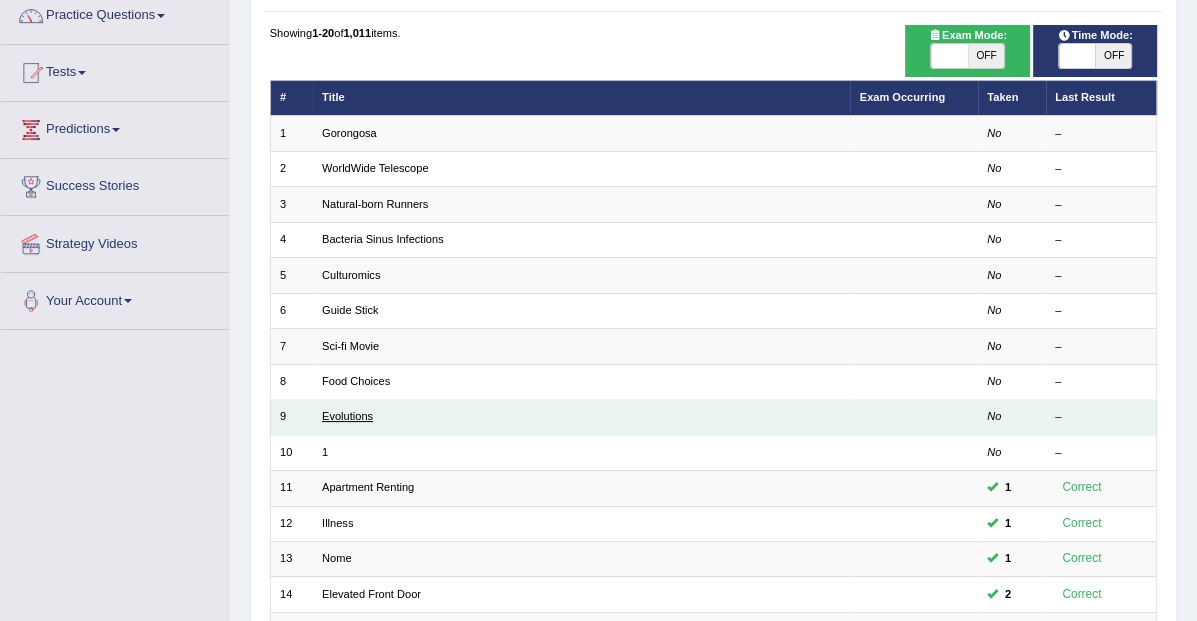 click on "Evolutions" at bounding box center [347, 416] 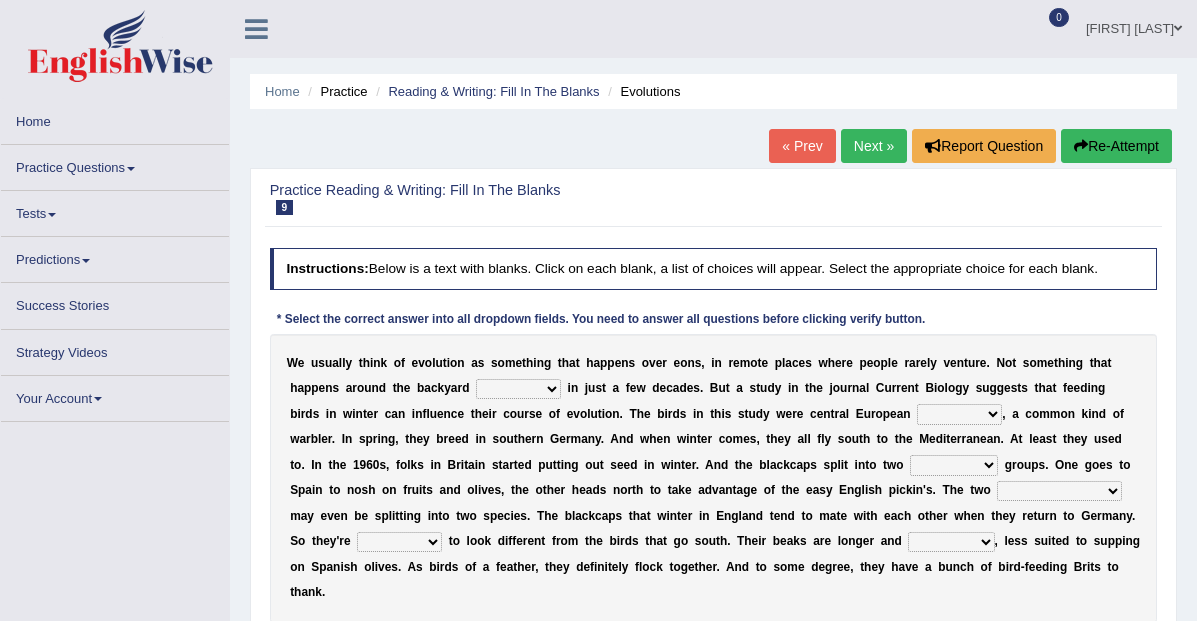 scroll, scrollTop: 0, scrollLeft: 0, axis: both 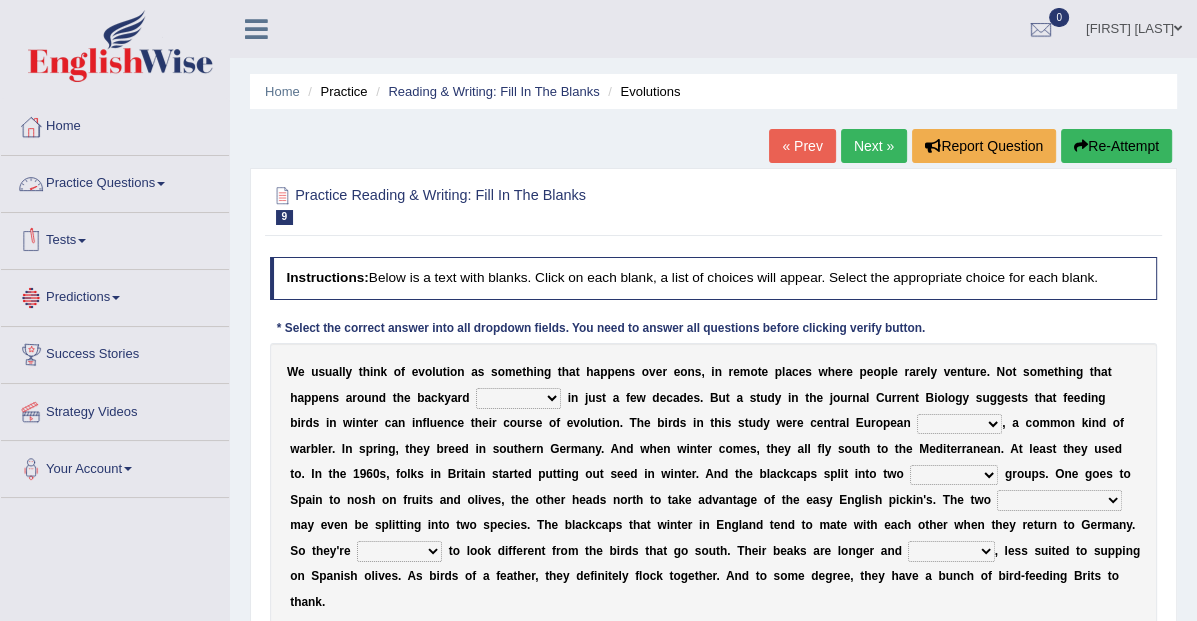 click on "Practice Questions" at bounding box center (115, 181) 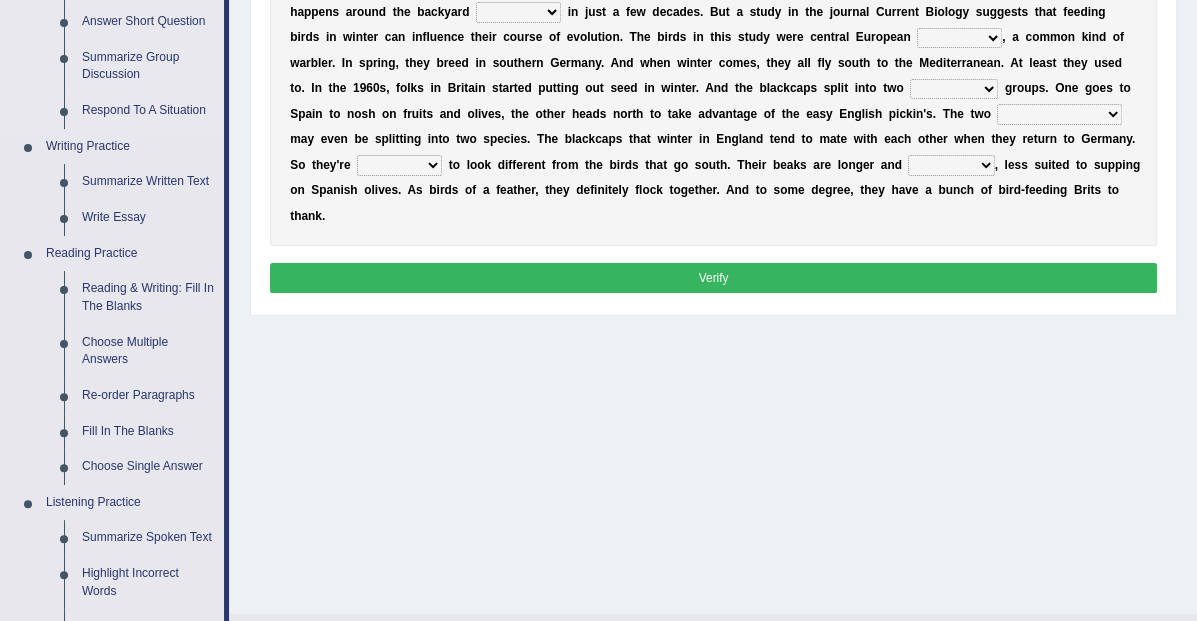 scroll, scrollTop: 389, scrollLeft: 0, axis: vertical 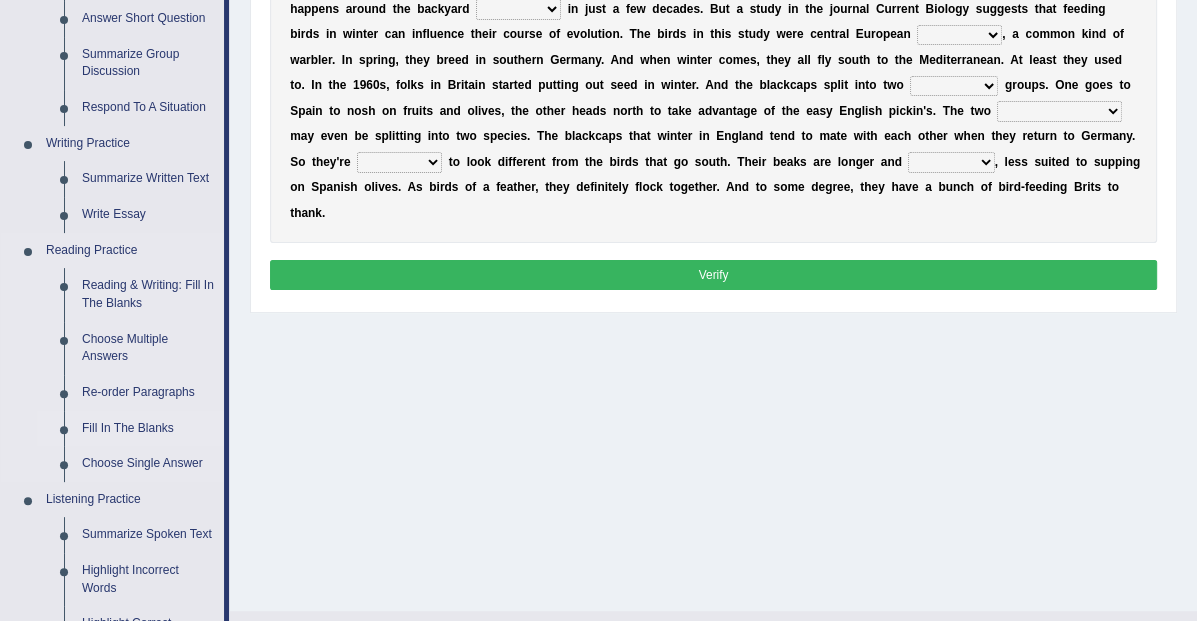 click on "Fill In The Blanks" at bounding box center (148, 429) 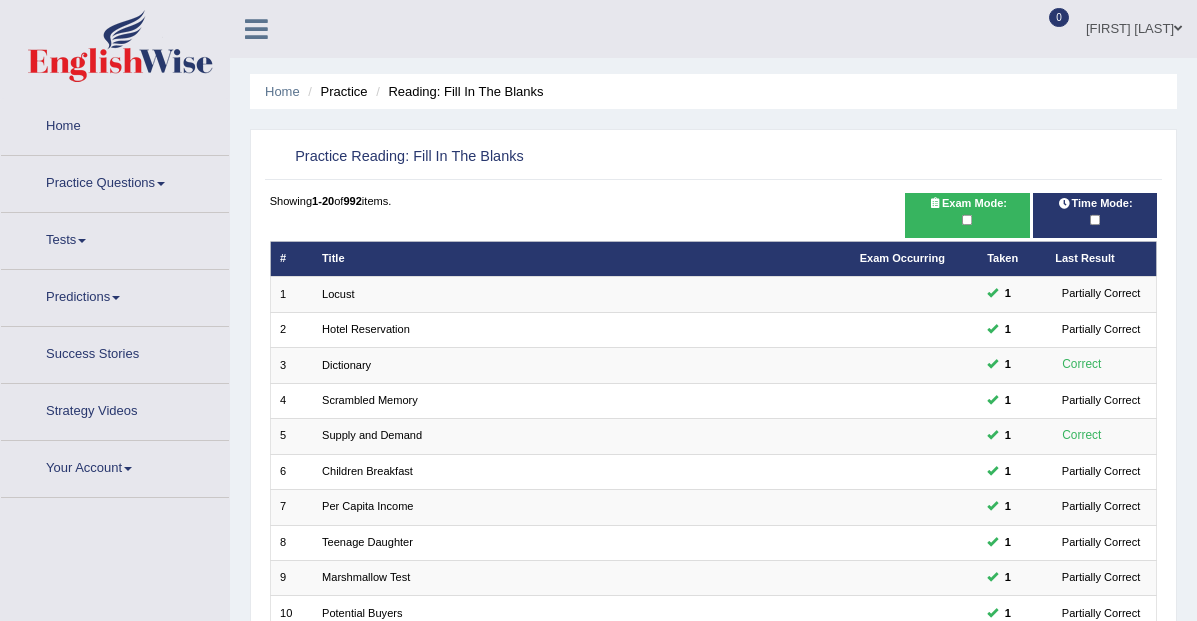 scroll, scrollTop: 0, scrollLeft: 0, axis: both 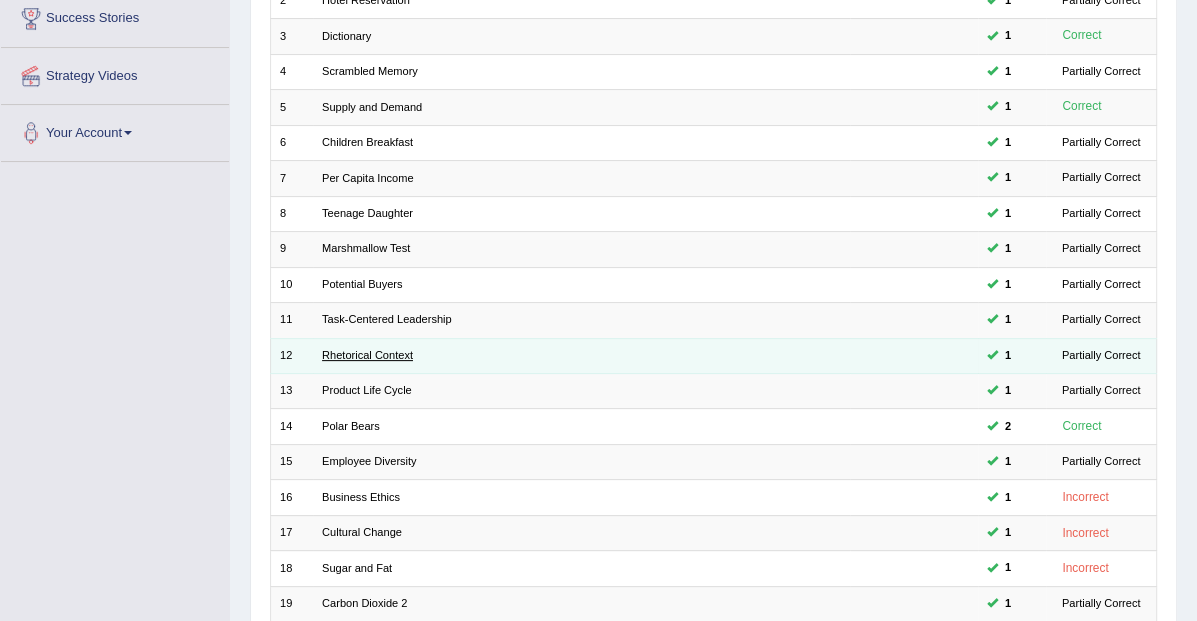 click on "Rhetorical Context" at bounding box center (367, 355) 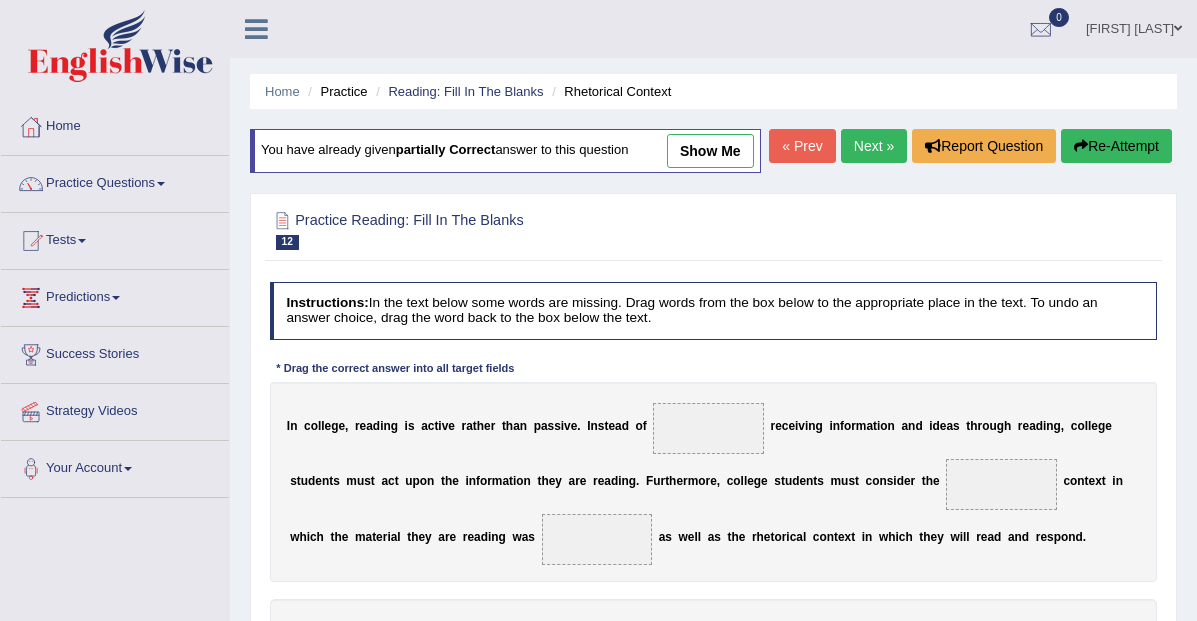 scroll, scrollTop: 0, scrollLeft: 0, axis: both 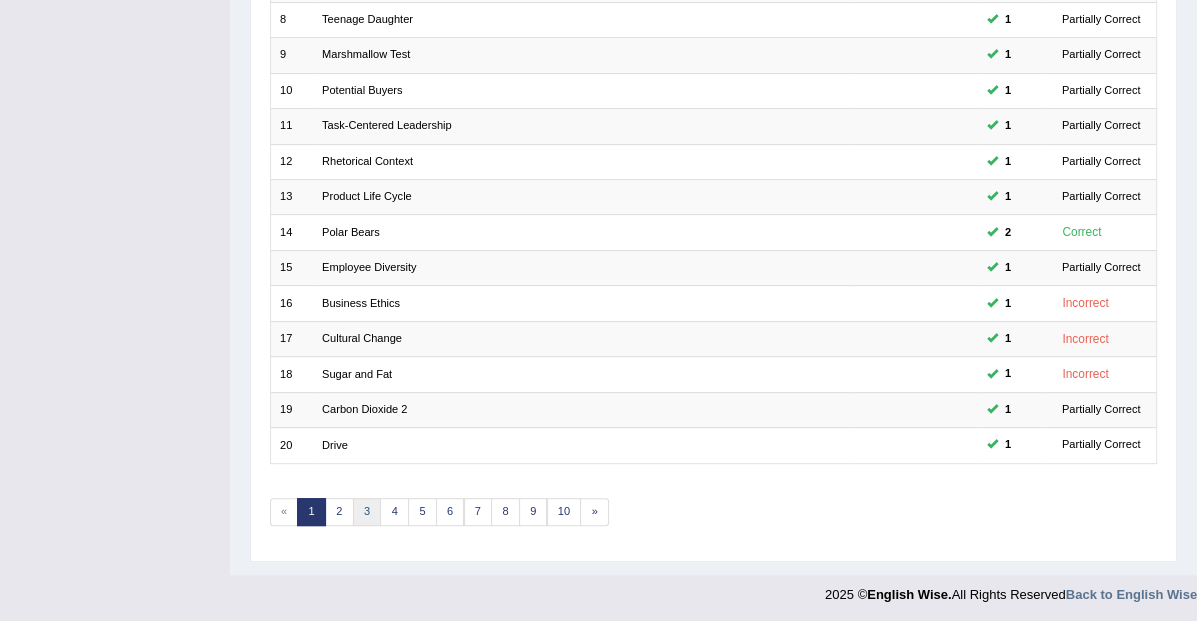 click on "3" at bounding box center (367, 512) 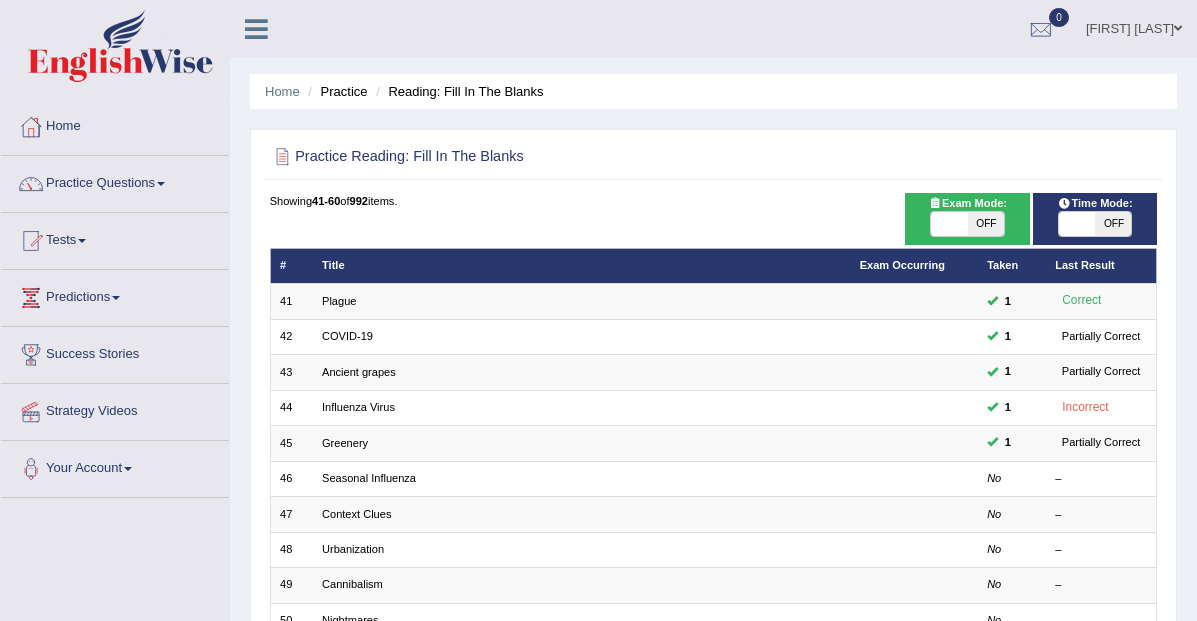 scroll, scrollTop: 0, scrollLeft: 0, axis: both 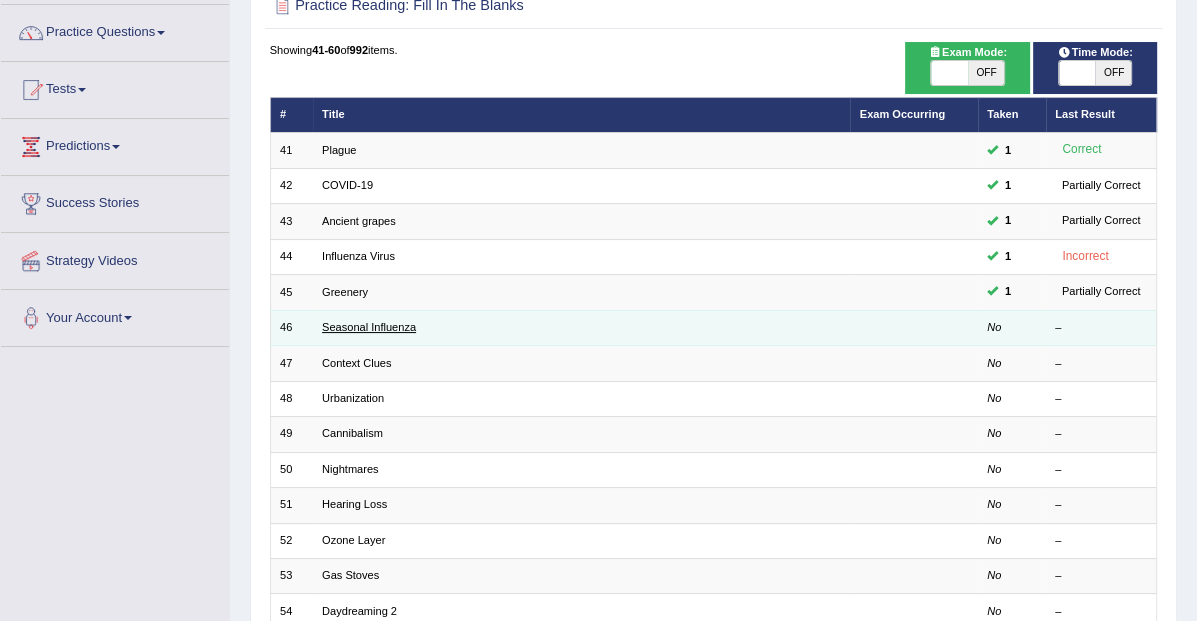 click on "Seasonal Influenza" at bounding box center [369, 327] 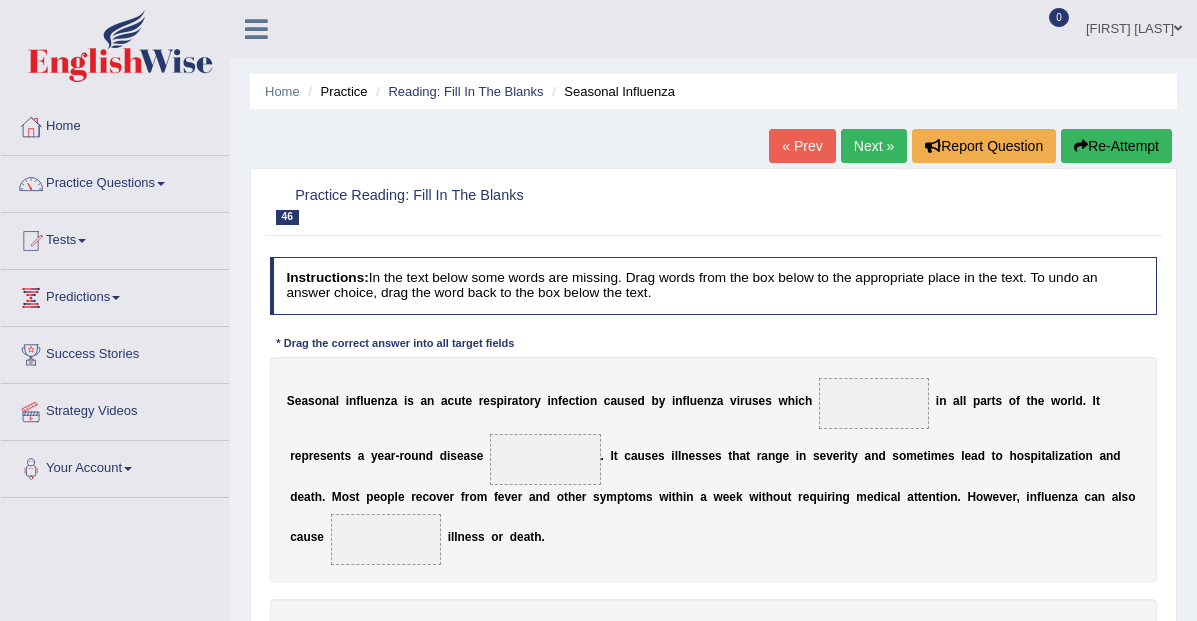 scroll, scrollTop: 0, scrollLeft: 0, axis: both 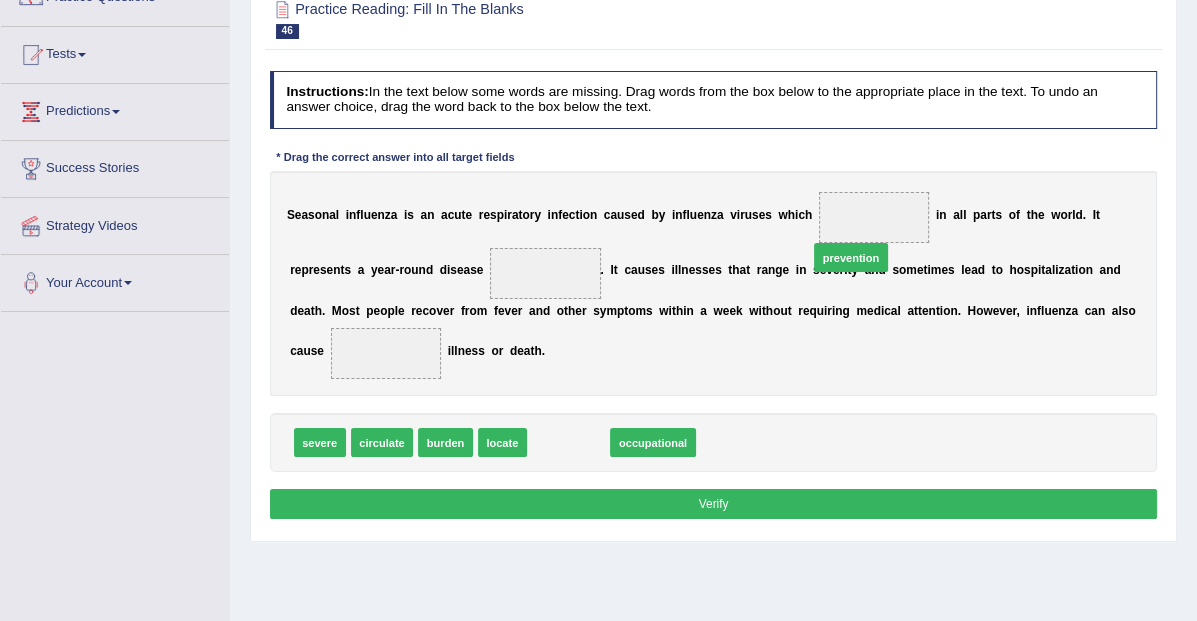 drag, startPoint x: 571, startPoint y: 445, endPoint x: 905, endPoint y: 228, distance: 398.30264 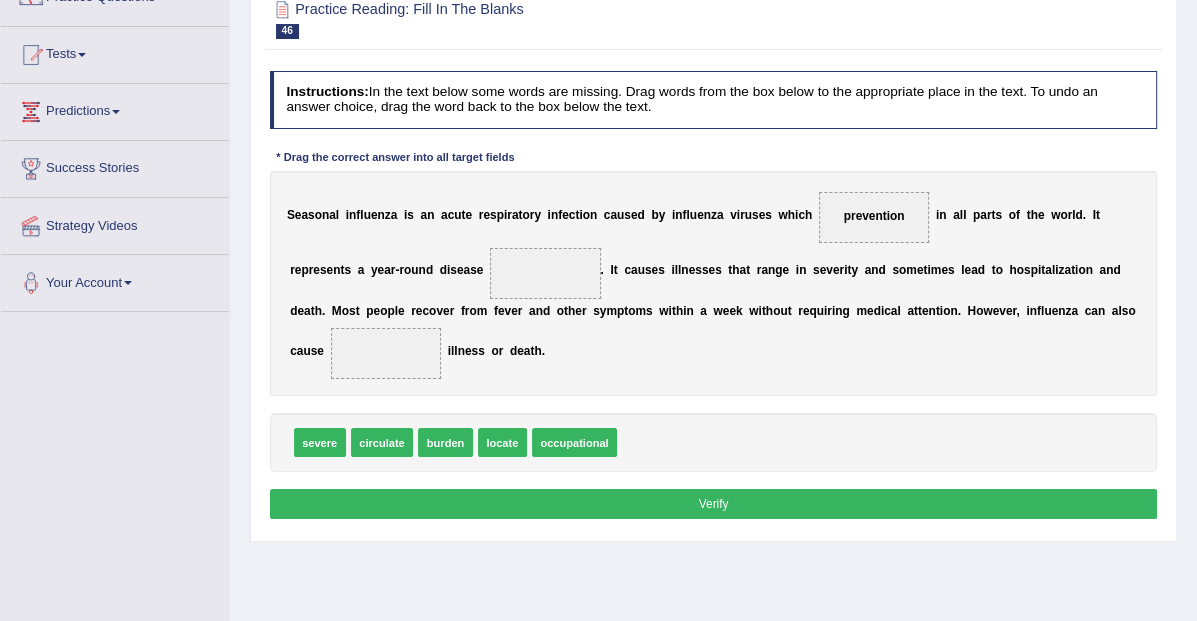 drag, startPoint x: 901, startPoint y: 217, endPoint x: 756, endPoint y: 437, distance: 263.48624 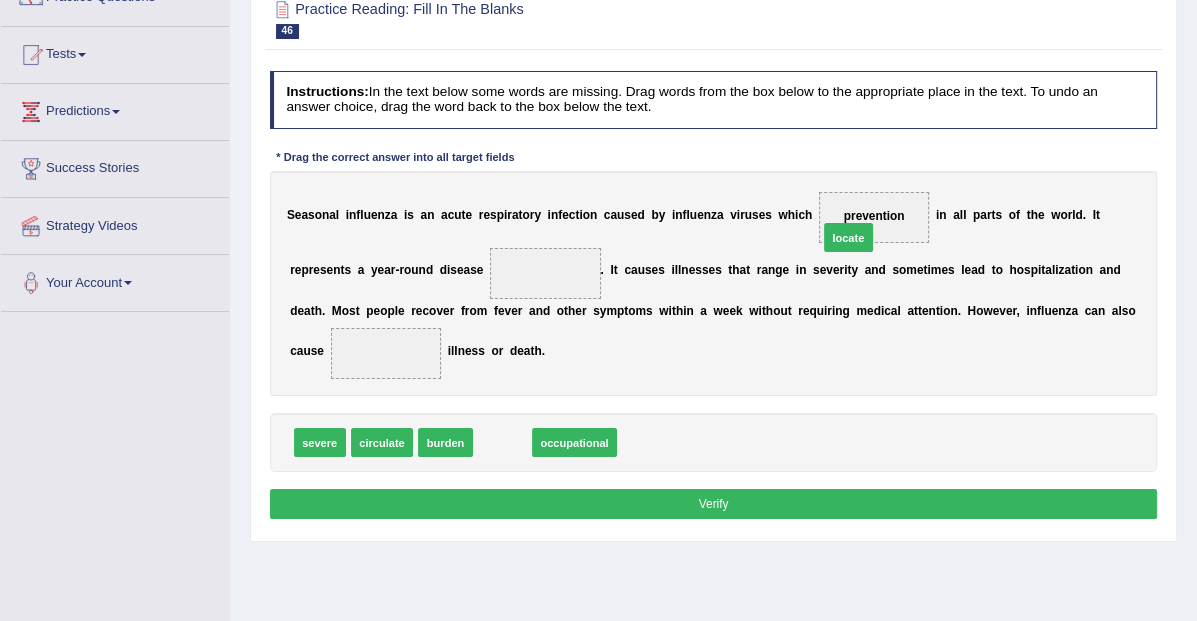 drag, startPoint x: 499, startPoint y: 440, endPoint x: 906, endPoint y: 198, distance: 473.51135 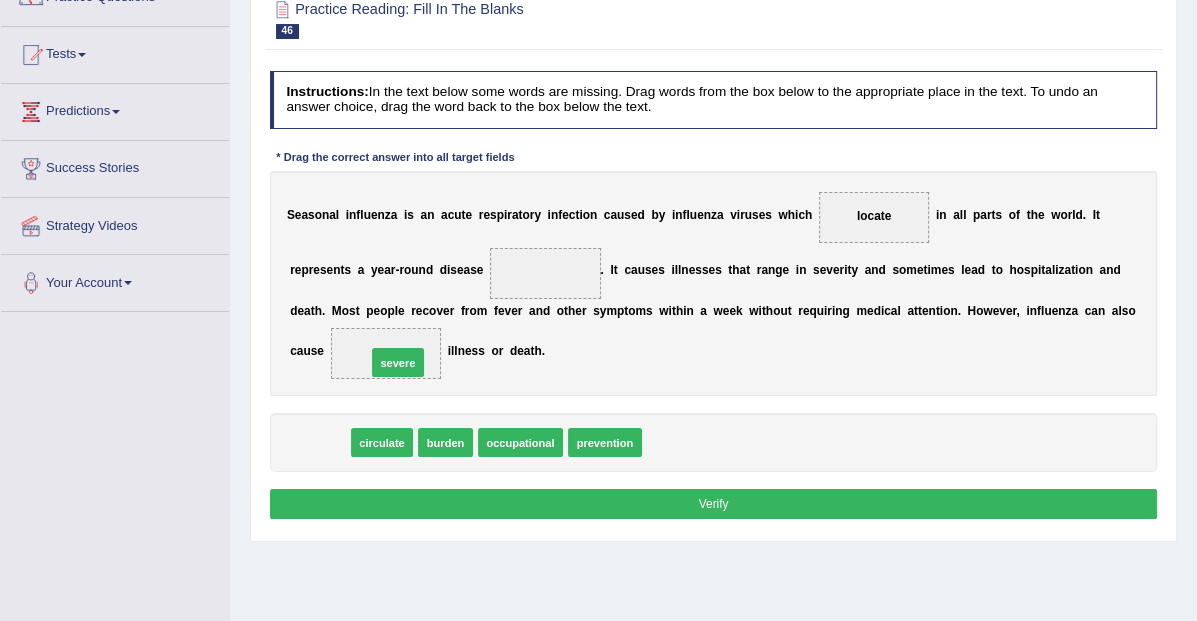 drag, startPoint x: 326, startPoint y: 439, endPoint x: 418, endPoint y: 345, distance: 131.52946 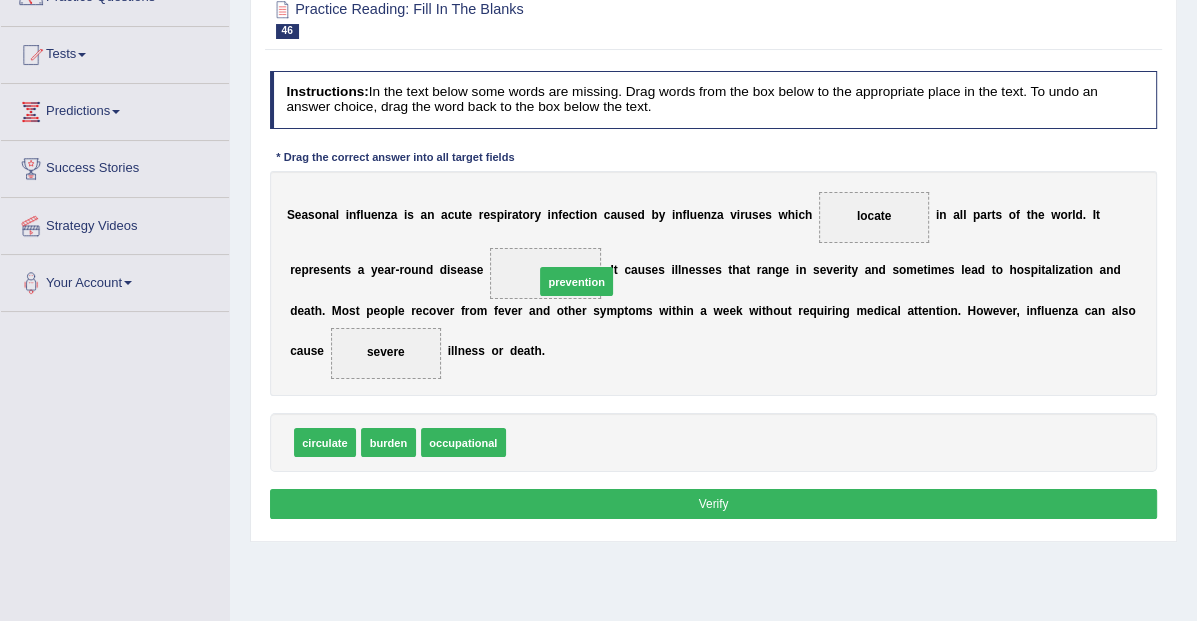 drag, startPoint x: 537, startPoint y: 448, endPoint x: 571, endPoint y: 256, distance: 194.98718 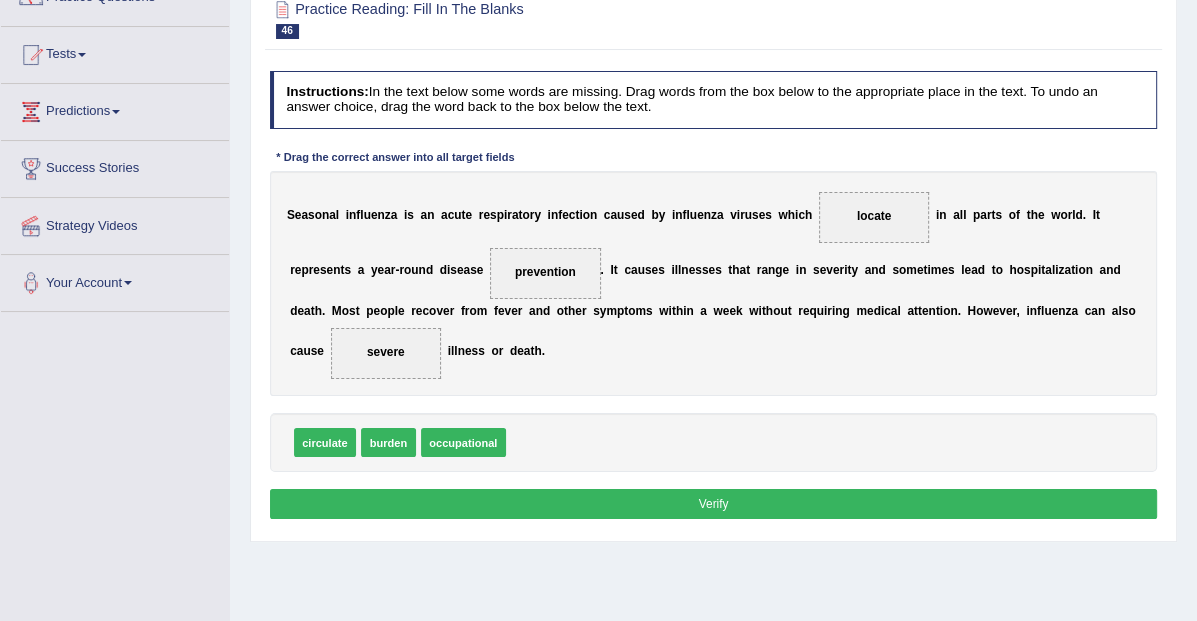 click on "Verify" at bounding box center (714, 503) 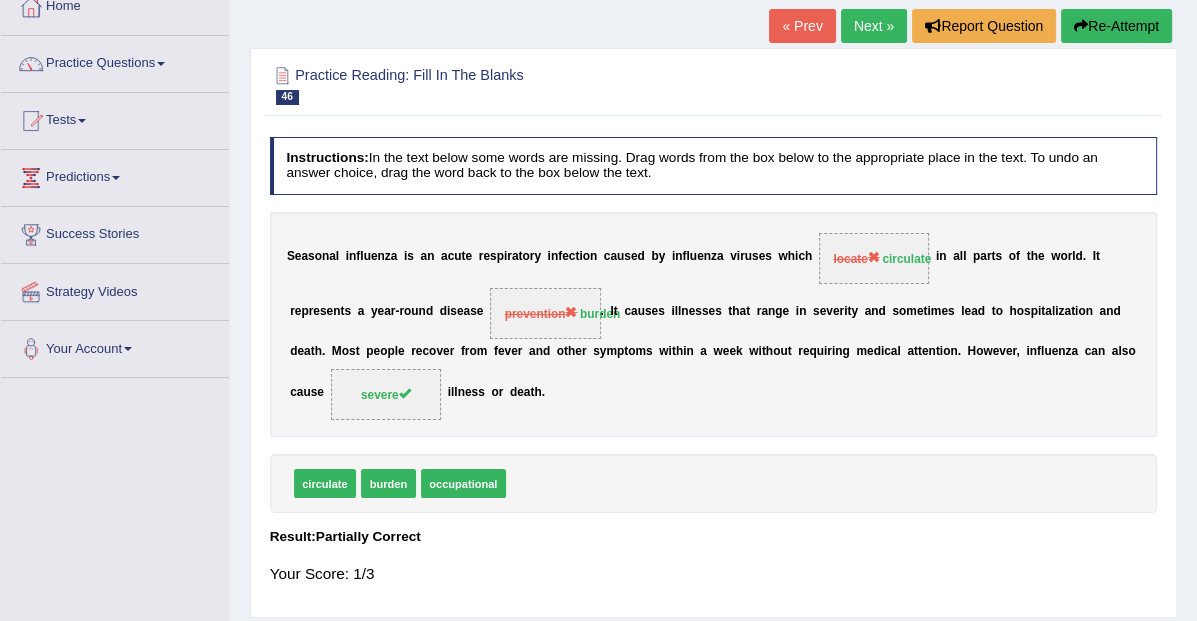 scroll, scrollTop: 77, scrollLeft: 0, axis: vertical 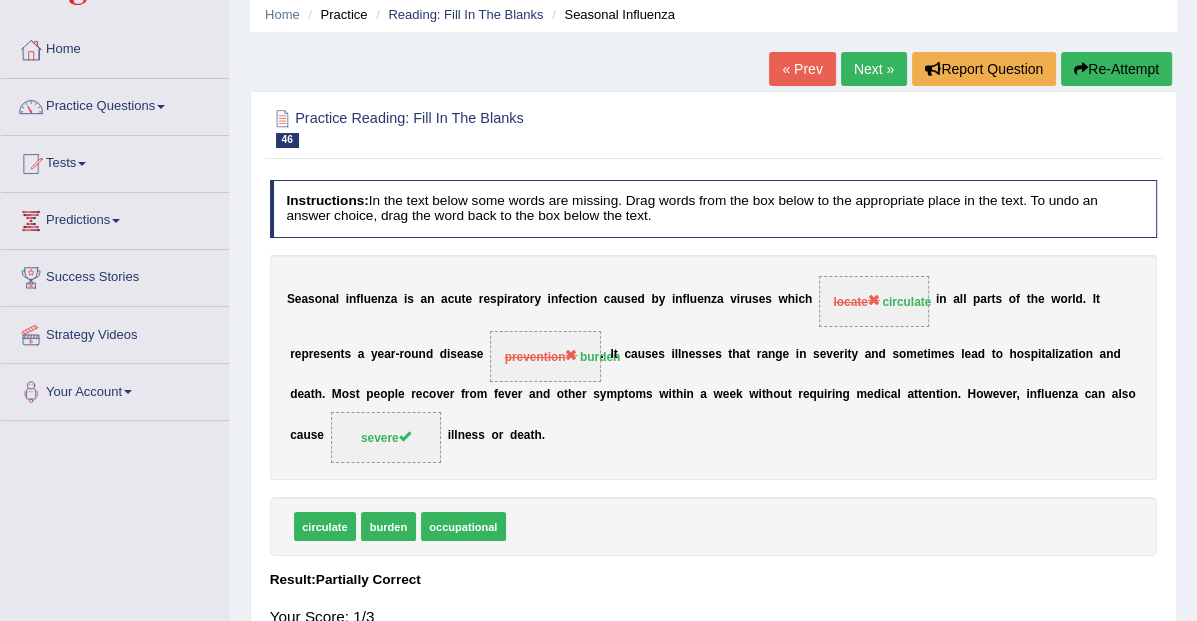 click on "Next »" at bounding box center [874, 69] 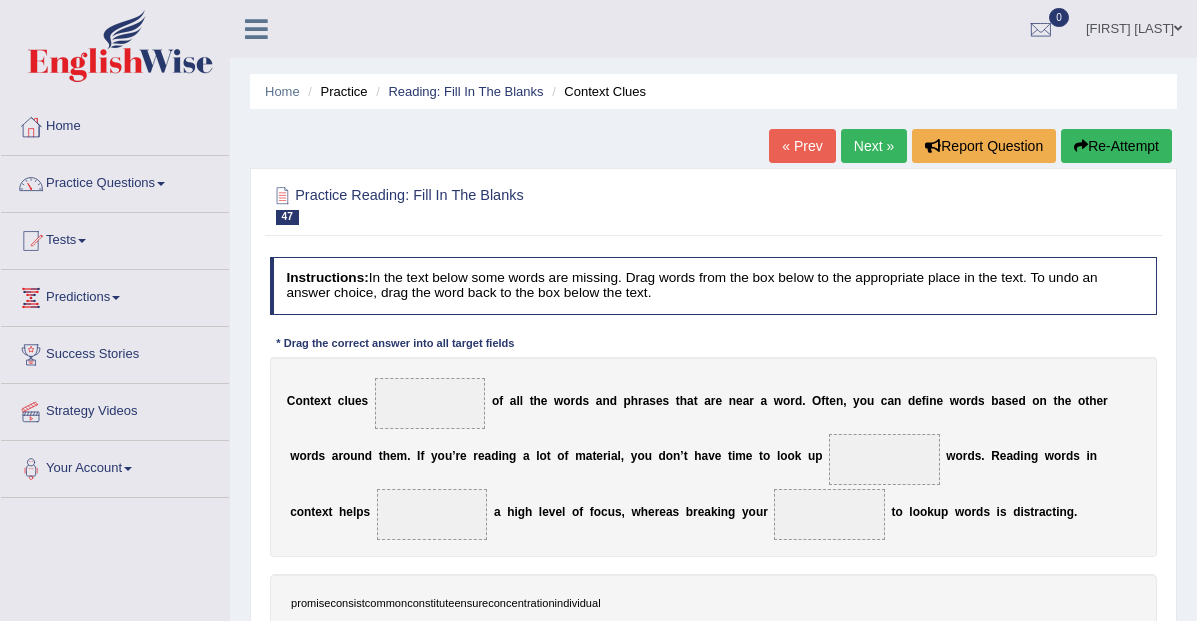 scroll, scrollTop: 0, scrollLeft: 0, axis: both 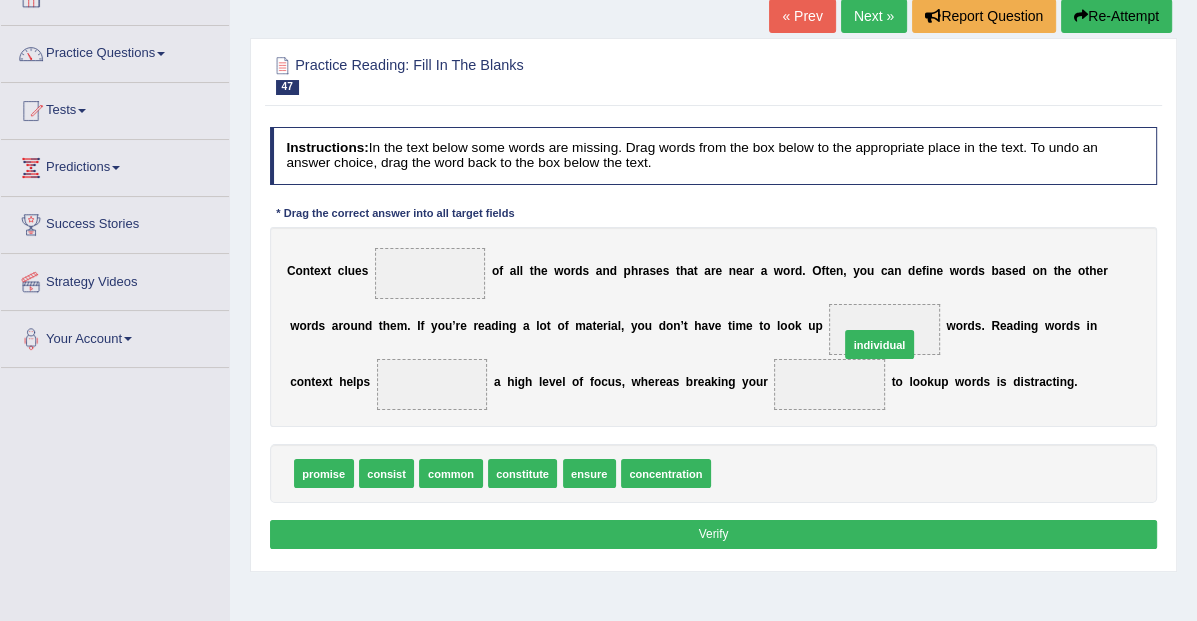 drag, startPoint x: 748, startPoint y: 482, endPoint x: 900, endPoint y: 331, distance: 214.25452 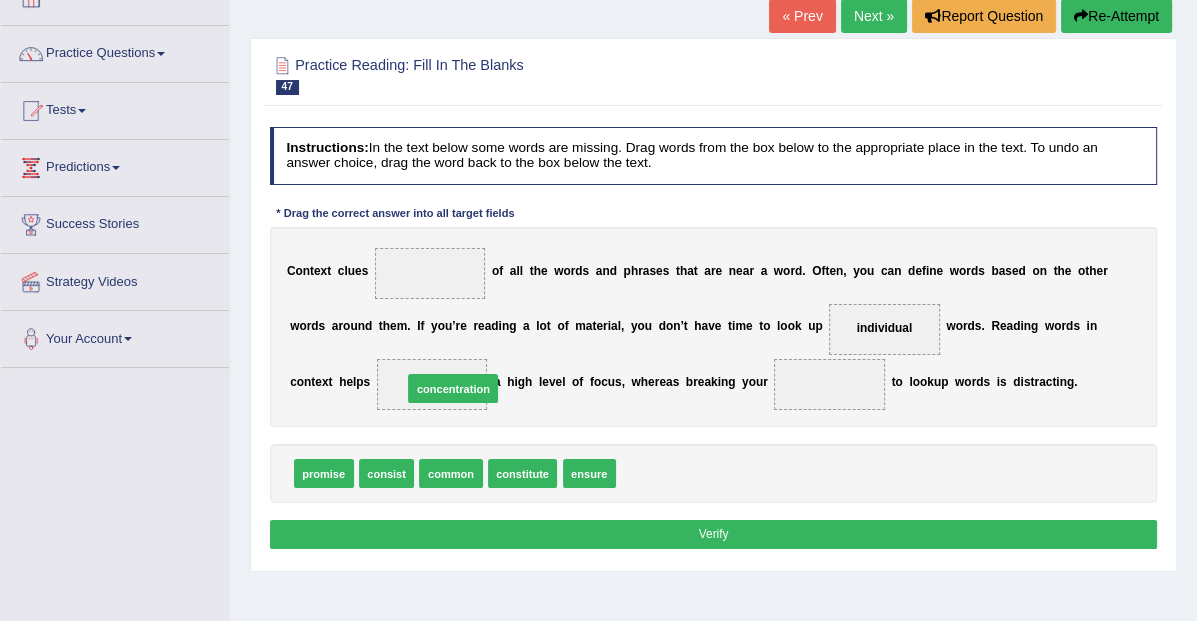 drag, startPoint x: 672, startPoint y: 475, endPoint x: 422, endPoint y: 375, distance: 269.25824 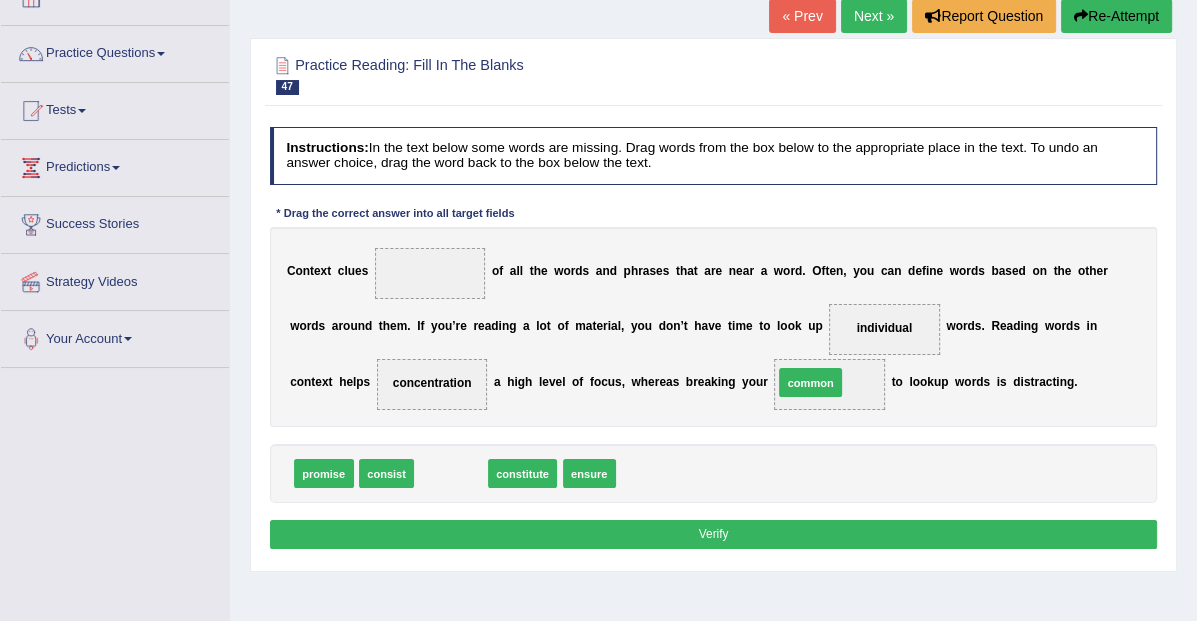 drag, startPoint x: 438, startPoint y: 468, endPoint x: 861, endPoint y: 361, distance: 436.32327 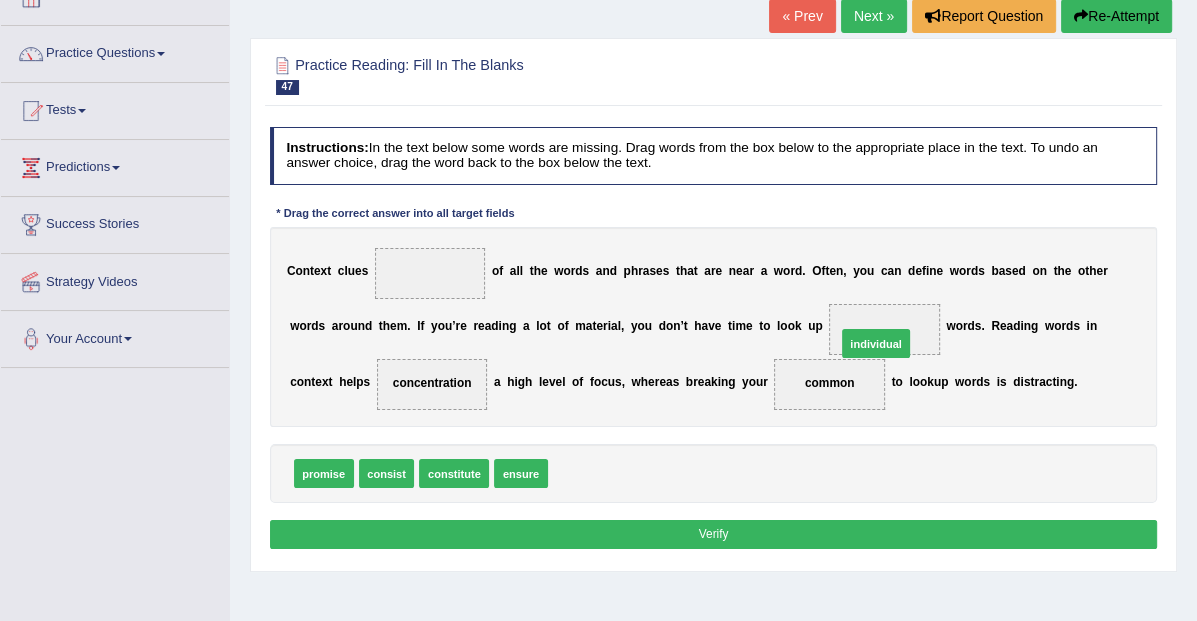 drag, startPoint x: 593, startPoint y: 475, endPoint x: 933, endPoint y: 322, distance: 372.8391 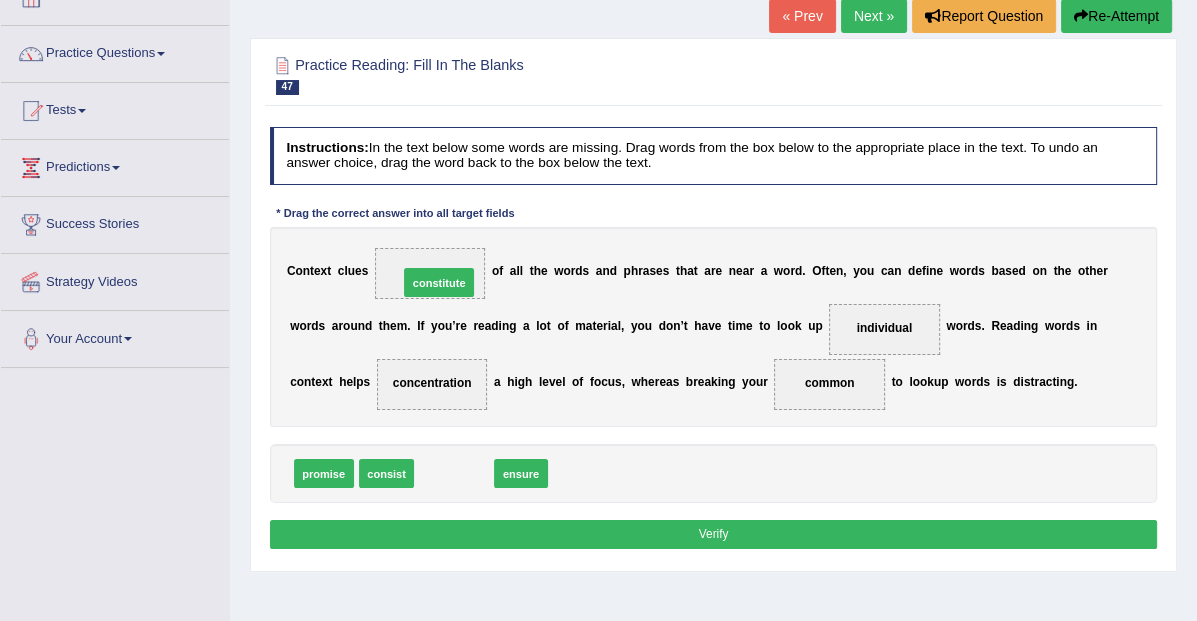 drag, startPoint x: 442, startPoint y: 477, endPoint x: 422, endPoint y: 252, distance: 225.88715 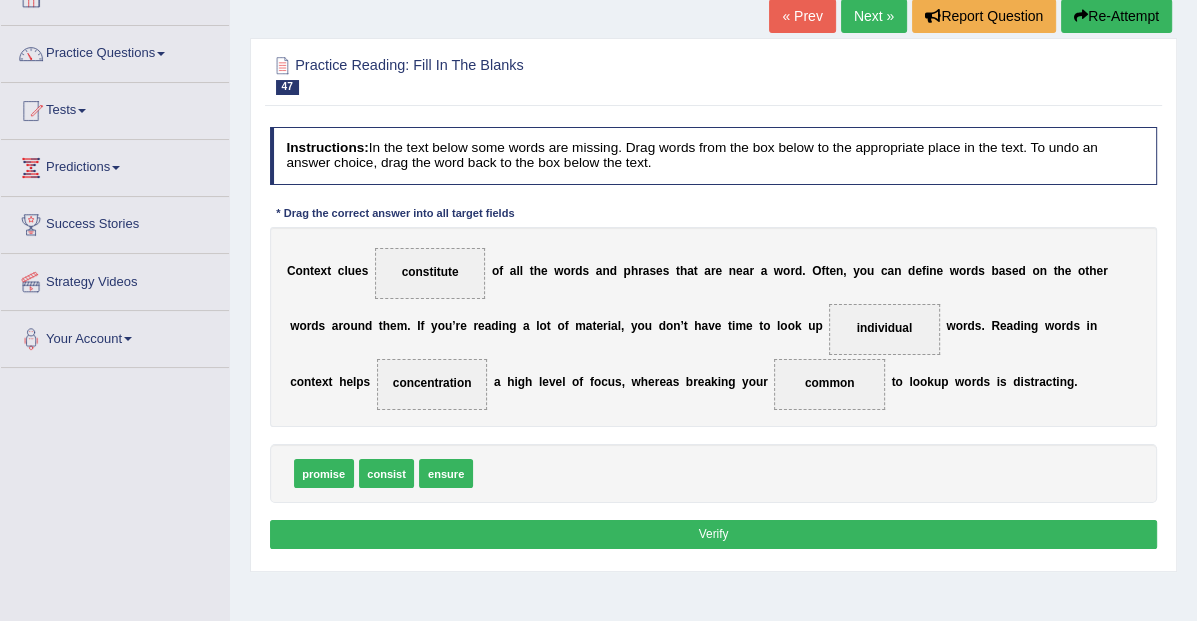 click on "Verify" at bounding box center [714, 534] 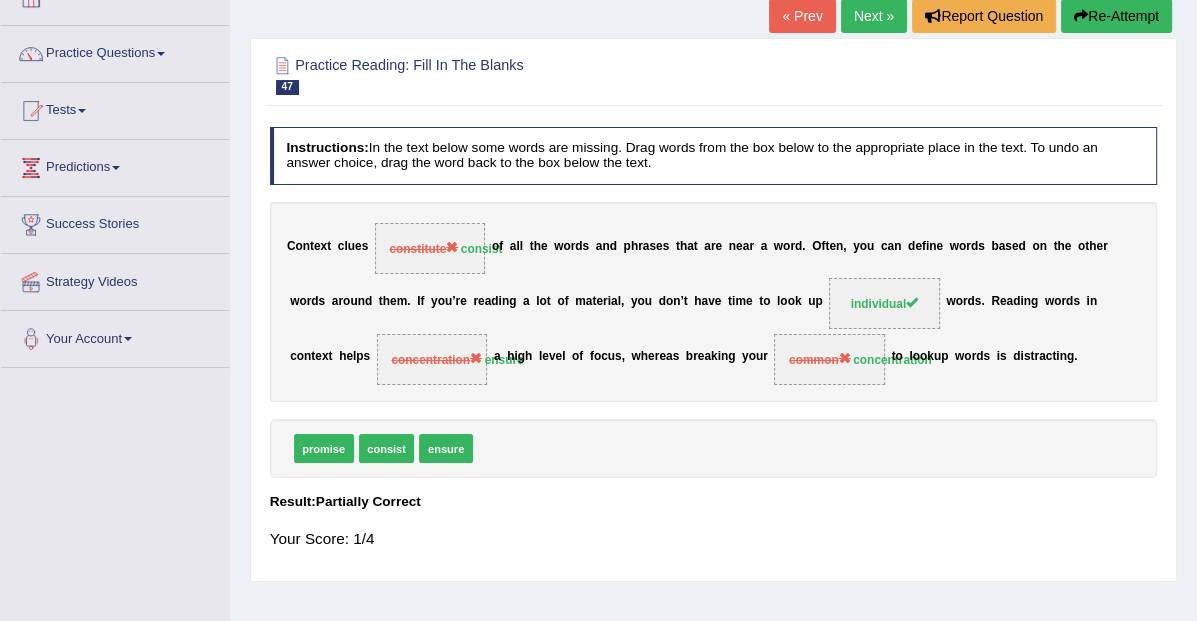 click on "Next »" at bounding box center [874, 16] 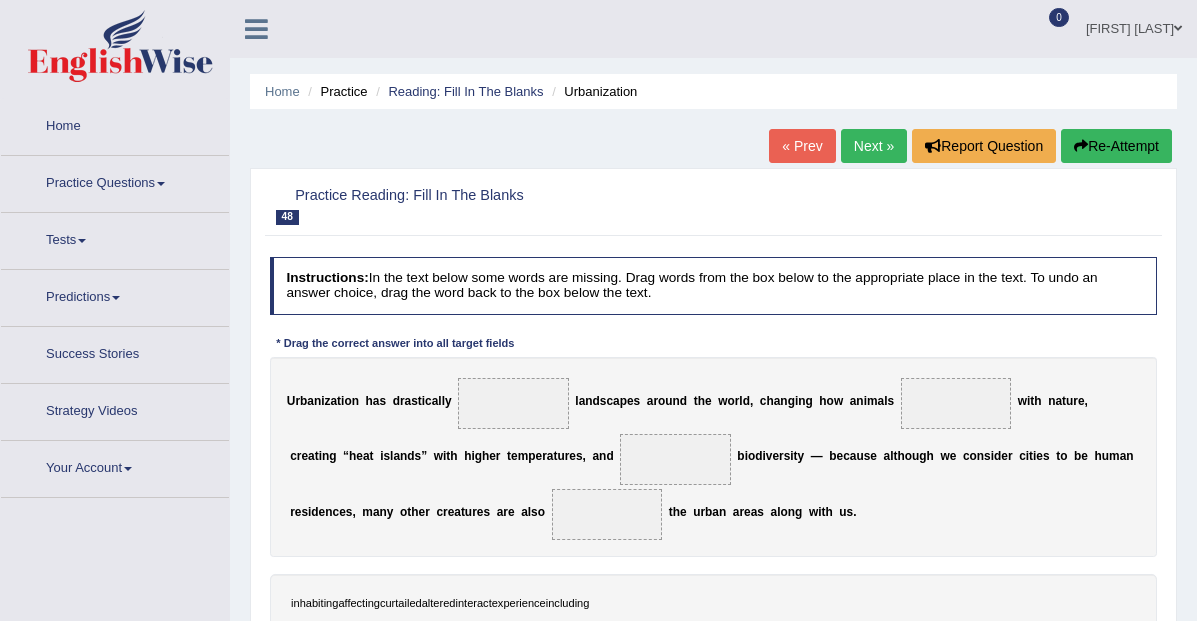scroll, scrollTop: 0, scrollLeft: 0, axis: both 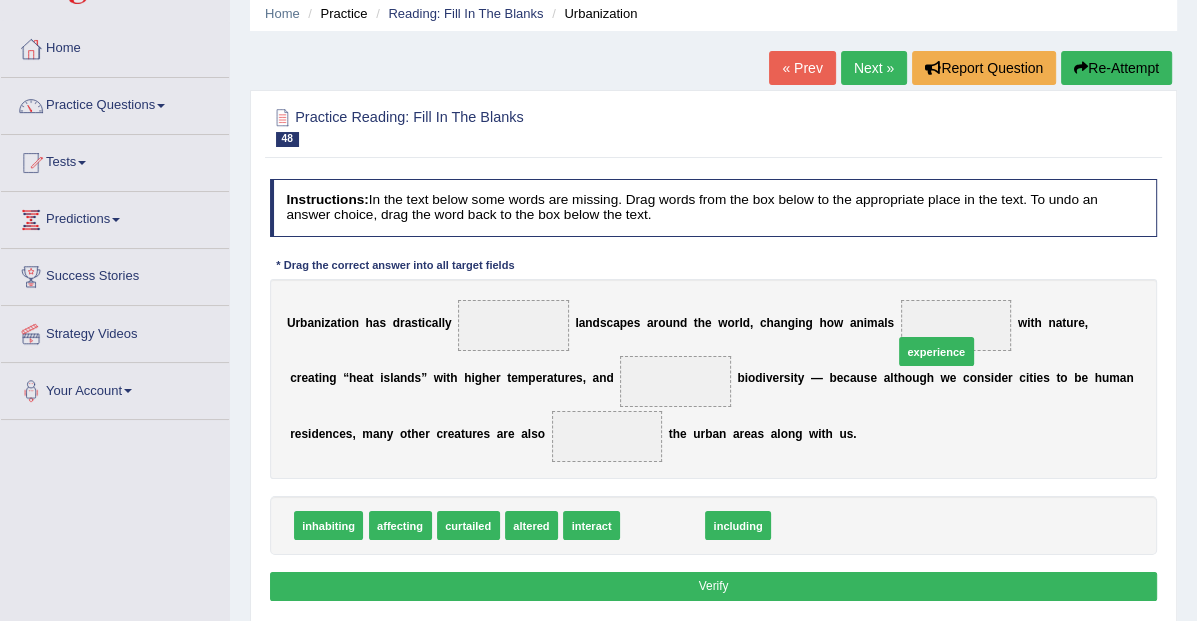 drag, startPoint x: 669, startPoint y: 522, endPoint x: 976, endPoint y: 317, distance: 369.15308 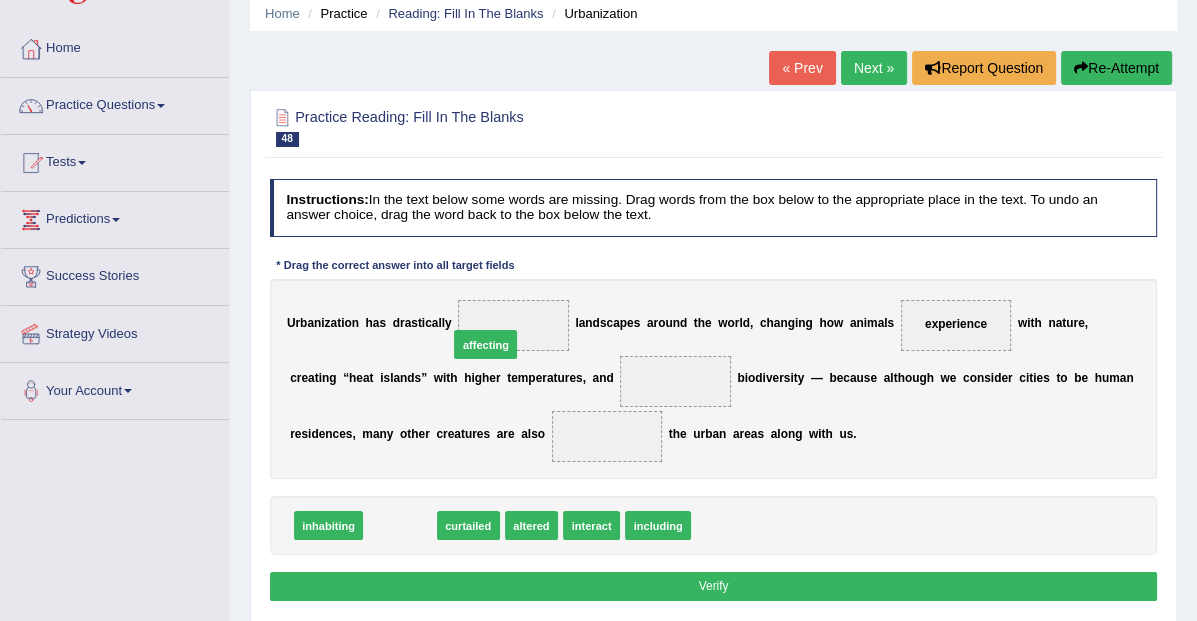 drag, startPoint x: 408, startPoint y: 528, endPoint x: 509, endPoint y: 315, distance: 235.7329 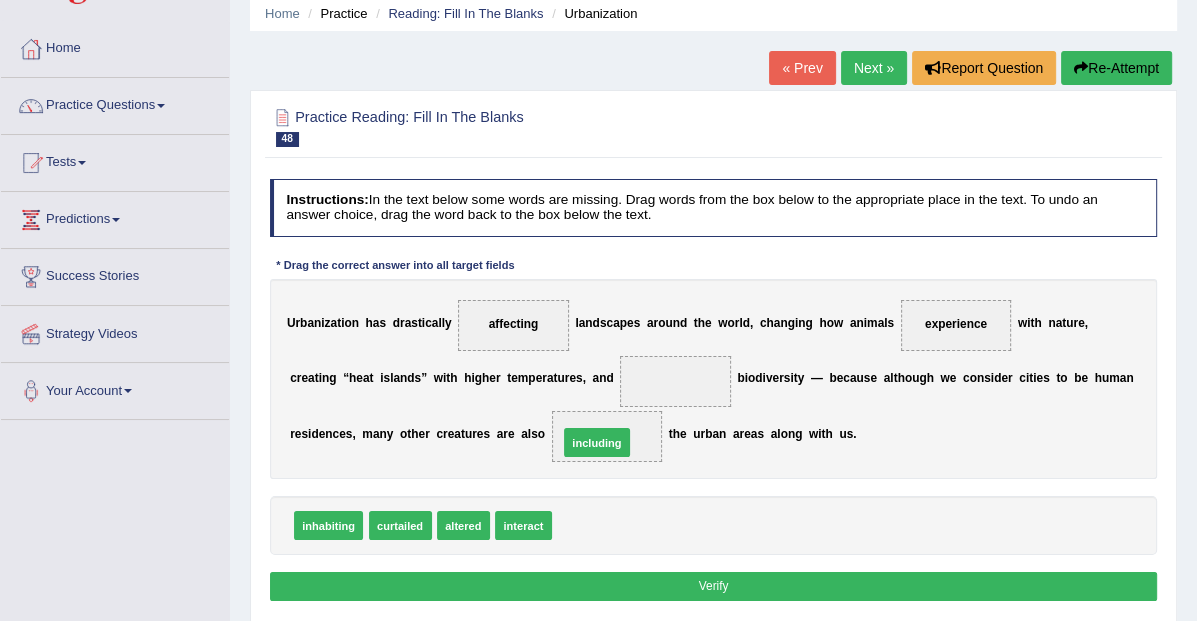 drag, startPoint x: 586, startPoint y: 531, endPoint x: 594, endPoint y: 434, distance: 97.32934 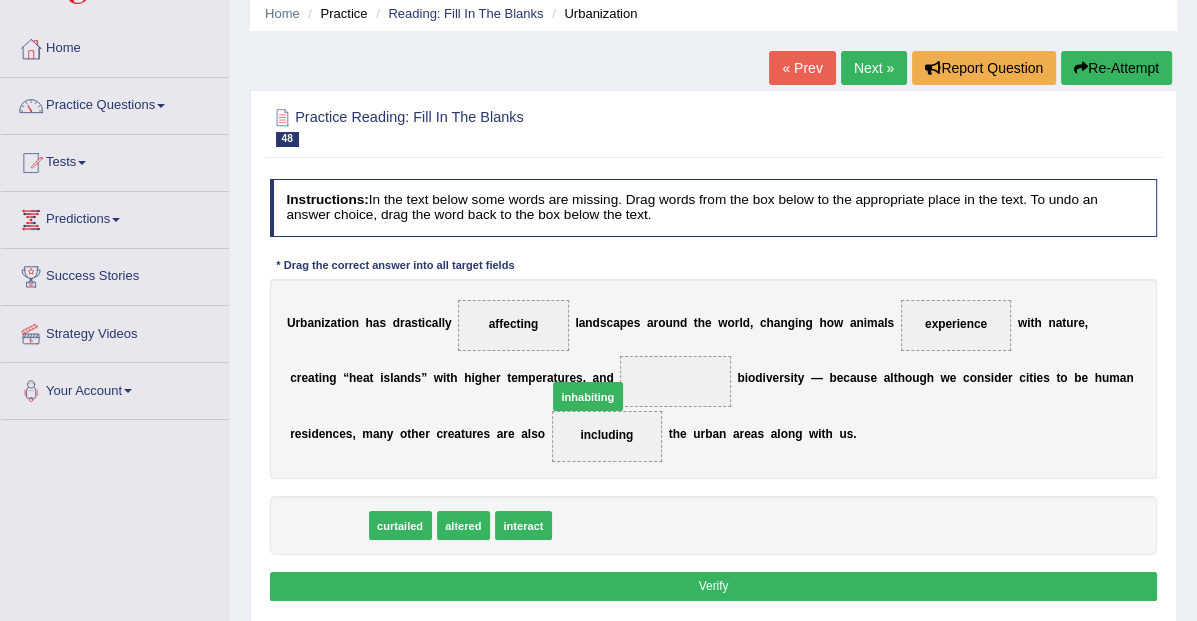 drag, startPoint x: 348, startPoint y: 524, endPoint x: 653, endPoint y: 373, distance: 340.33218 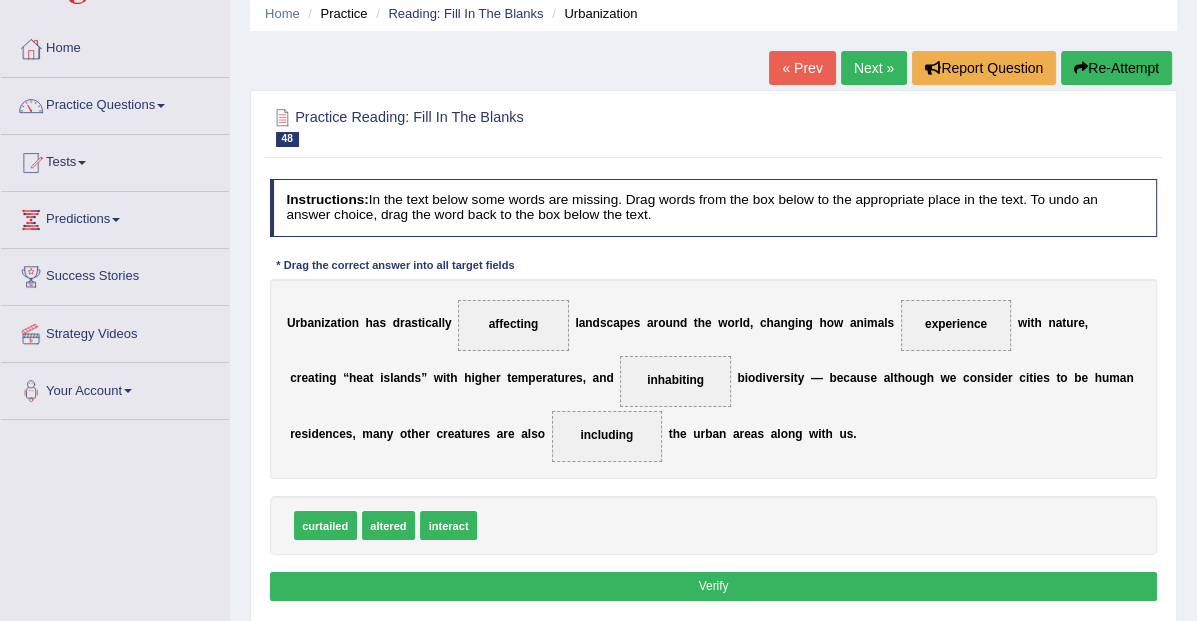 click on "Verify" at bounding box center [714, 586] 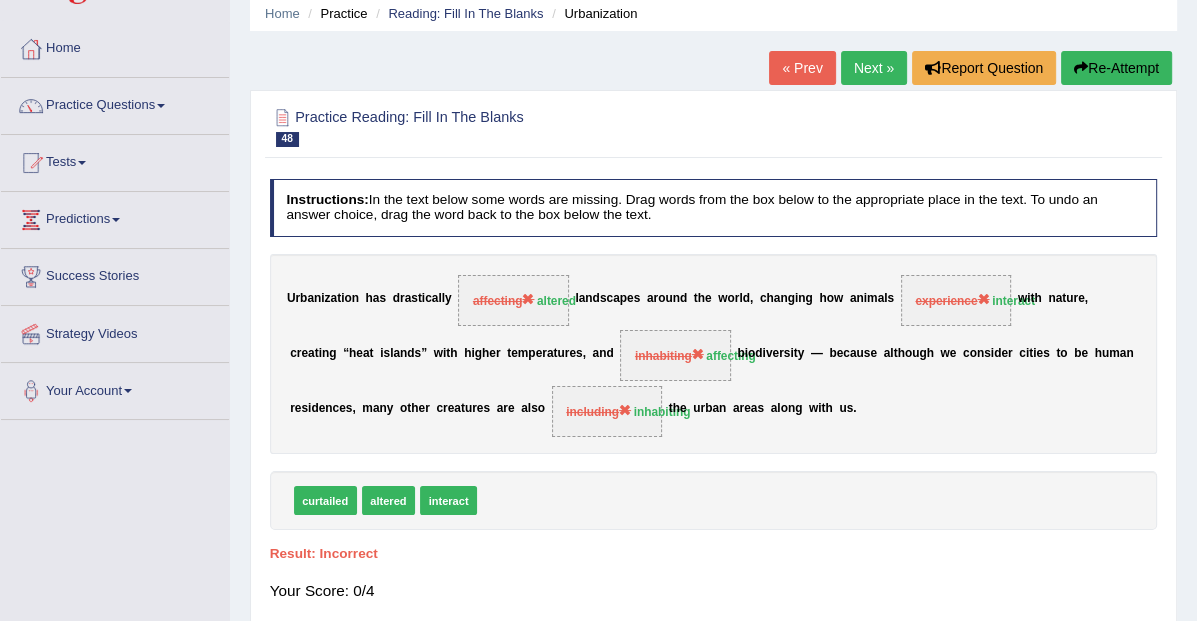 click on "Home
Practice
Reading: Fill In The Blanks
Urbanization
« Prev Next »  Report Question  Re-Attempt
Practice Reading: Fill In The Blanks
48
Urbanization
Instructions:  In the text below some words are missing. Drag words from the box below to the appropriate place in the text. To undo an answer choice, drag the word back to the box below the text.
* Drag the correct answer into all target fields U r b a n i z a t i o n    h a s    d r a s t i c a l l y    affecting altered    l a n d s c a p e s    a r o u n d    t h e    w o r l d ,    c h a n g i n g    h o w    a n i m a l s    experience interact    w i t h    n a t u r e ,    c r e a t i n g    “ h e a t    i s l a n d s ”    w i t h    h i g h e r    t e m p e r a t u r e s ,    a n d    inhabiting affecting    b i o d i v e r s i t y b" at bounding box center (713, 422) 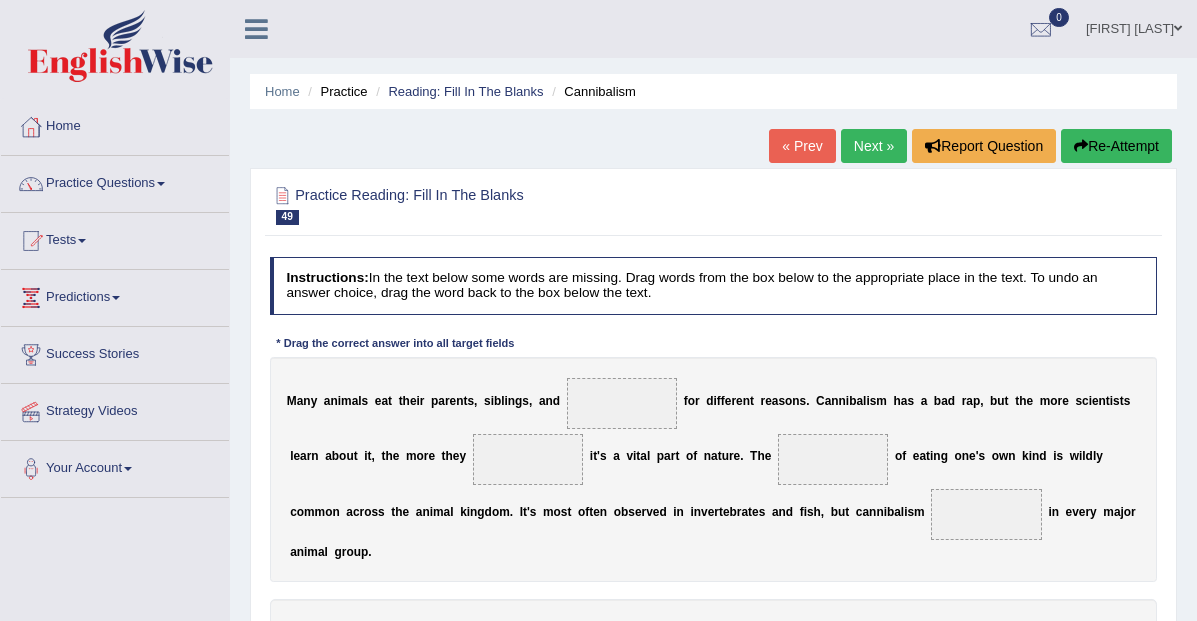 scroll, scrollTop: 0, scrollLeft: 0, axis: both 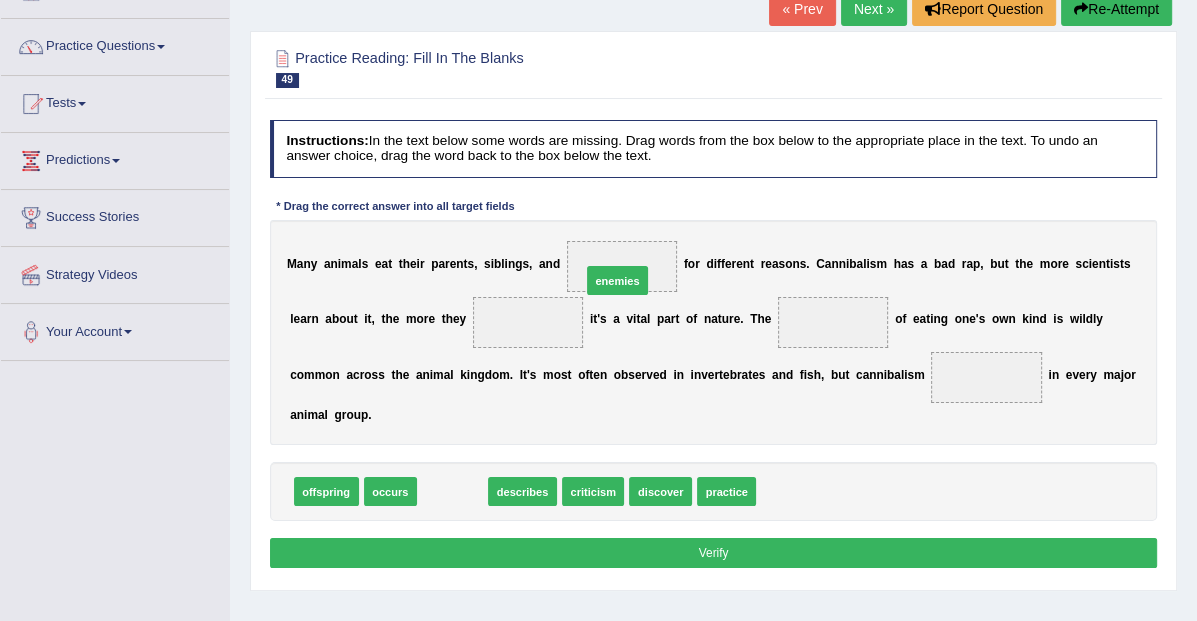 drag, startPoint x: 447, startPoint y: 494, endPoint x: 641, endPoint y: 244, distance: 316.44272 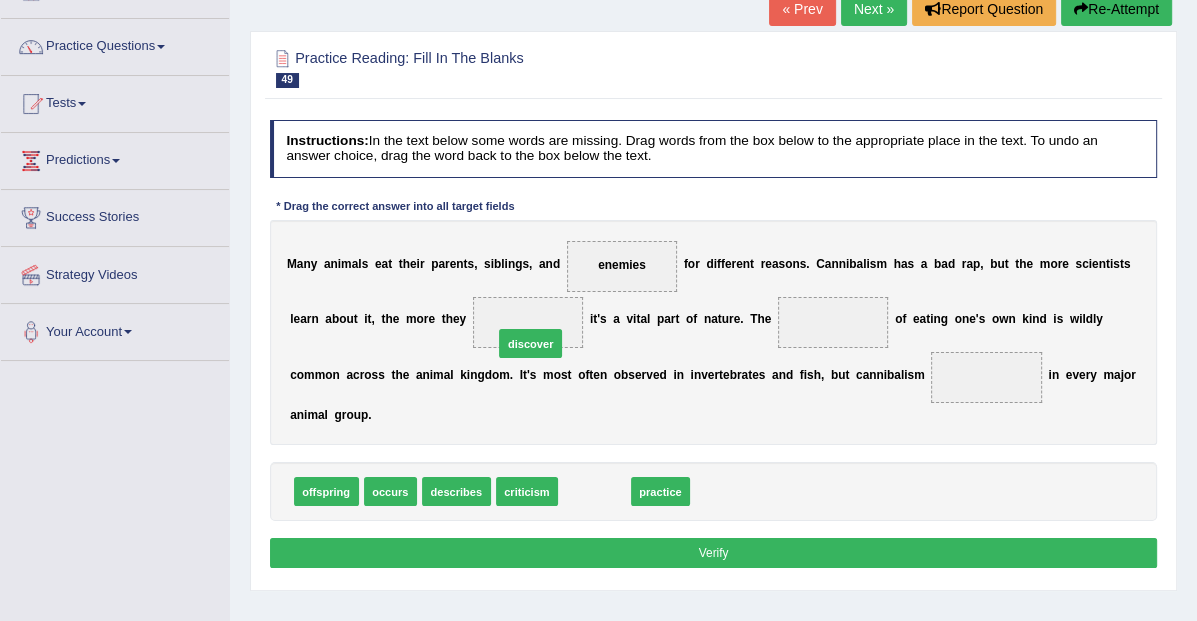 drag, startPoint x: 584, startPoint y: 490, endPoint x: 508, endPoint y: 314, distance: 191.70811 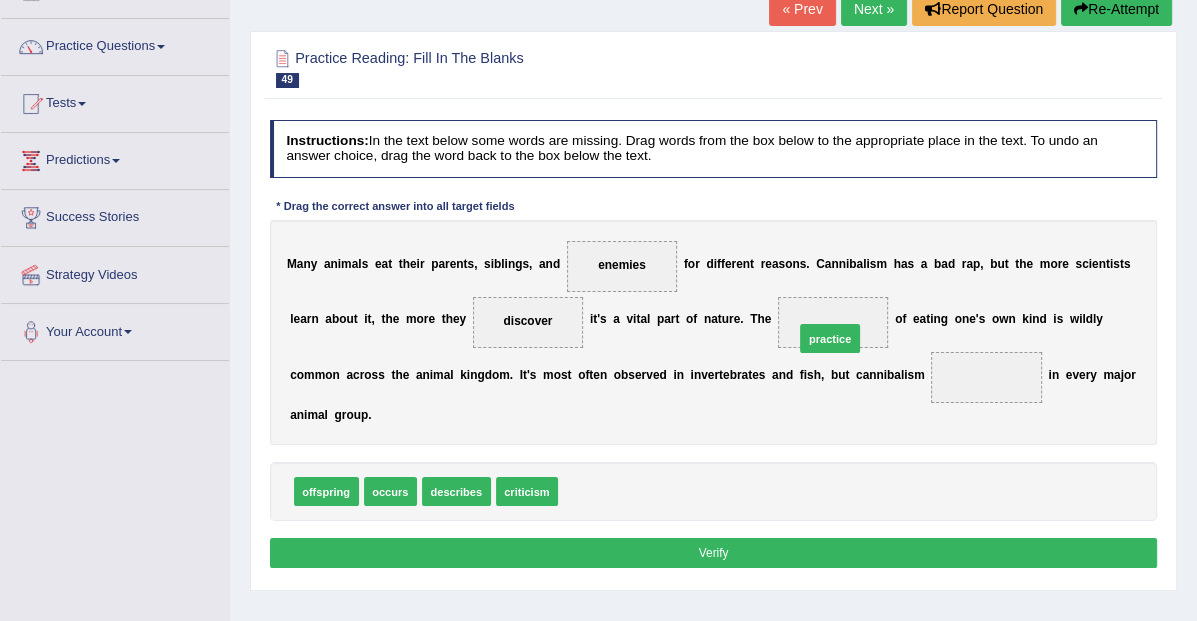 drag, startPoint x: 581, startPoint y: 491, endPoint x: 860, endPoint y: 311, distance: 332.0256 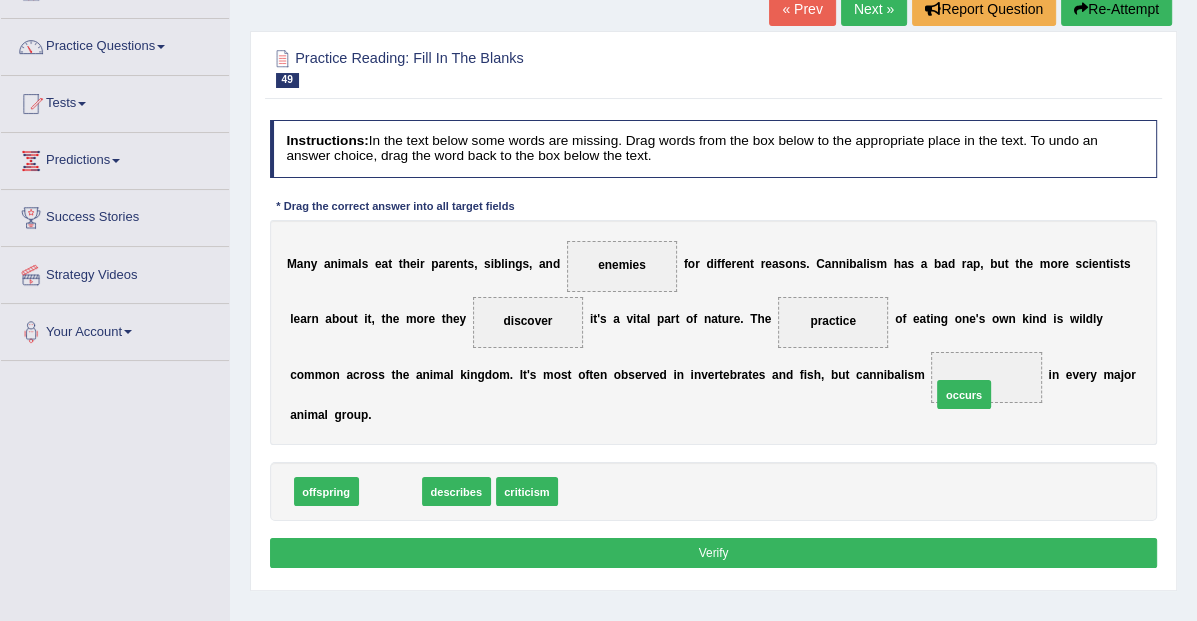 drag, startPoint x: 387, startPoint y: 490, endPoint x: 1062, endPoint y: 377, distance: 684.3932 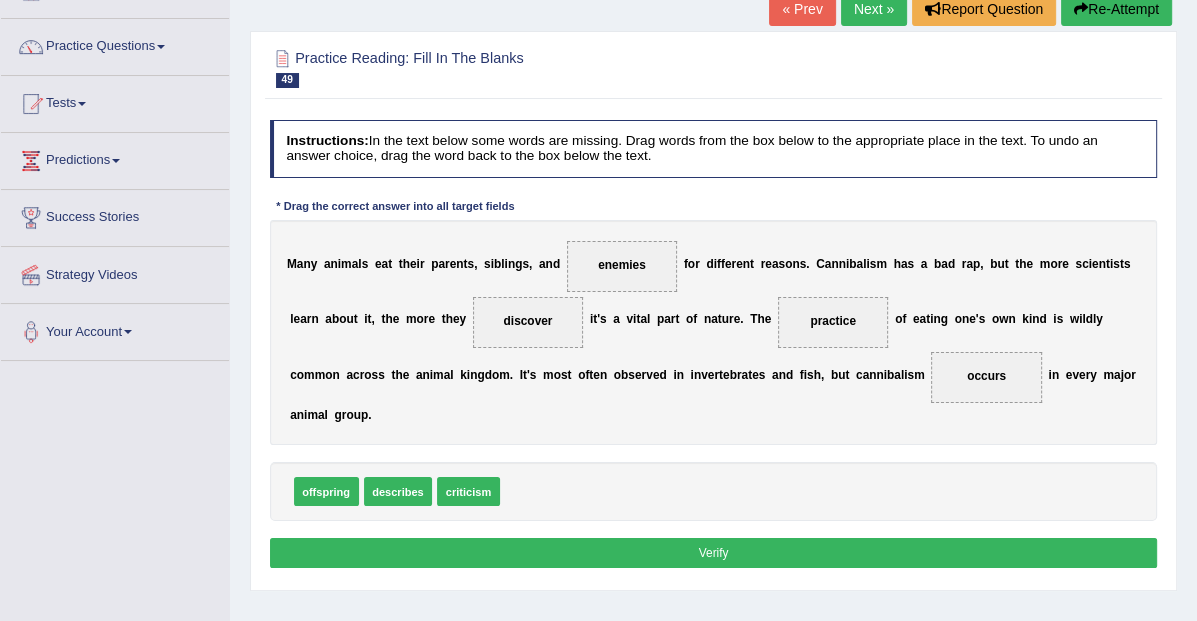 click on "Verify" at bounding box center [714, 552] 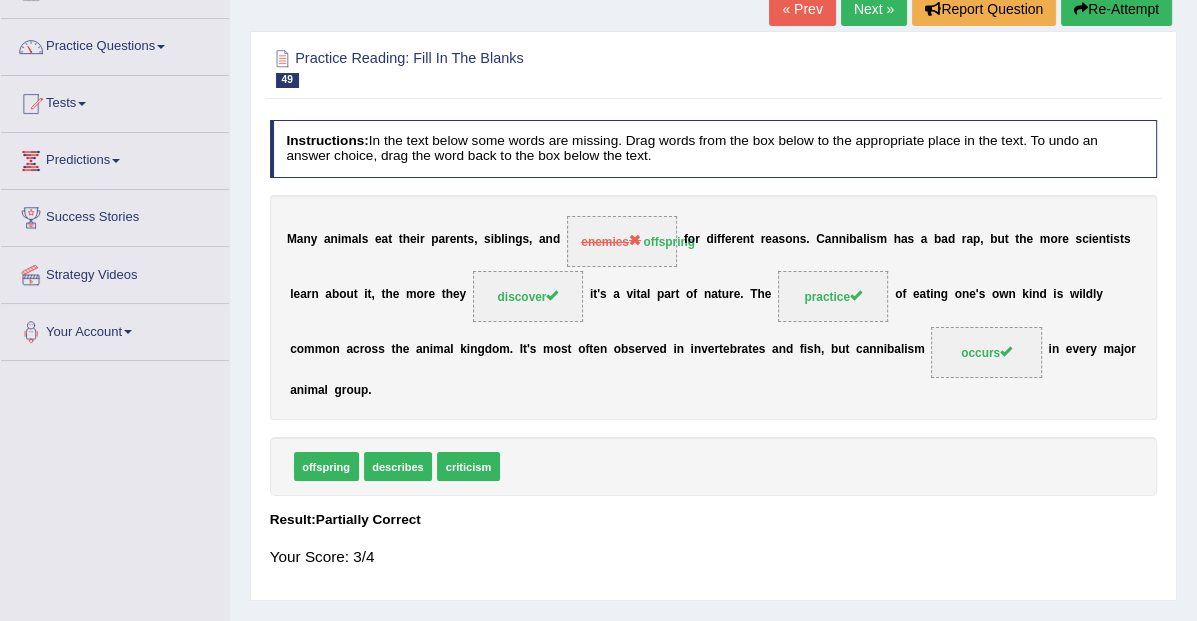 click on "Next »" at bounding box center [874, 9] 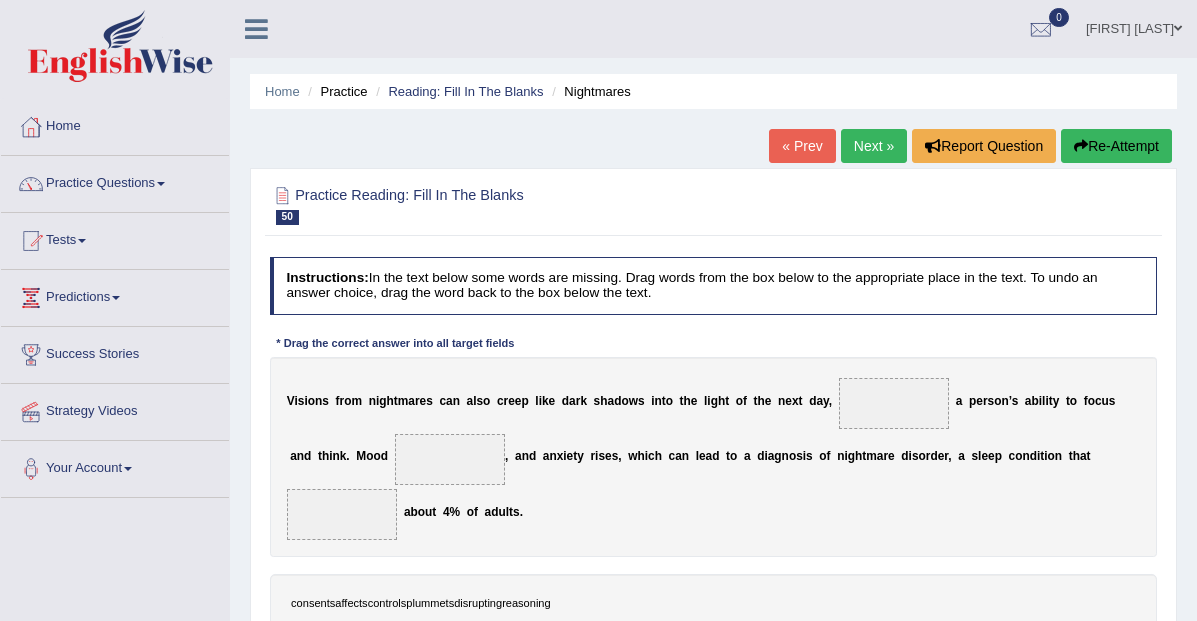 scroll, scrollTop: 0, scrollLeft: 0, axis: both 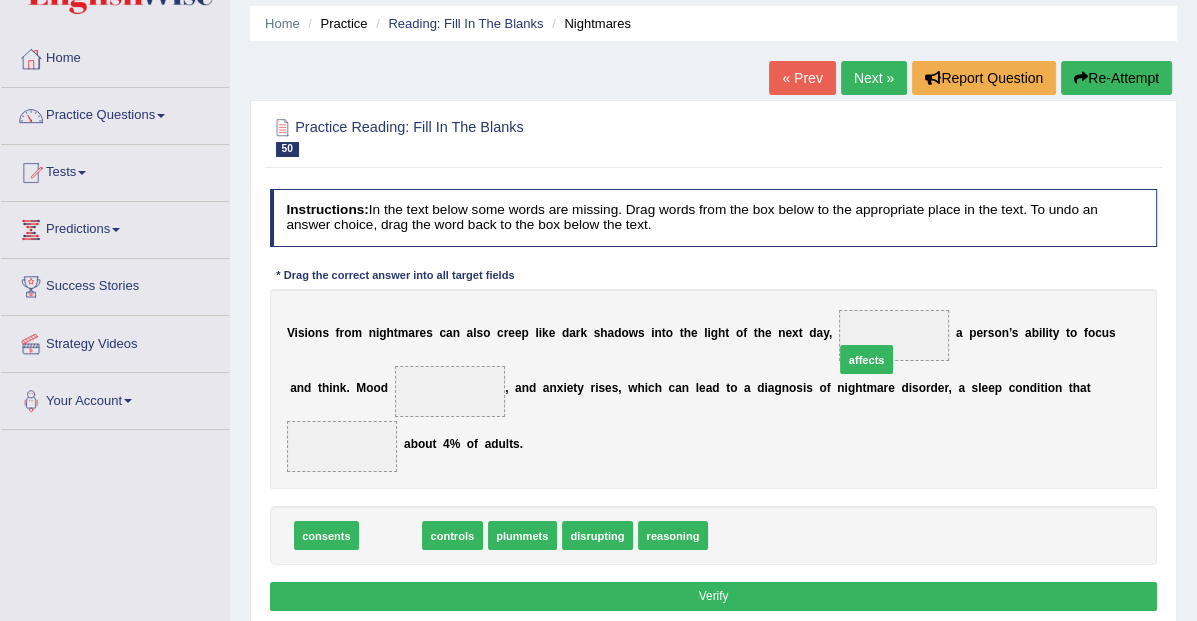 drag, startPoint x: 388, startPoint y: 534, endPoint x: 947, endPoint y: 325, distance: 596.7931 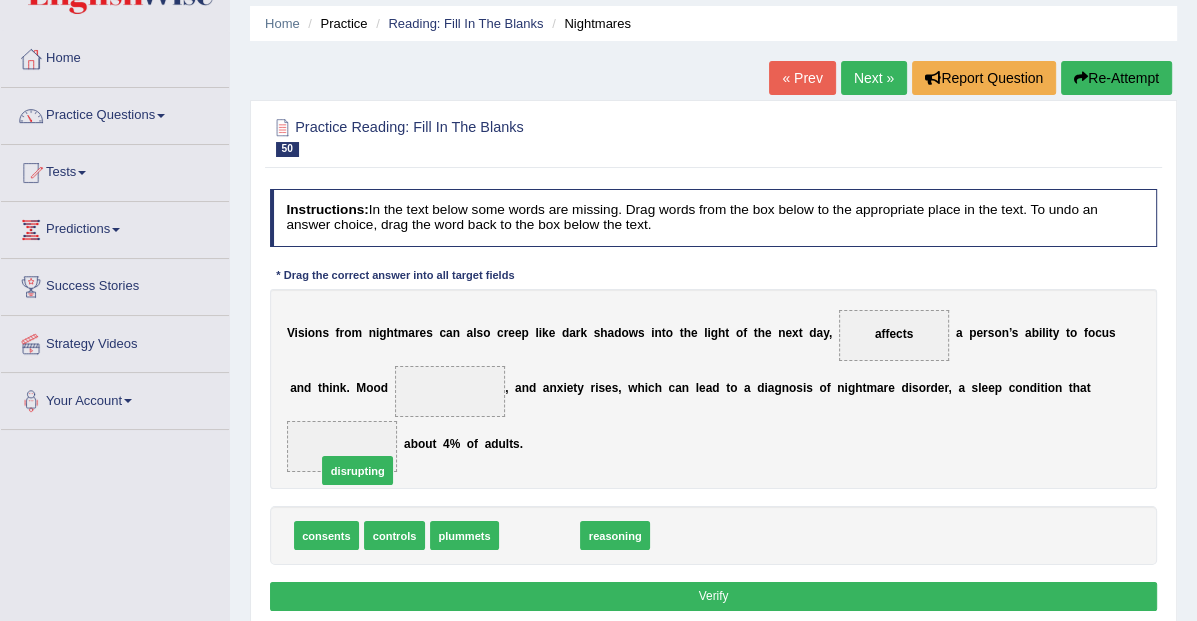 drag, startPoint x: 548, startPoint y: 538, endPoint x: 327, endPoint y: 451, distance: 237.50789 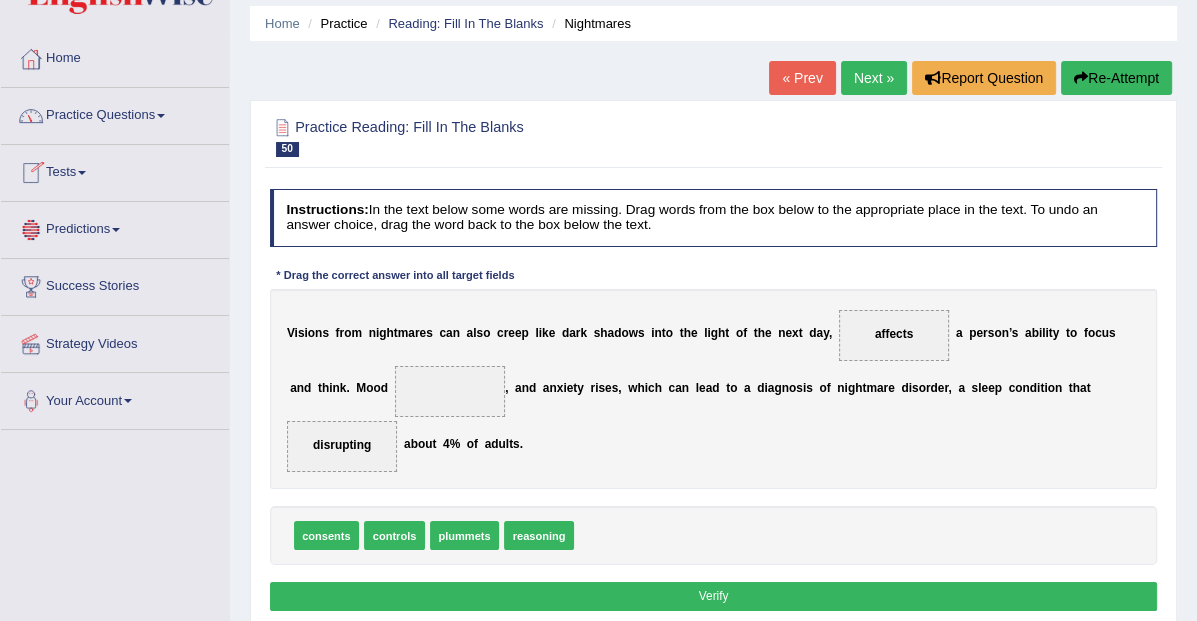 click on "plummets" at bounding box center [464, 535] 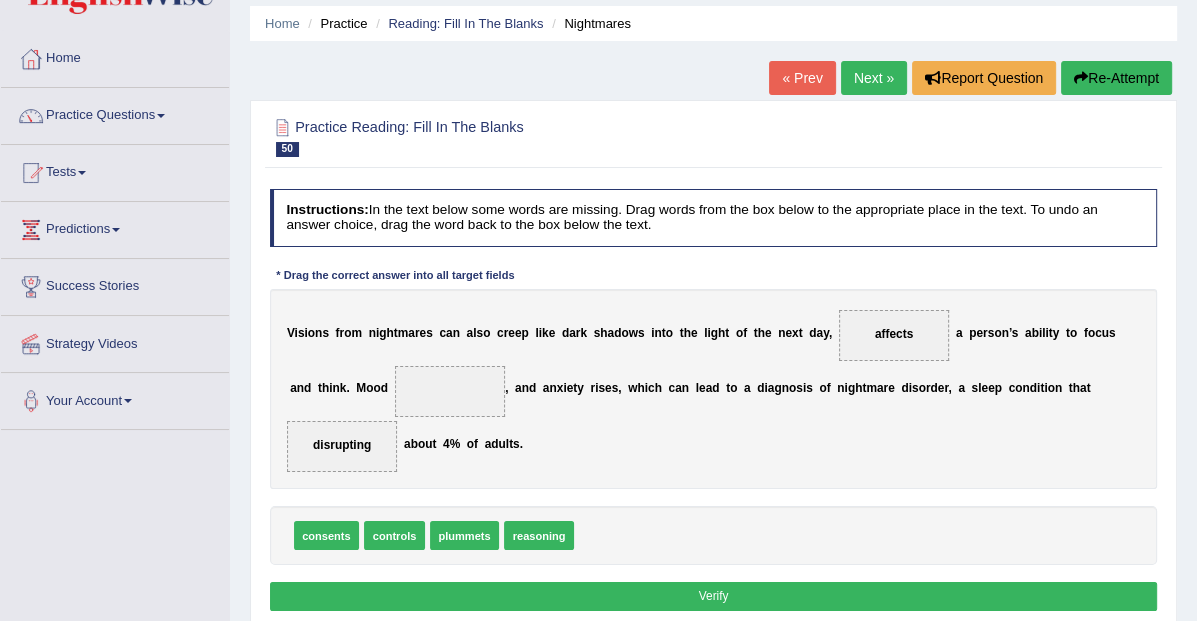 click on "plummets" at bounding box center [464, 535] 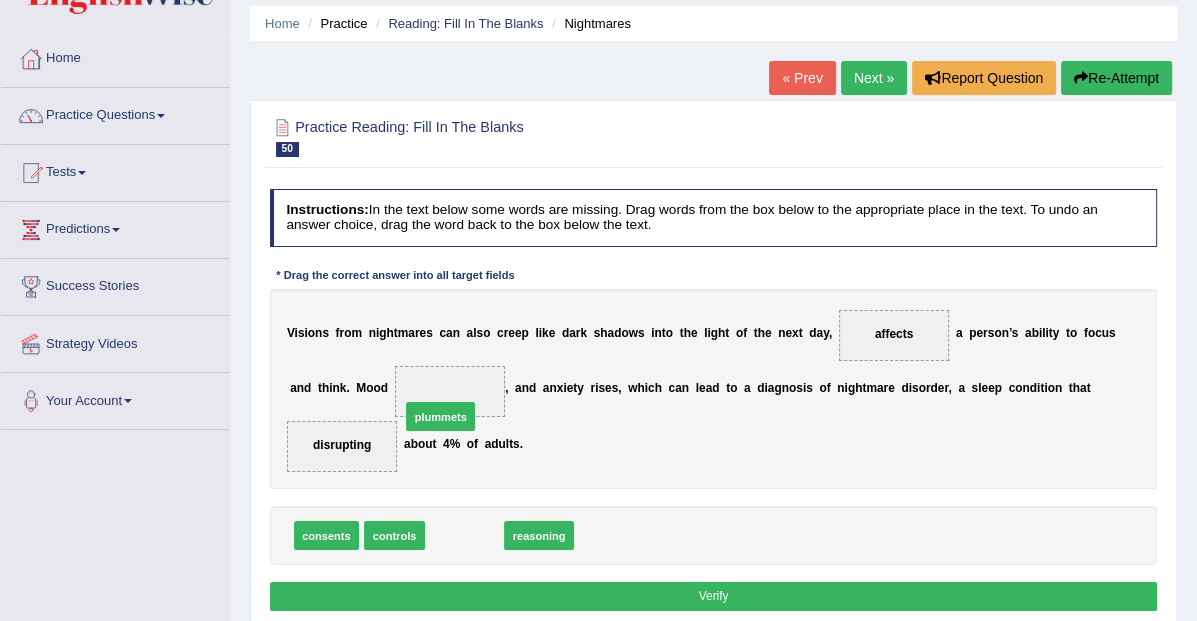 drag, startPoint x: 464, startPoint y: 530, endPoint x: 433, endPoint y: 384, distance: 149.25482 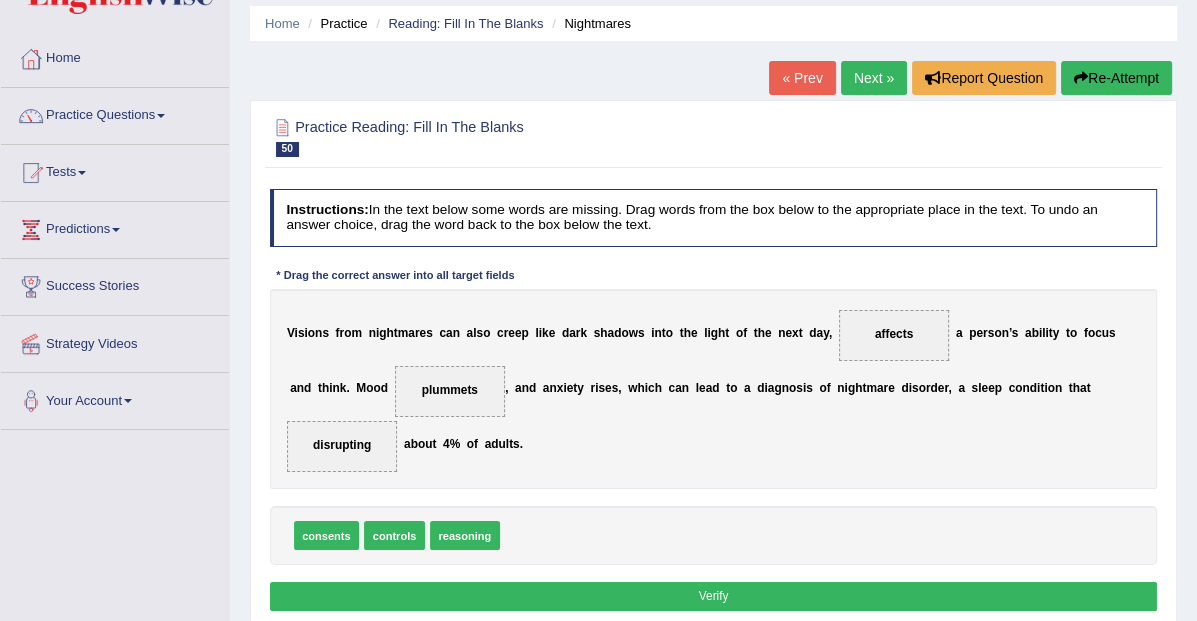 click on "Verify" at bounding box center (714, 596) 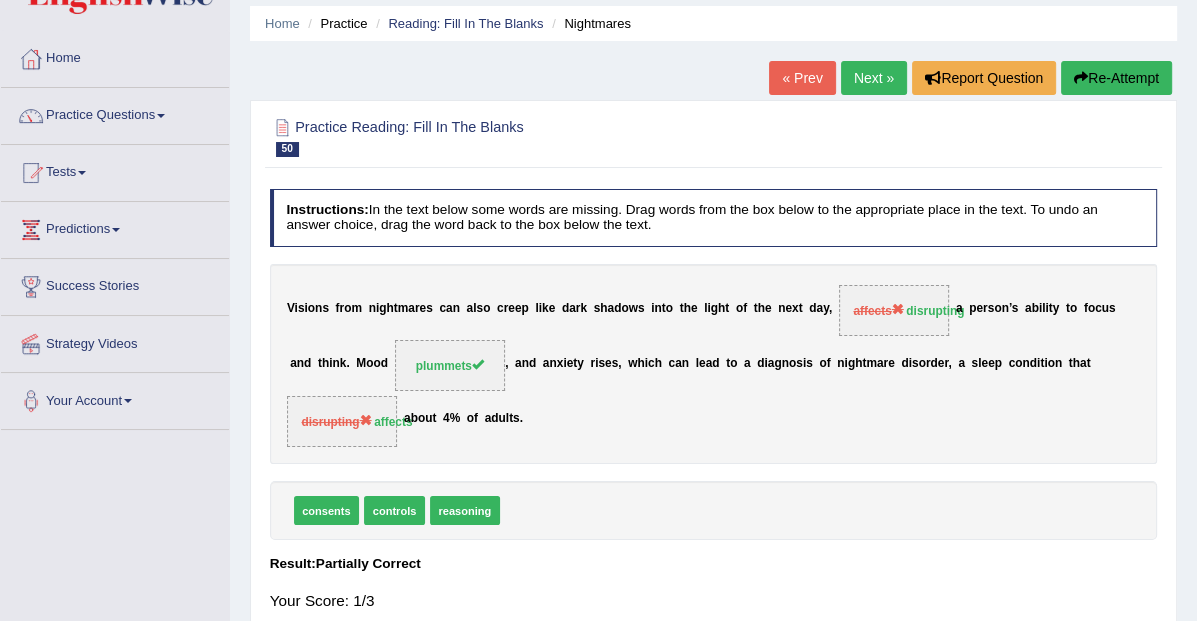 click on "Next »" at bounding box center [874, 78] 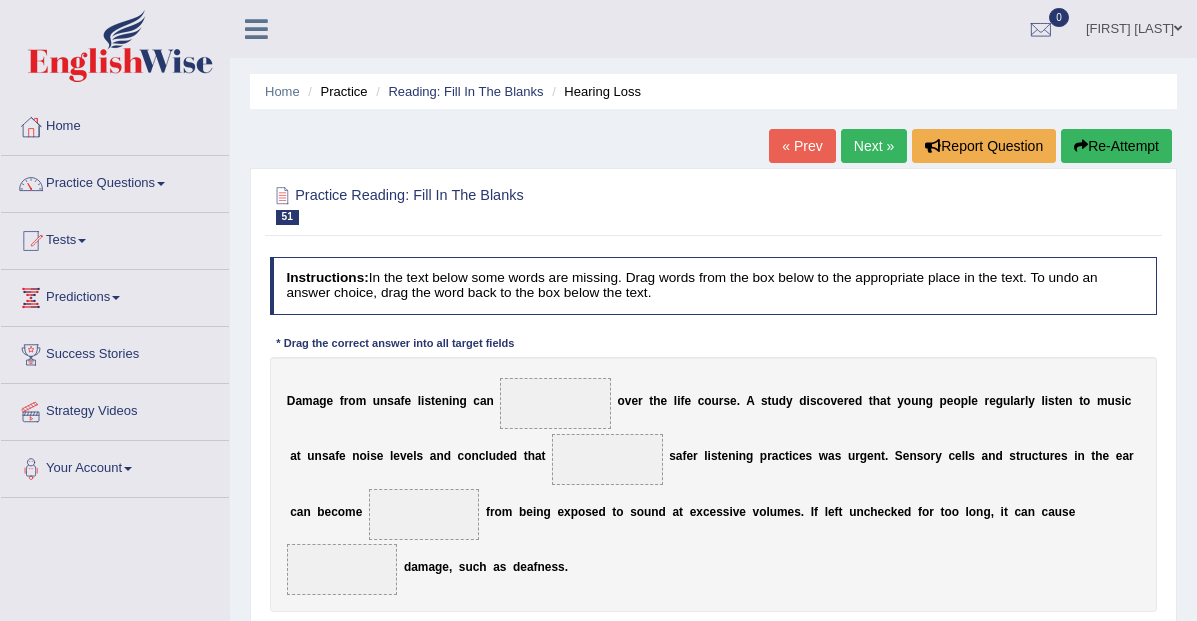 scroll, scrollTop: 0, scrollLeft: 0, axis: both 